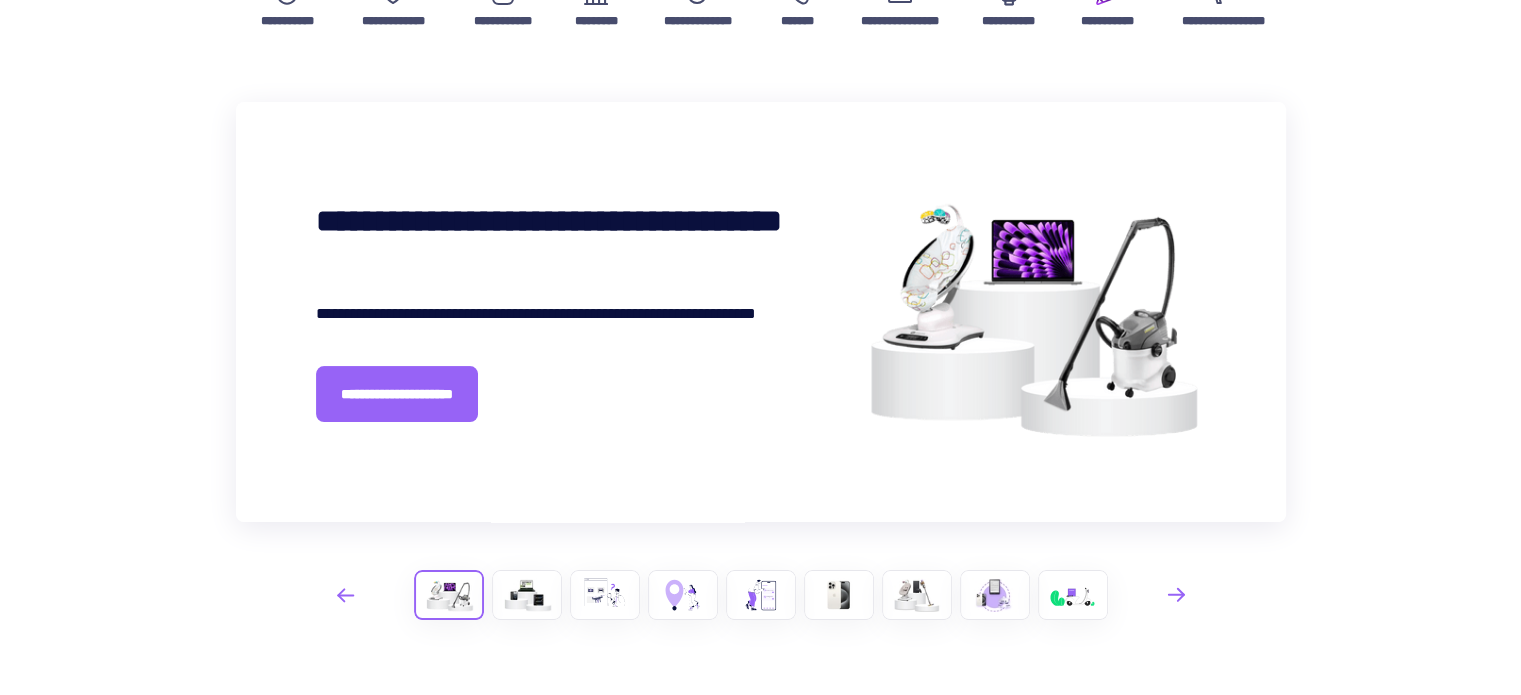 scroll, scrollTop: 200, scrollLeft: 0, axis: vertical 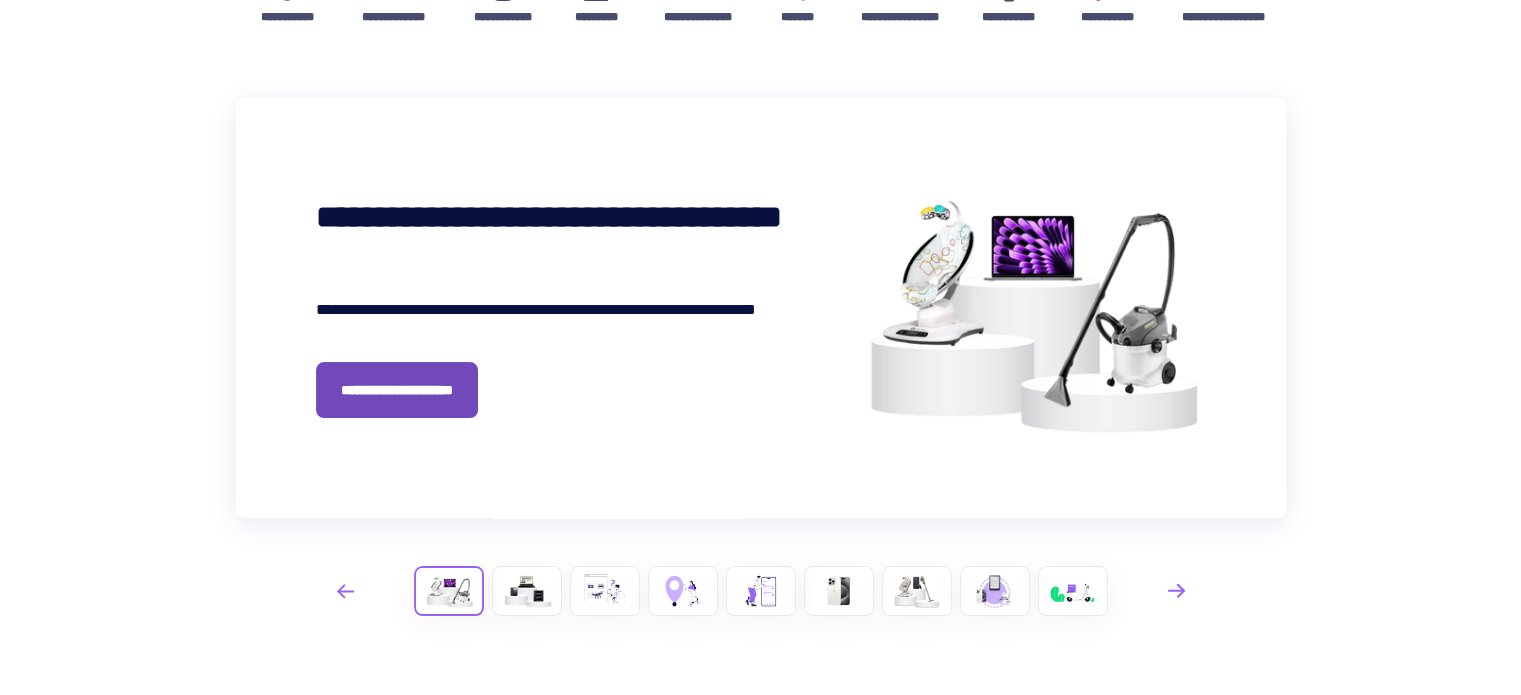 click on "**********" at bounding box center (397, 390) 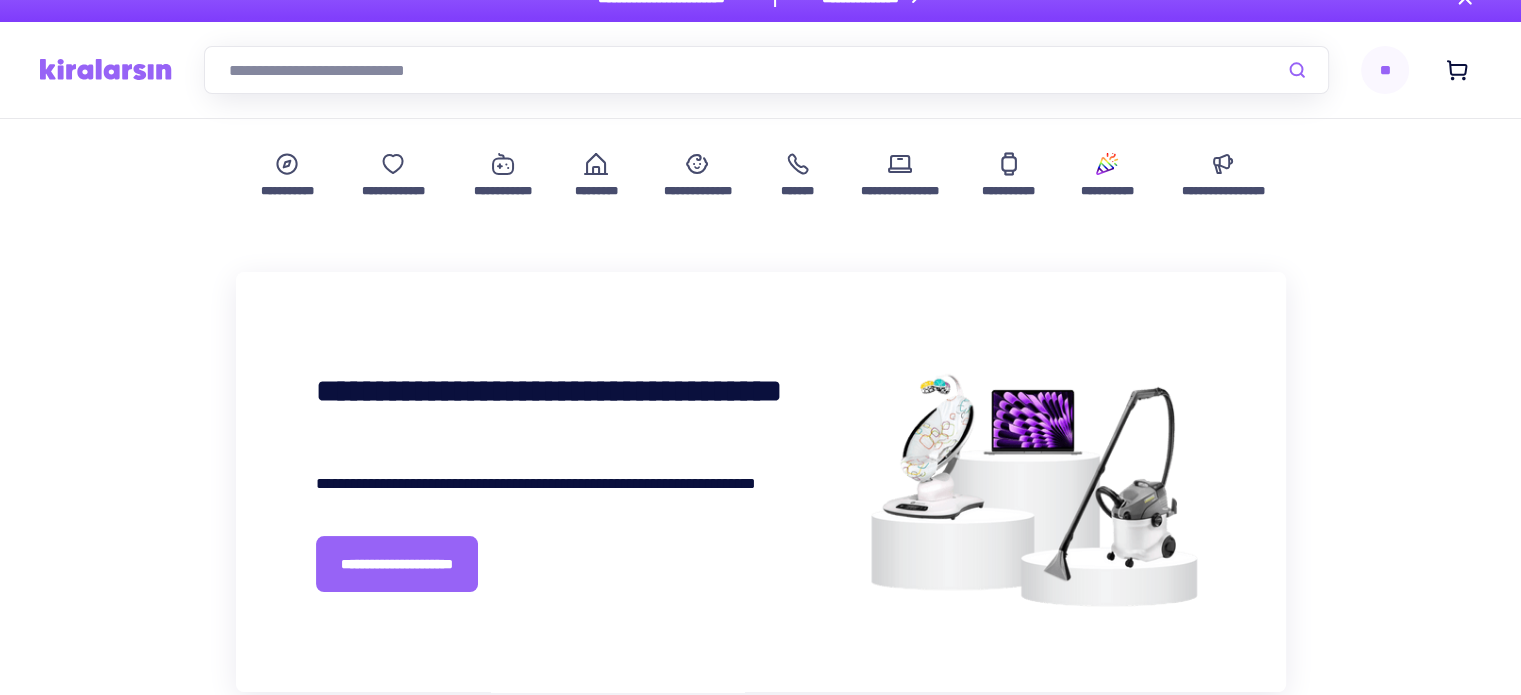 scroll, scrollTop: 0, scrollLeft: 0, axis: both 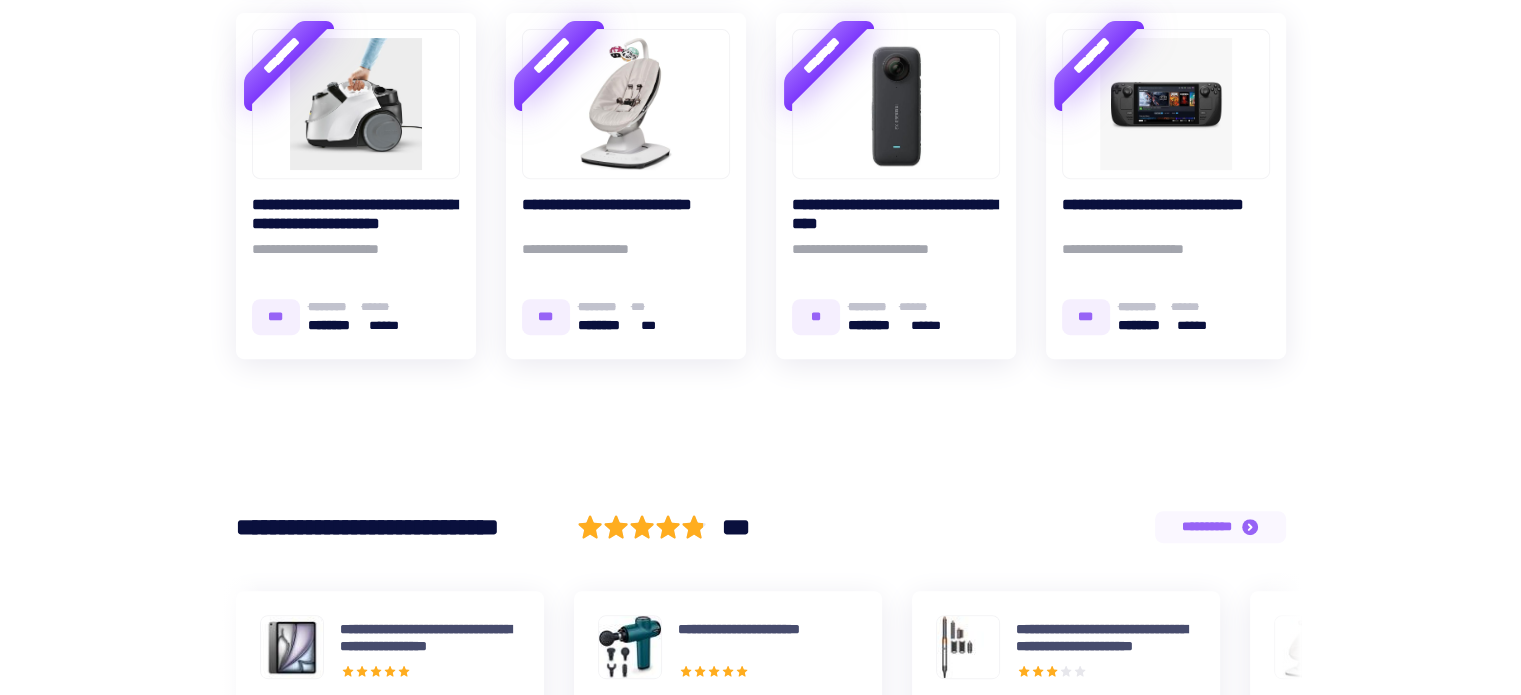 click 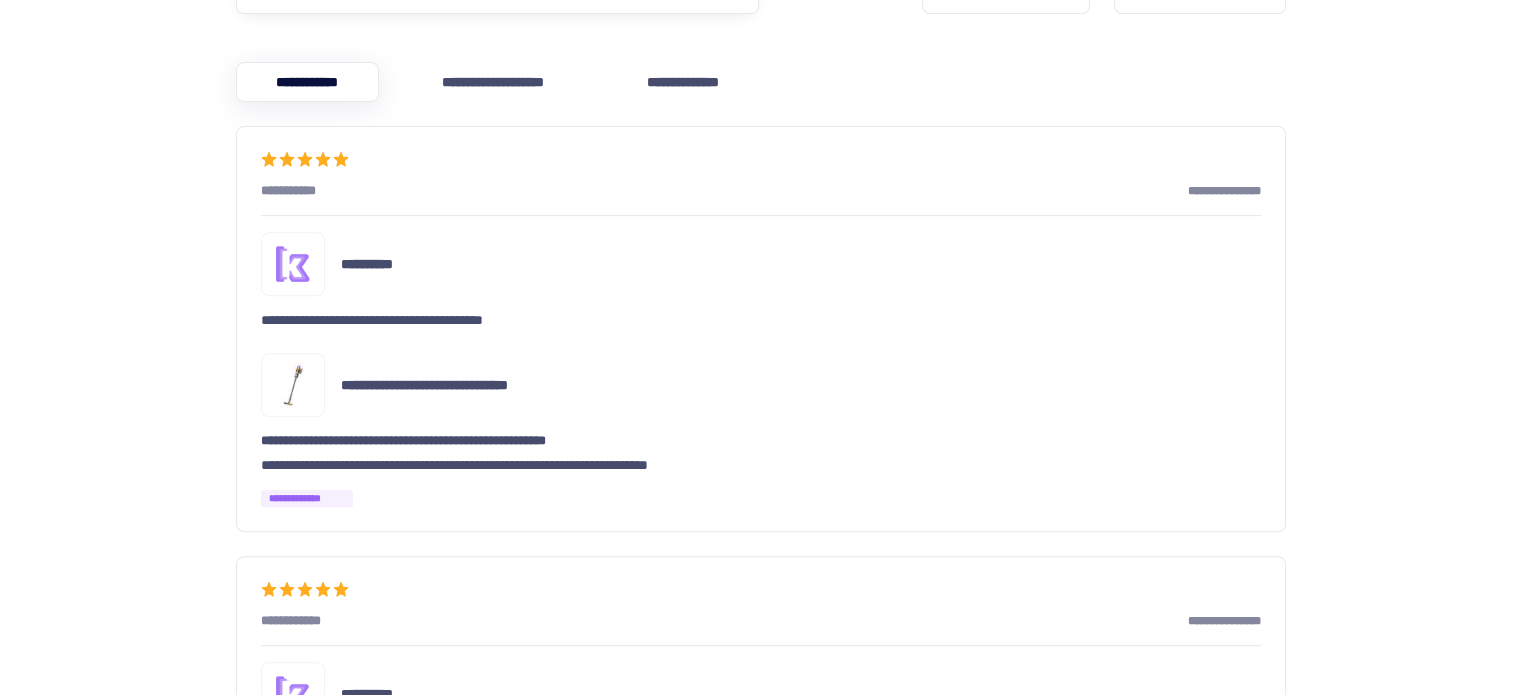 scroll, scrollTop: 800, scrollLeft: 0, axis: vertical 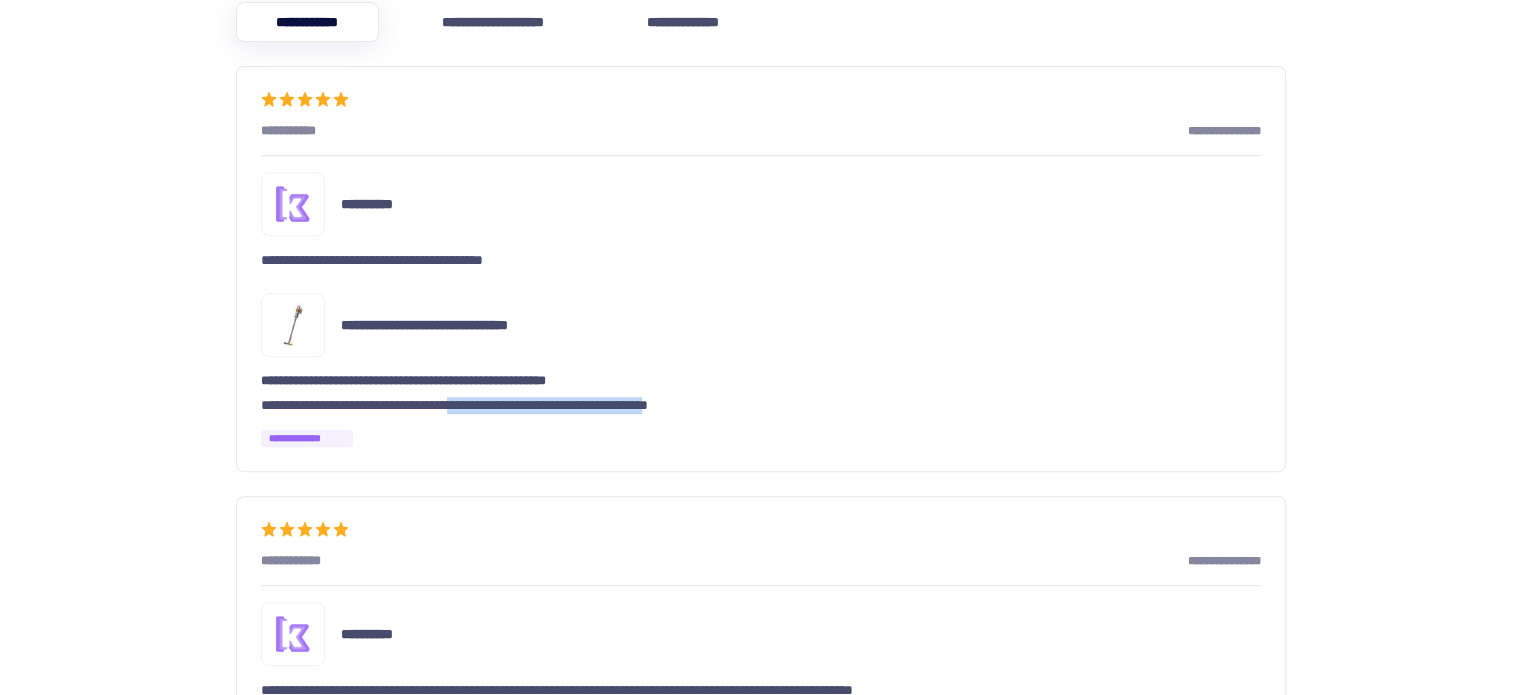 drag, startPoint x: 765, startPoint y: 401, endPoint x: 507, endPoint y: 402, distance: 258.00195 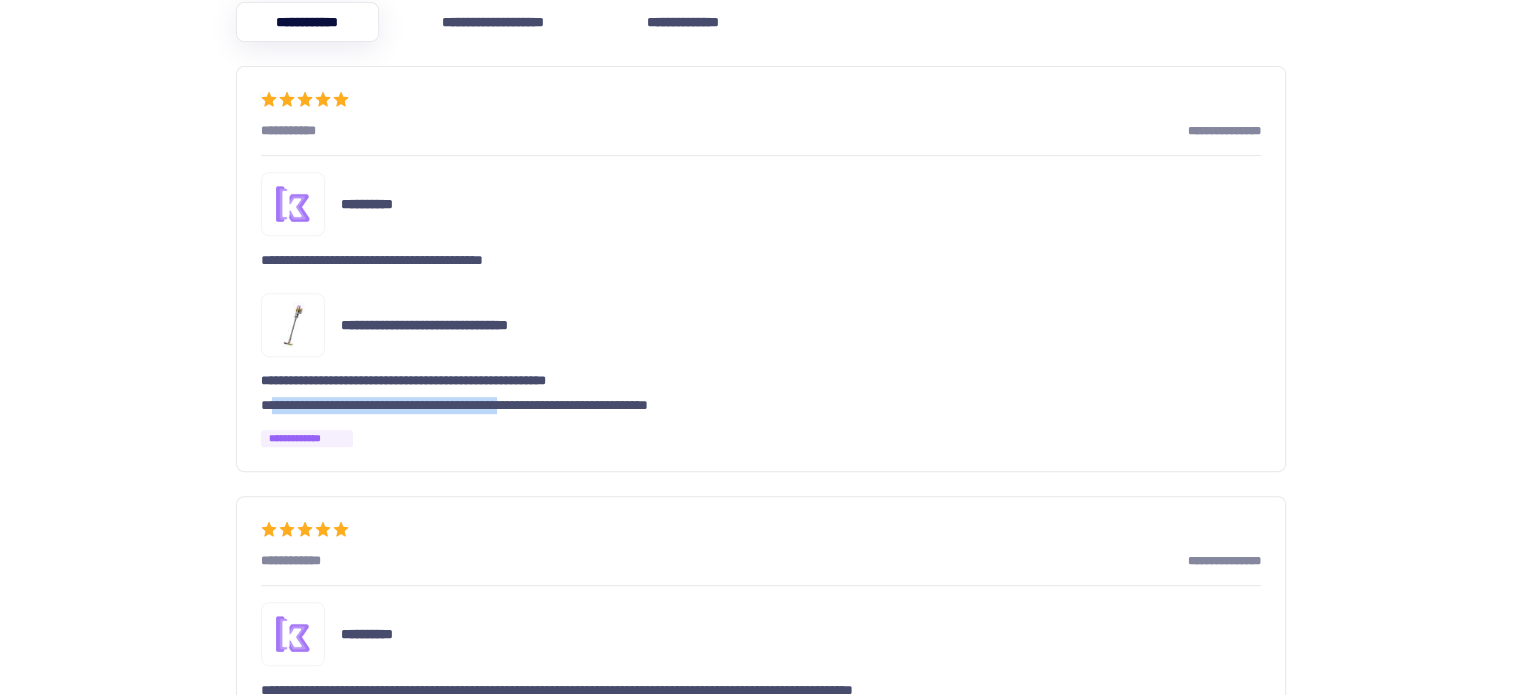 drag, startPoint x: 275, startPoint y: 405, endPoint x: 572, endPoint y: 401, distance: 297.02695 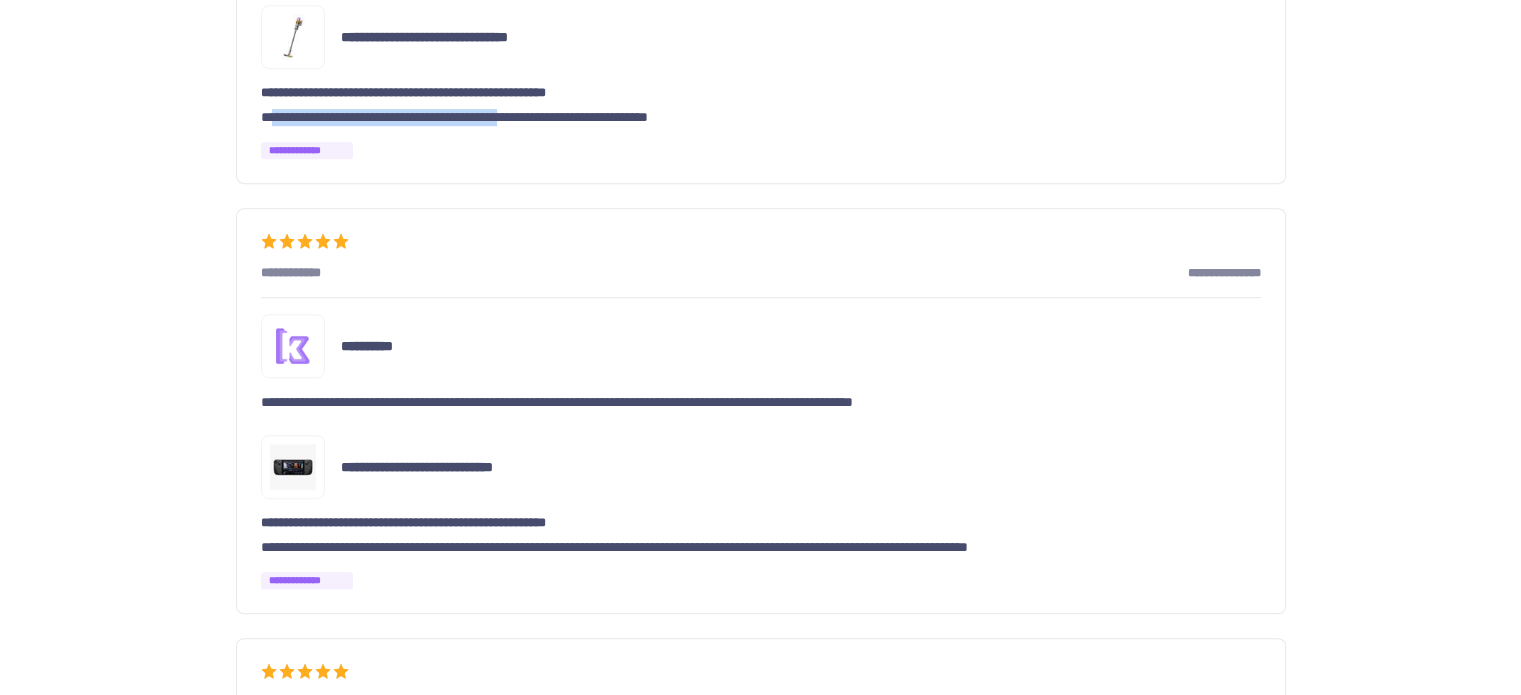 scroll, scrollTop: 1100, scrollLeft: 0, axis: vertical 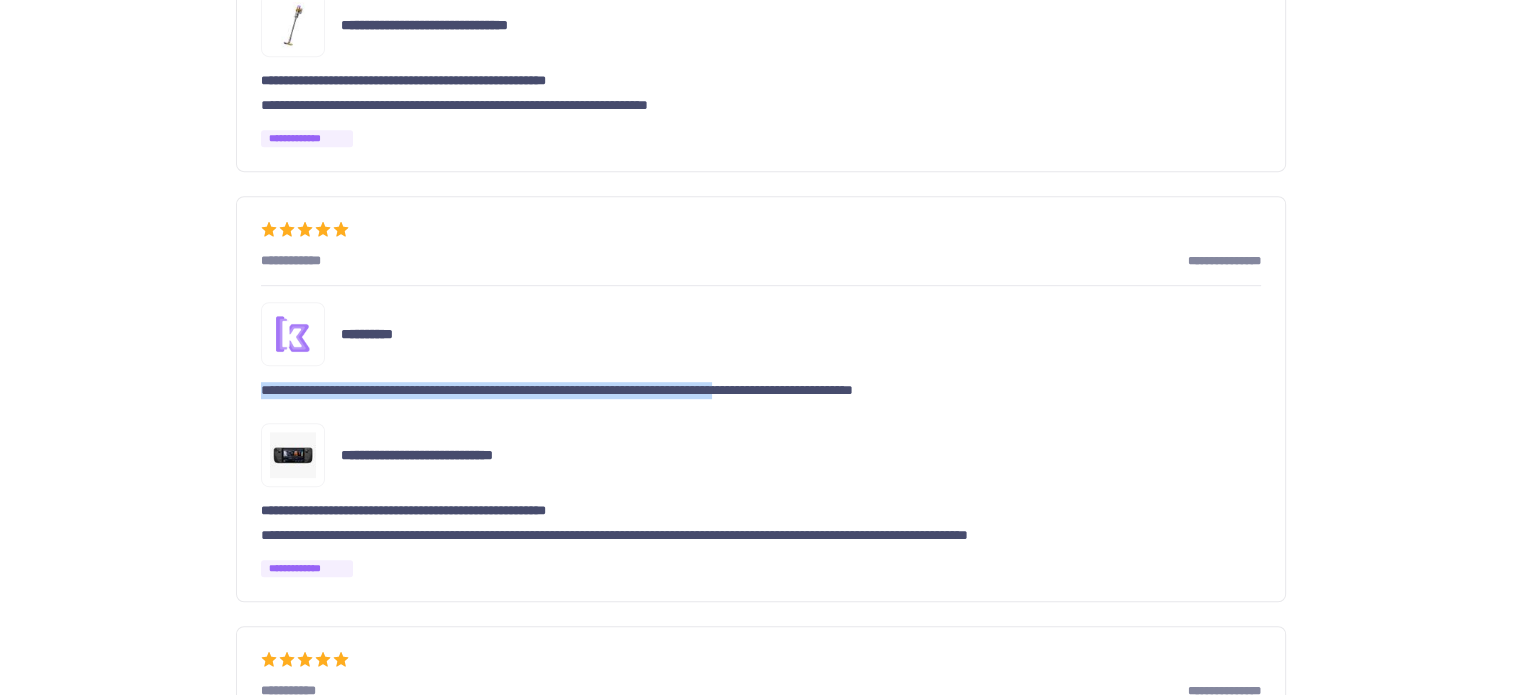 drag, startPoint x: 247, startPoint y: 383, endPoint x: 875, endPoint y: 383, distance: 628 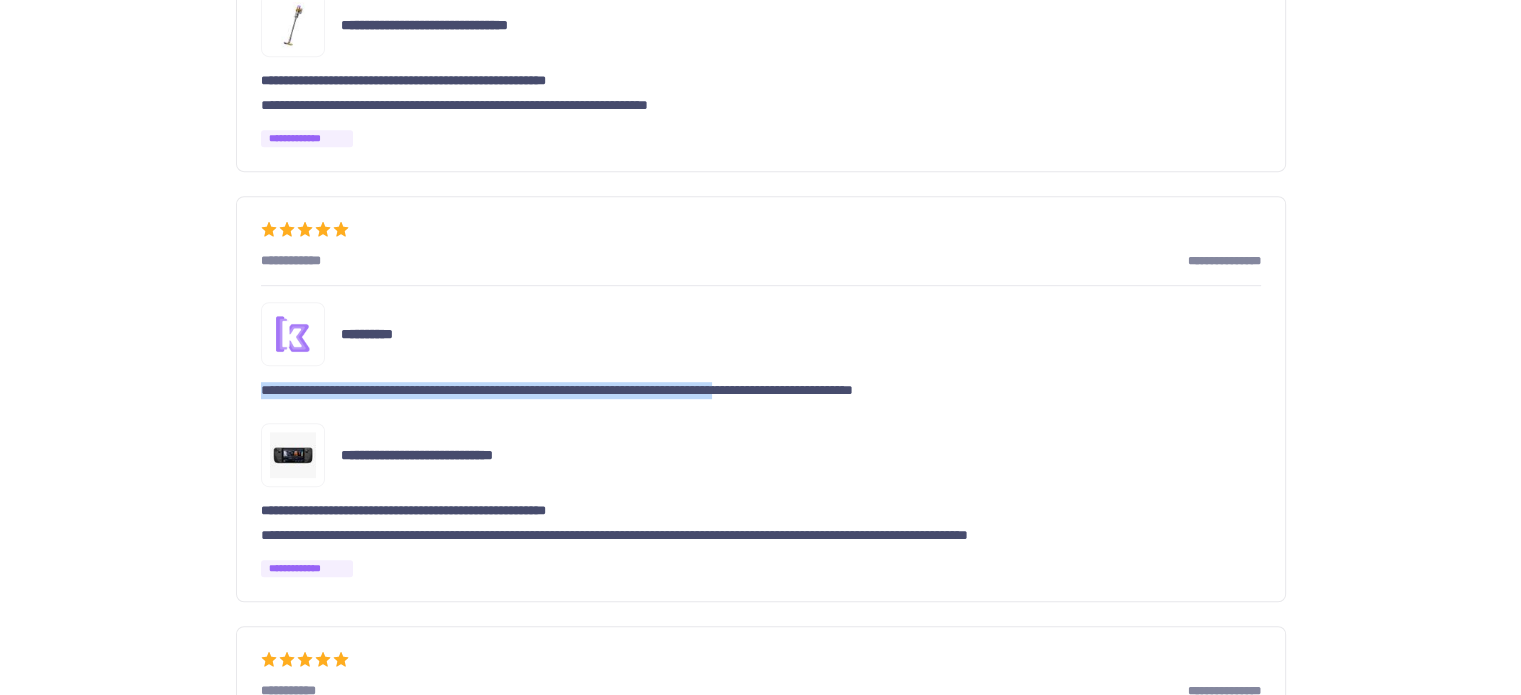 click on "**********" at bounding box center [761, 399] 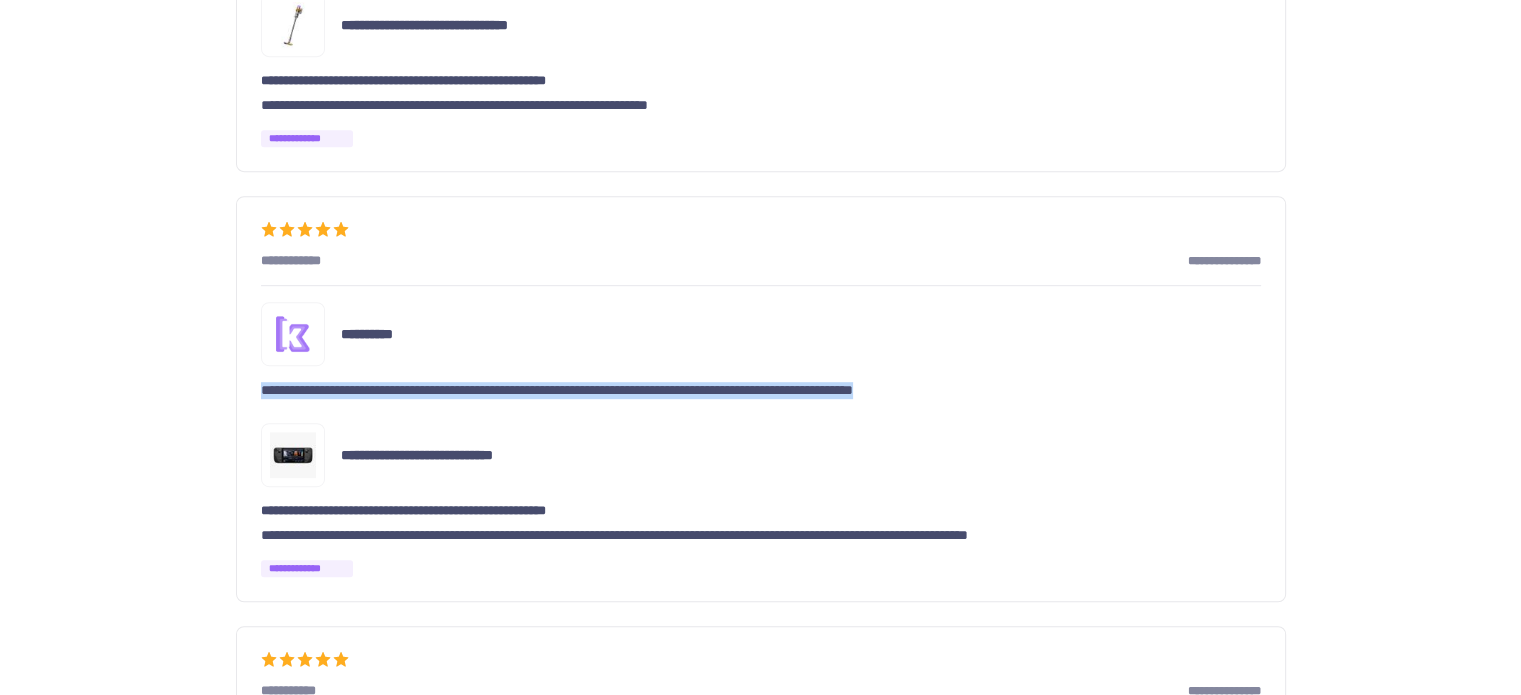 drag, startPoint x: 257, startPoint y: 383, endPoint x: 988, endPoint y: 383, distance: 731 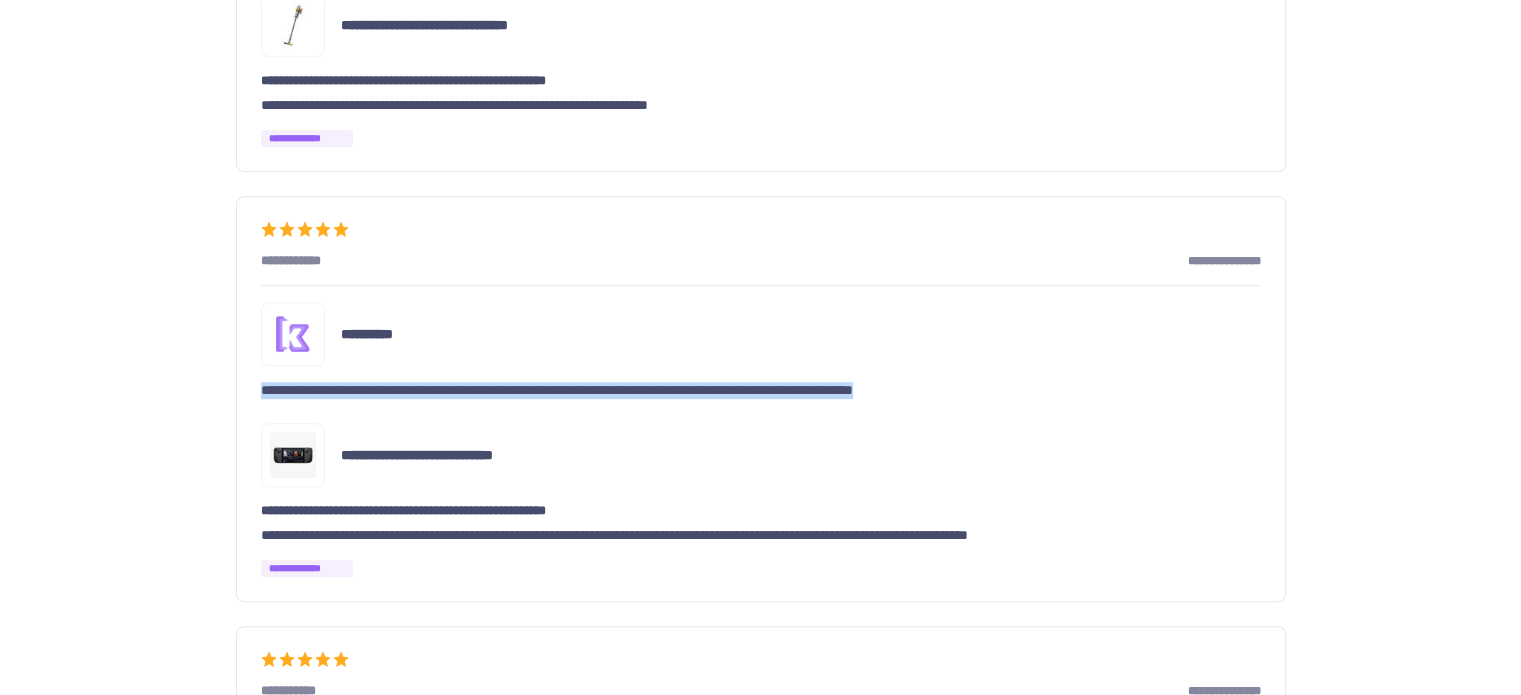 click on "**********" at bounding box center [761, 399] 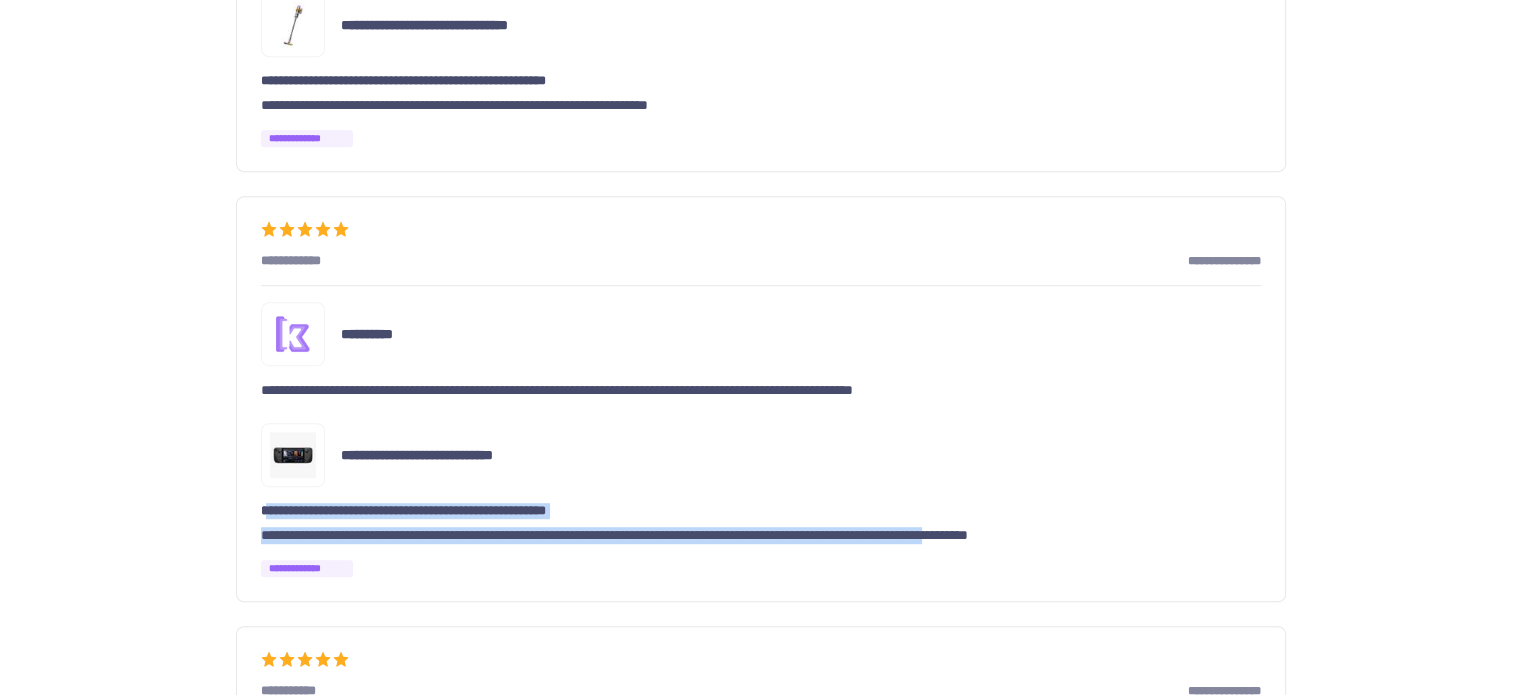 drag, startPoint x: 272, startPoint y: 504, endPoint x: 1115, endPoint y: 533, distance: 843.49866 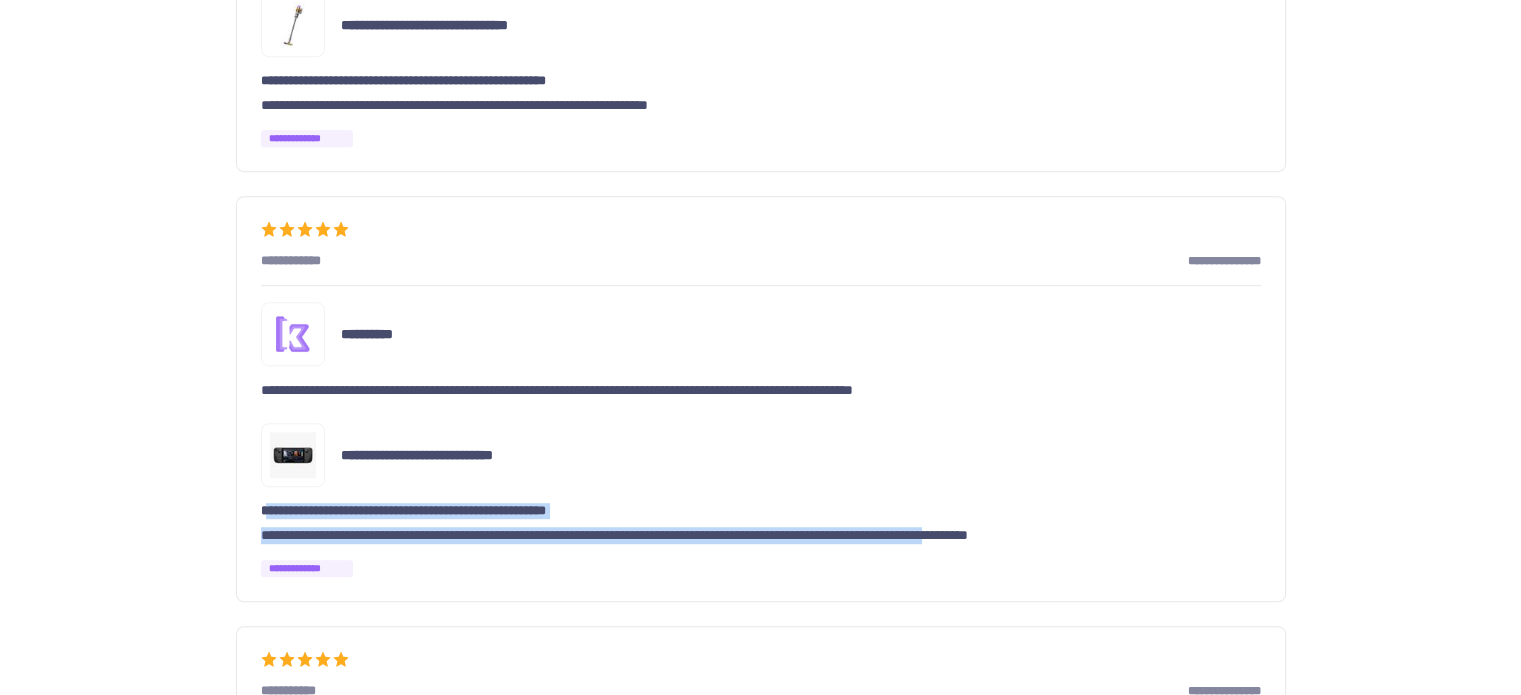 click on "**********" at bounding box center [761, 500] 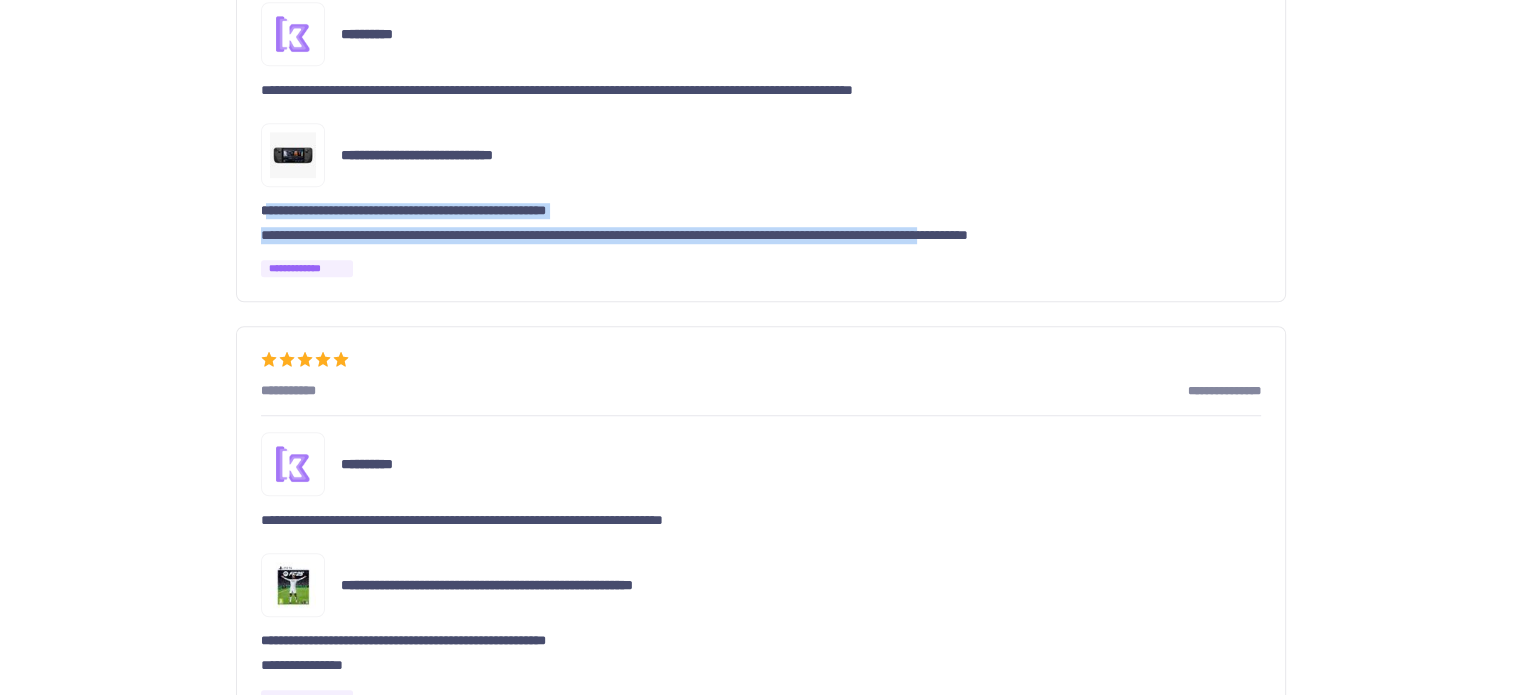 scroll, scrollTop: 1500, scrollLeft: 0, axis: vertical 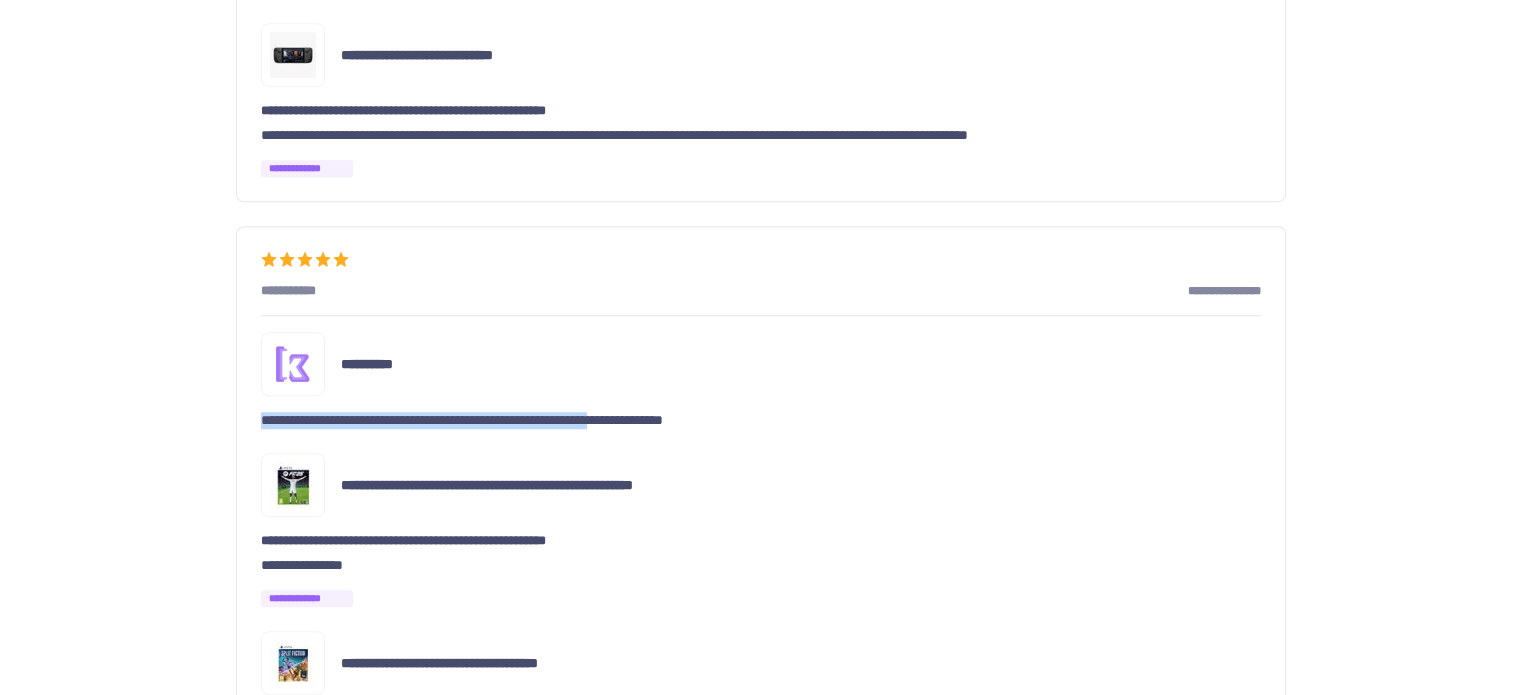 drag, startPoint x: 259, startPoint y: 414, endPoint x: 670, endPoint y: 420, distance: 411.0438 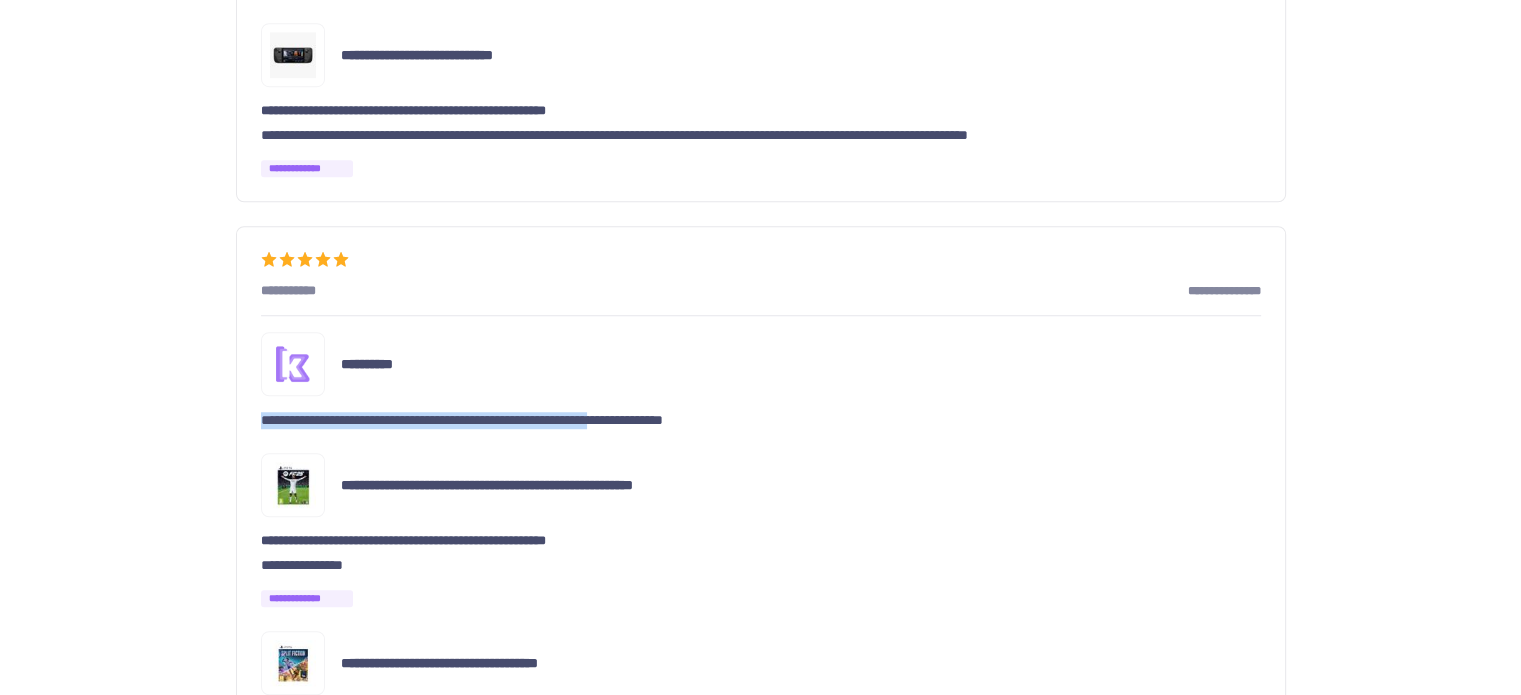 click on "**********" at bounding box center [761, 607] 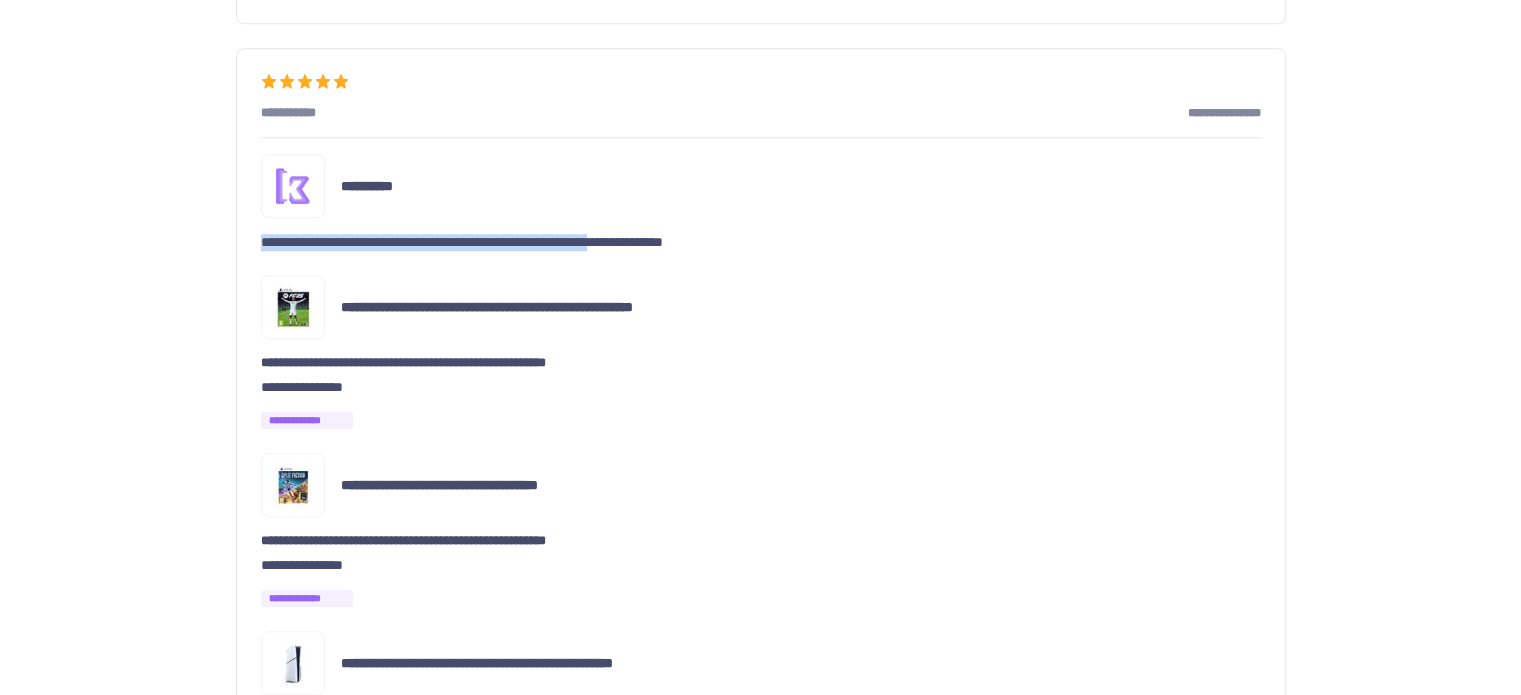 scroll, scrollTop: 1700, scrollLeft: 0, axis: vertical 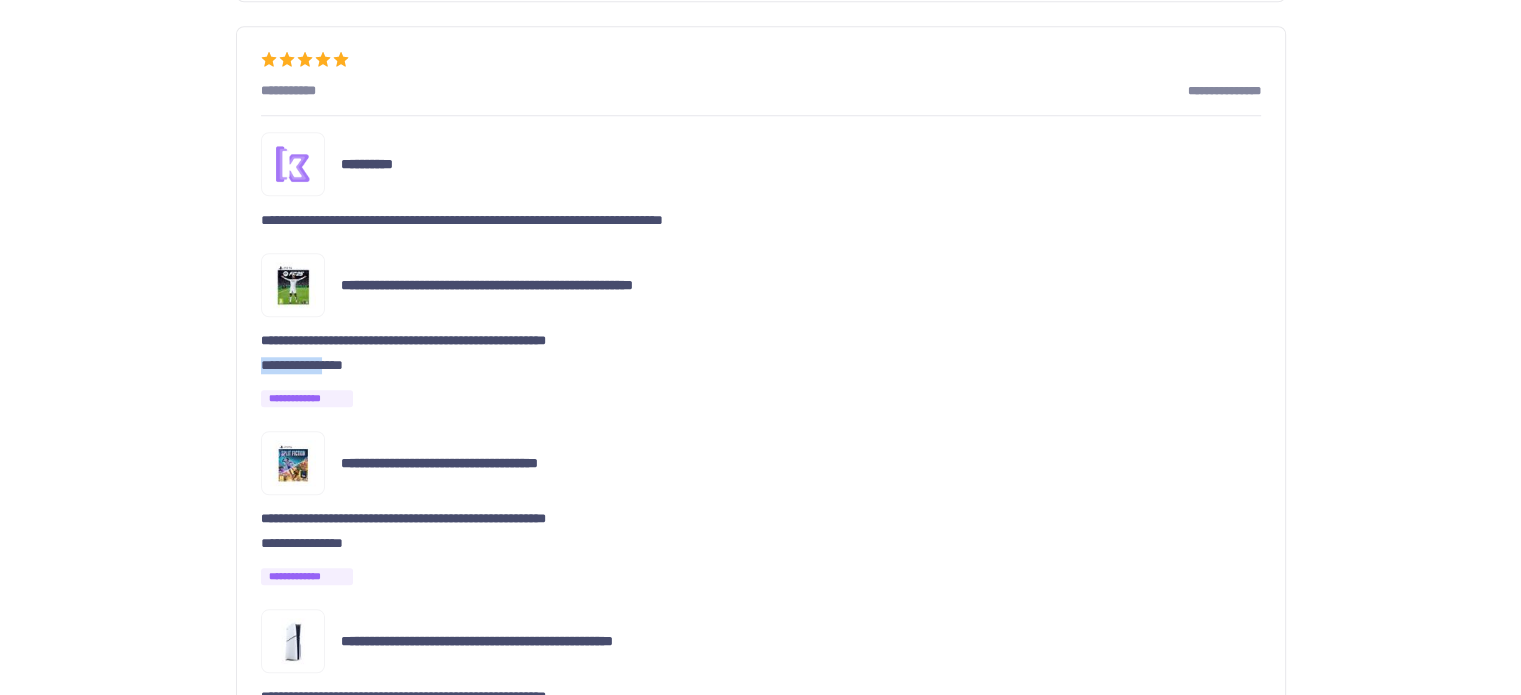drag, startPoint x: 280, startPoint y: 359, endPoint x: 335, endPoint y: 373, distance: 56.753853 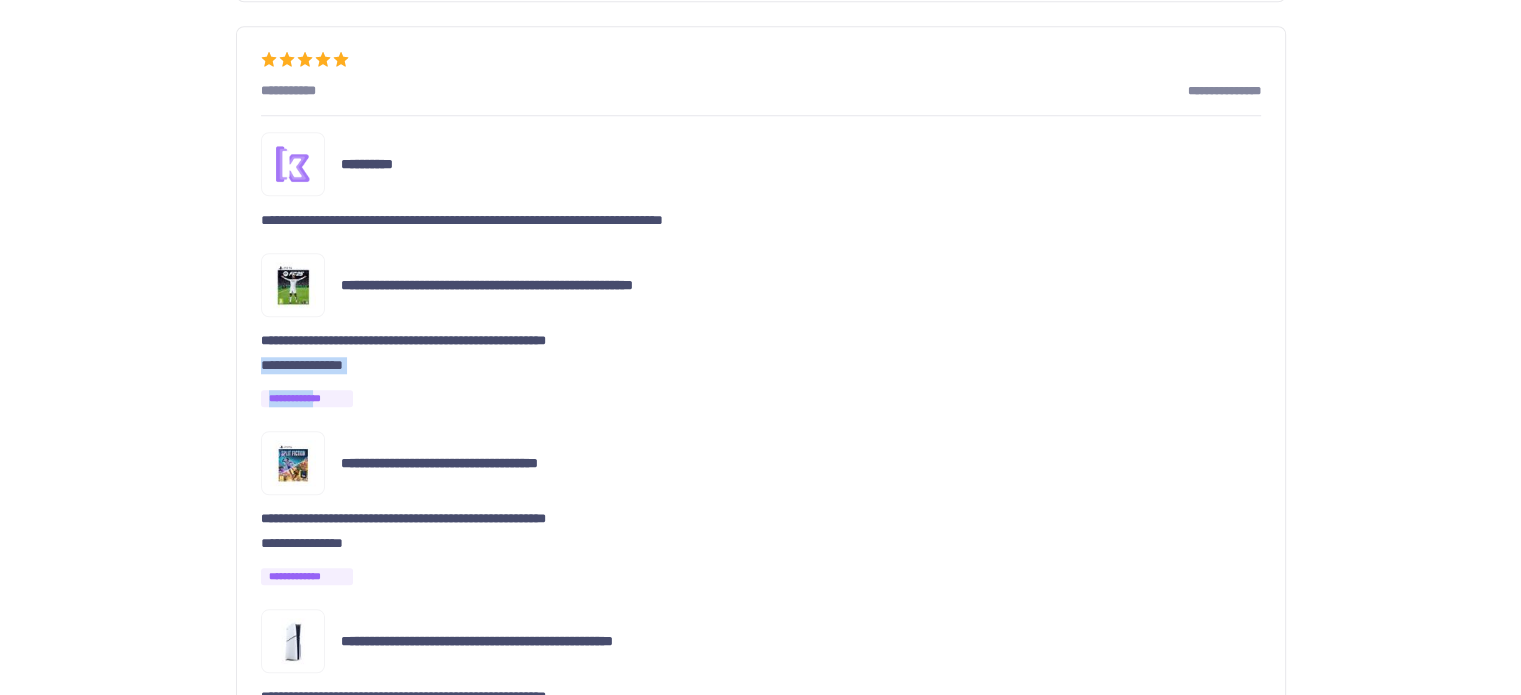 click on "**********" at bounding box center [761, 330] 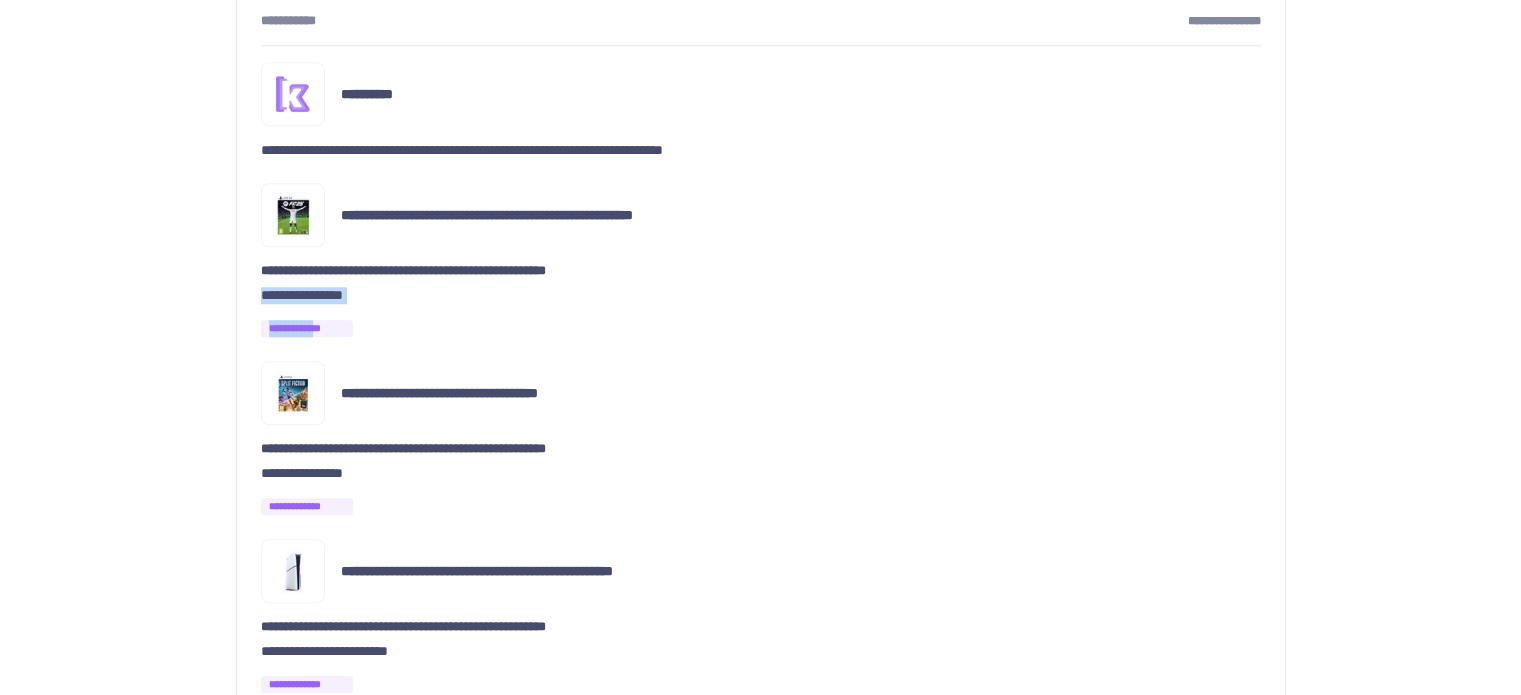 scroll, scrollTop: 1900, scrollLeft: 0, axis: vertical 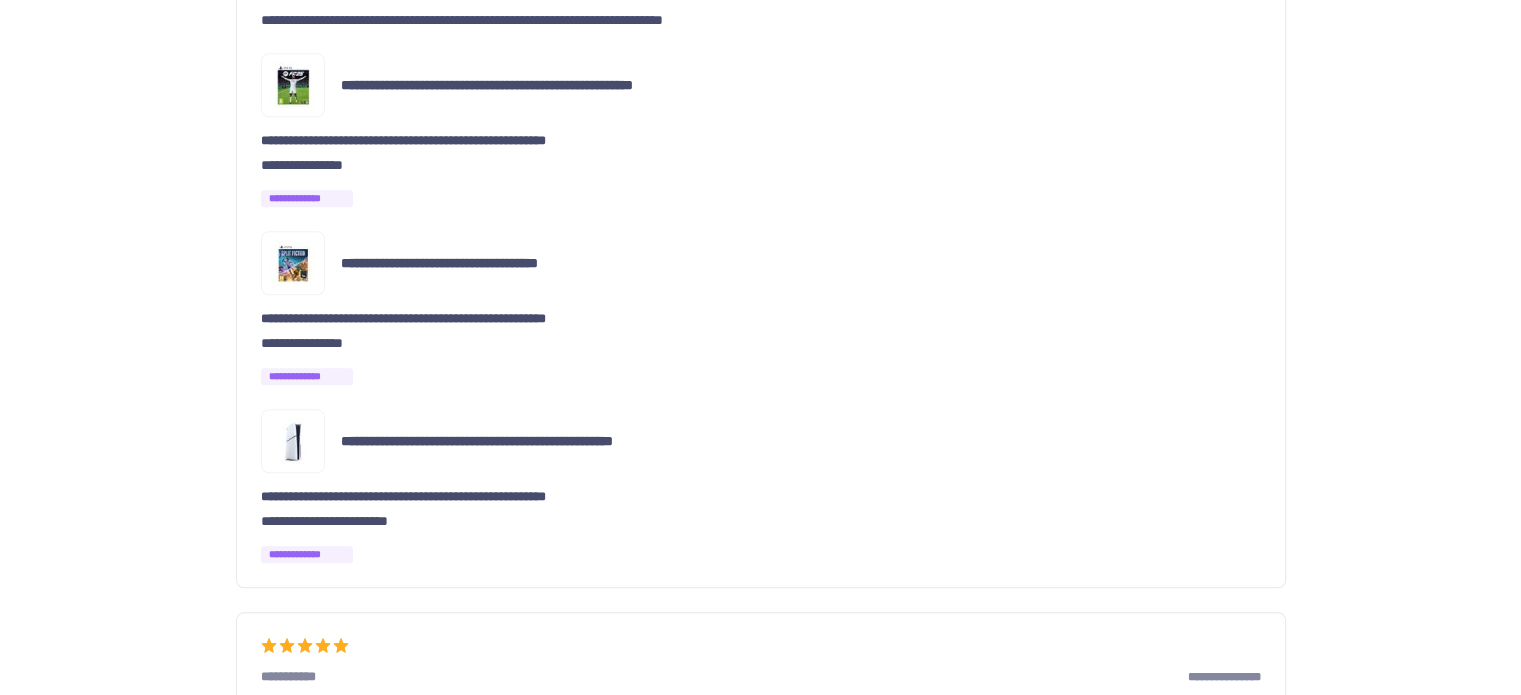 drag, startPoint x: 320, startPoint y: 531, endPoint x: 373, endPoint y: 535, distance: 53.15073 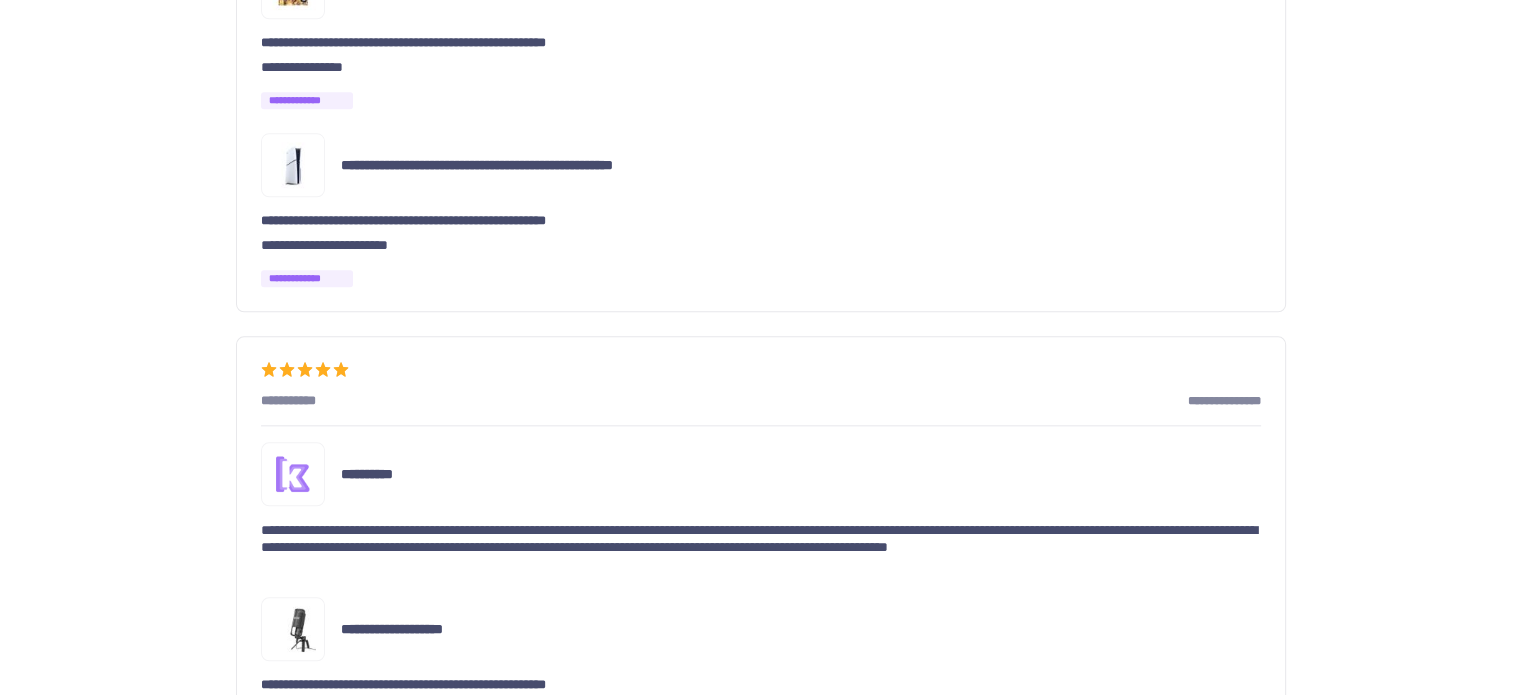 scroll, scrollTop: 2300, scrollLeft: 0, axis: vertical 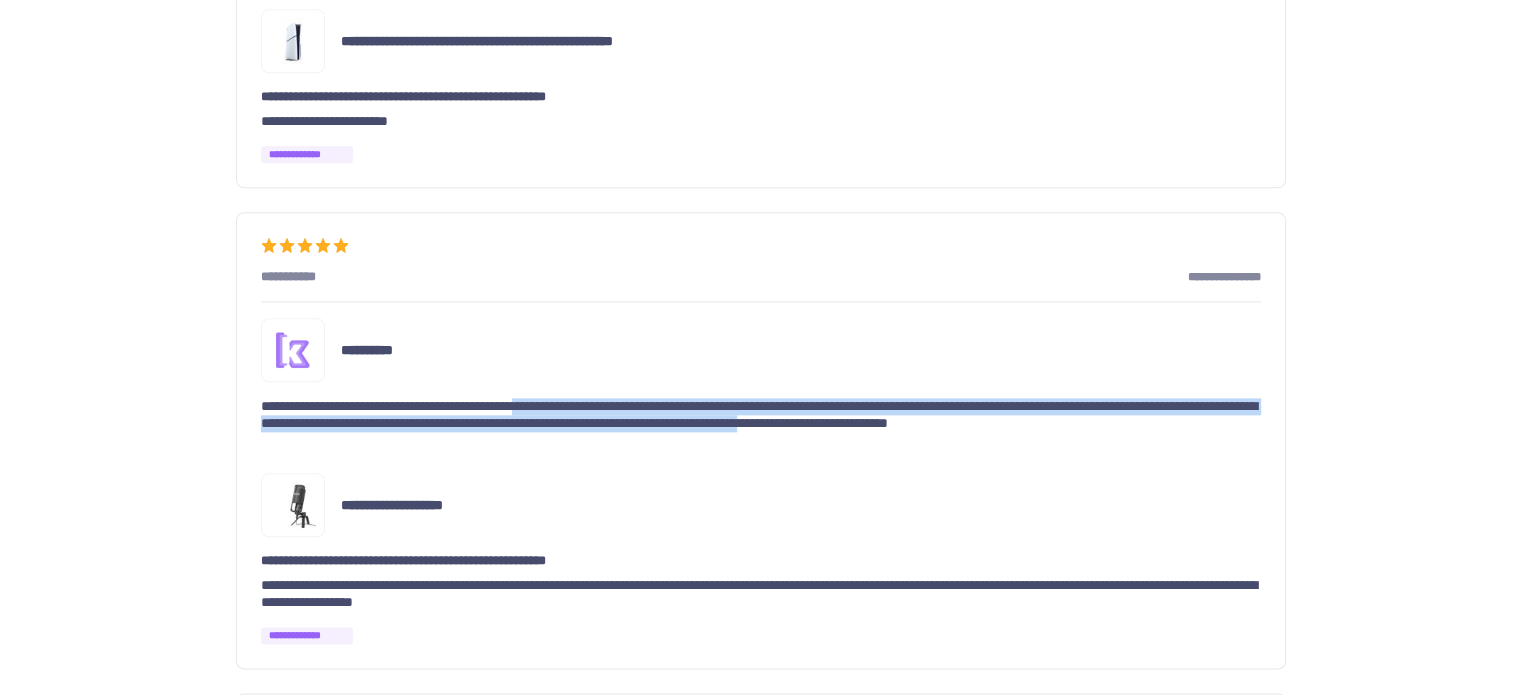 drag, startPoint x: 604, startPoint y: 400, endPoint x: 1220, endPoint y: 430, distance: 616.7301 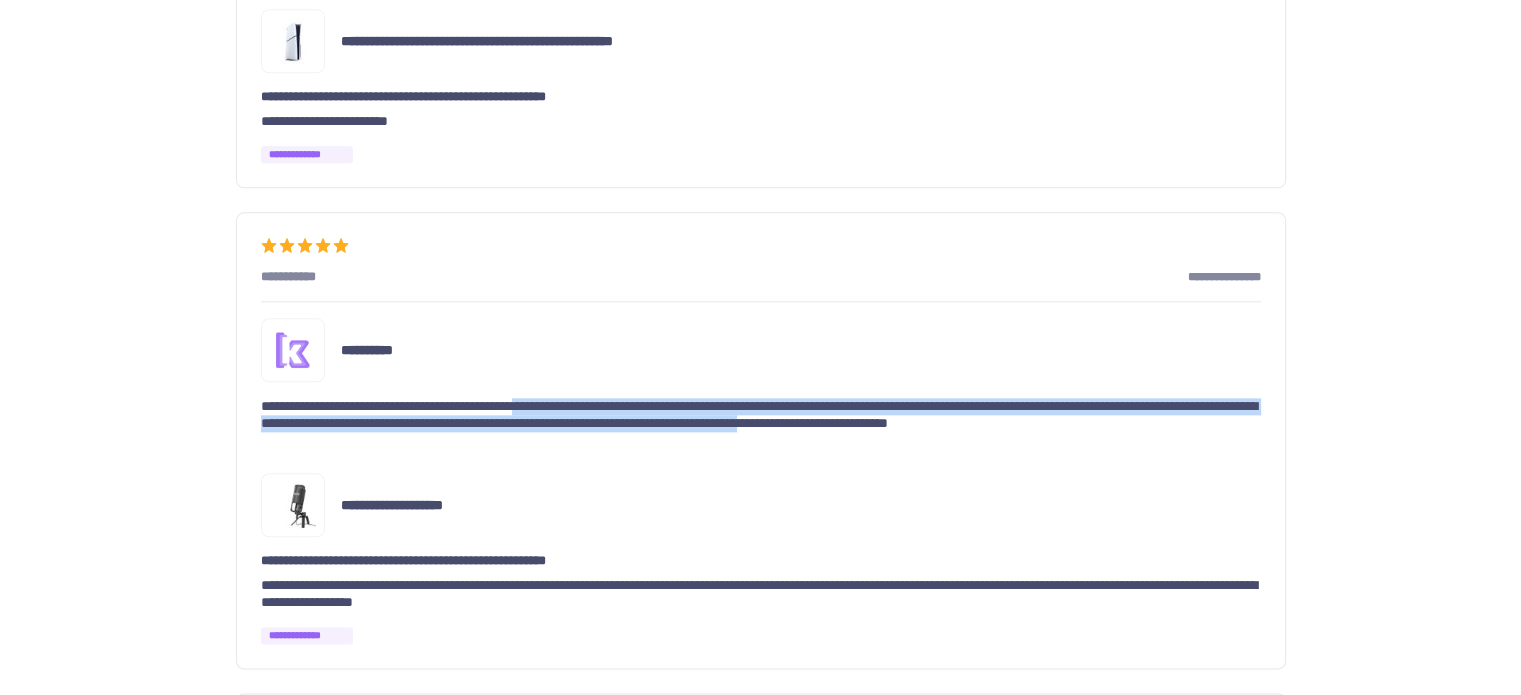 click on "**********" at bounding box center [761, 423] 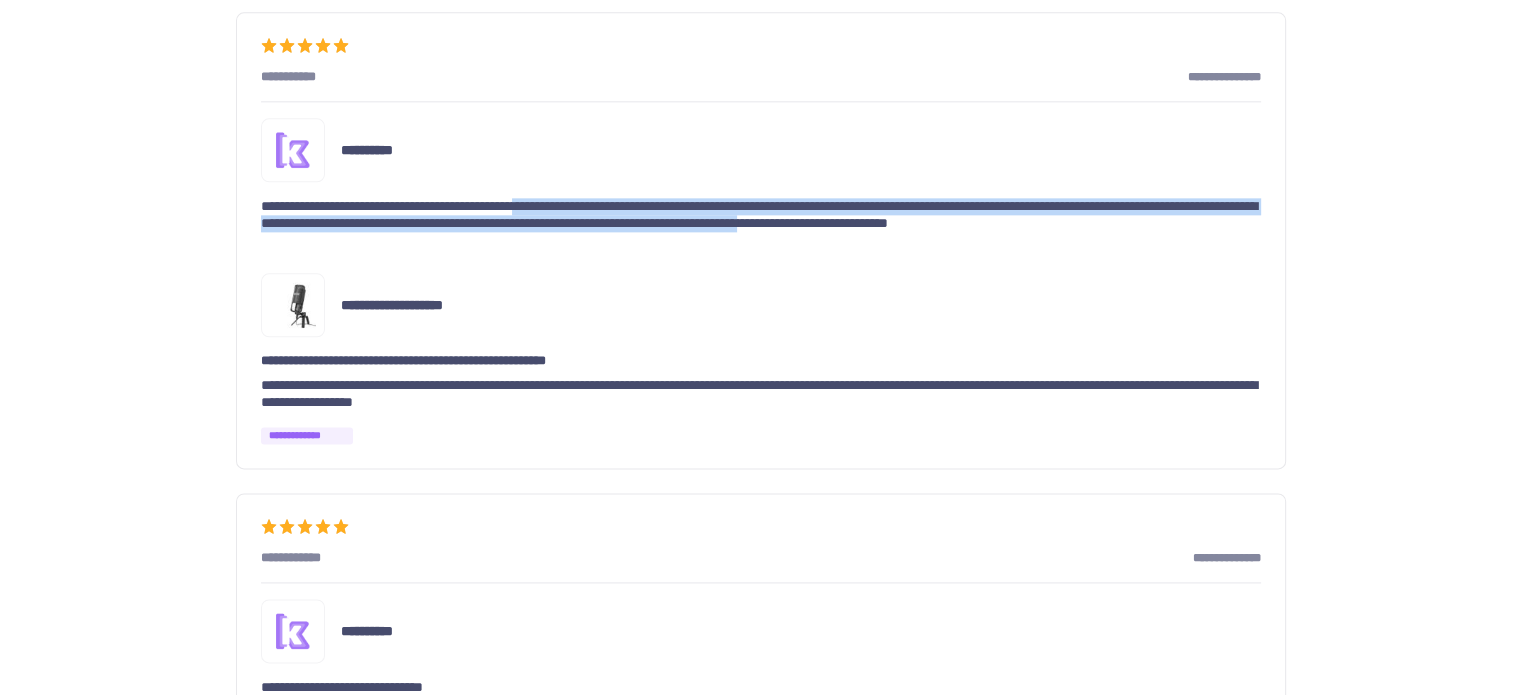 scroll, scrollTop: 2700, scrollLeft: 0, axis: vertical 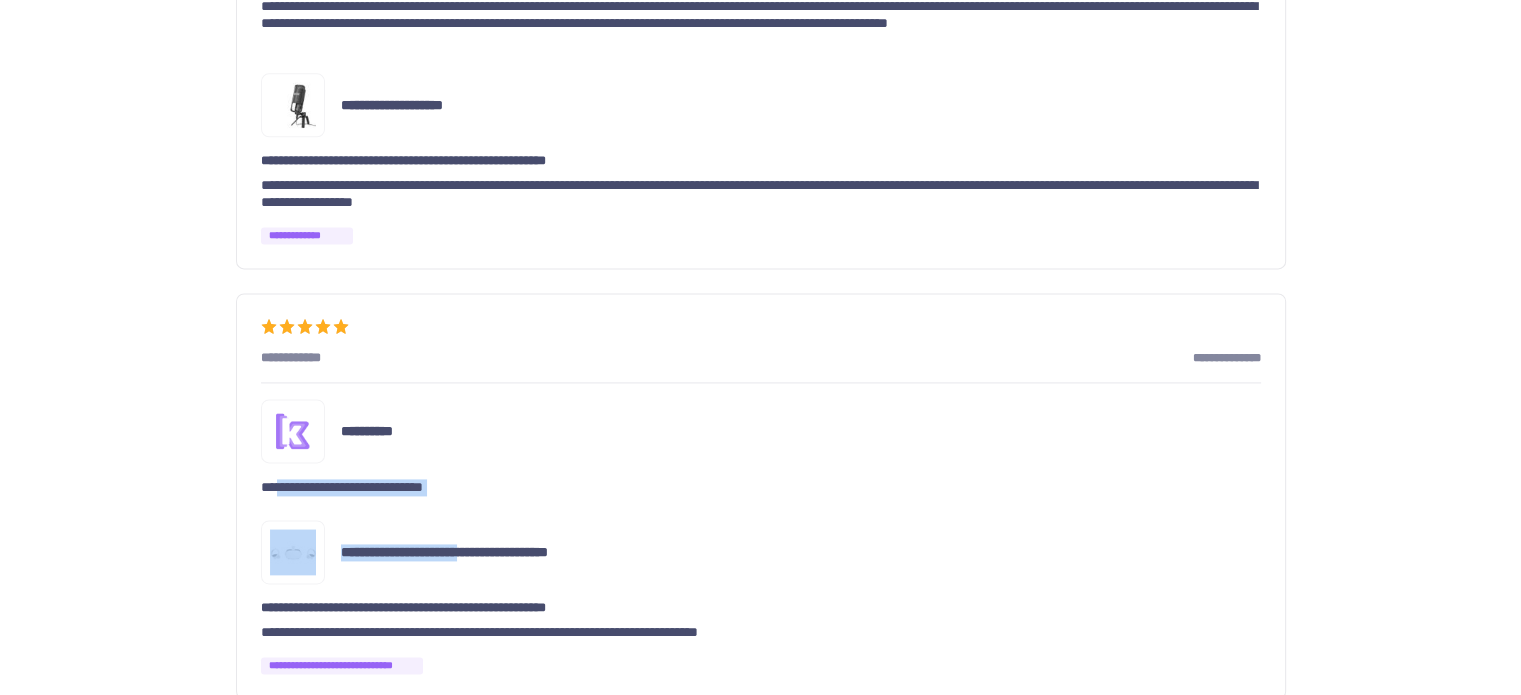 drag, startPoint x: 301, startPoint y: 479, endPoint x: 508, endPoint y: 500, distance: 208.06248 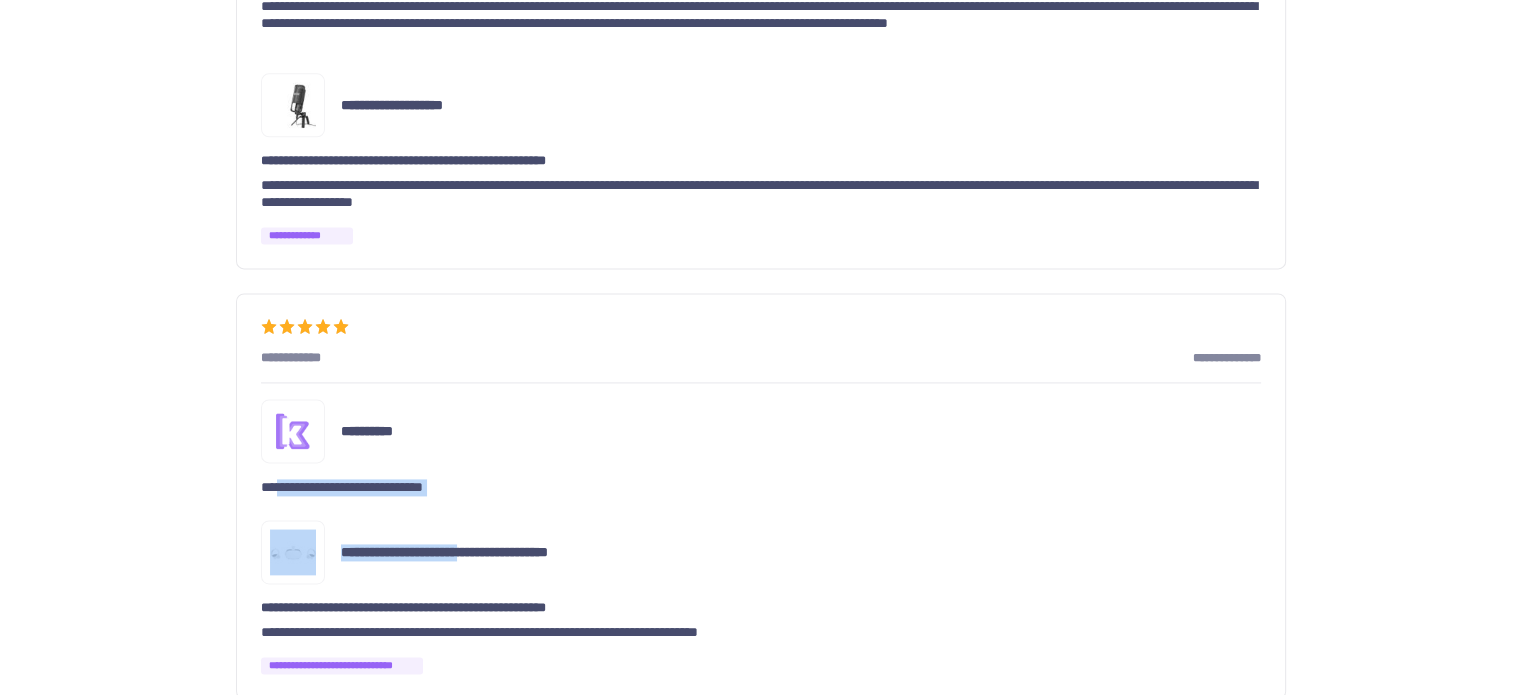 click on "**********" at bounding box center (761, 496) 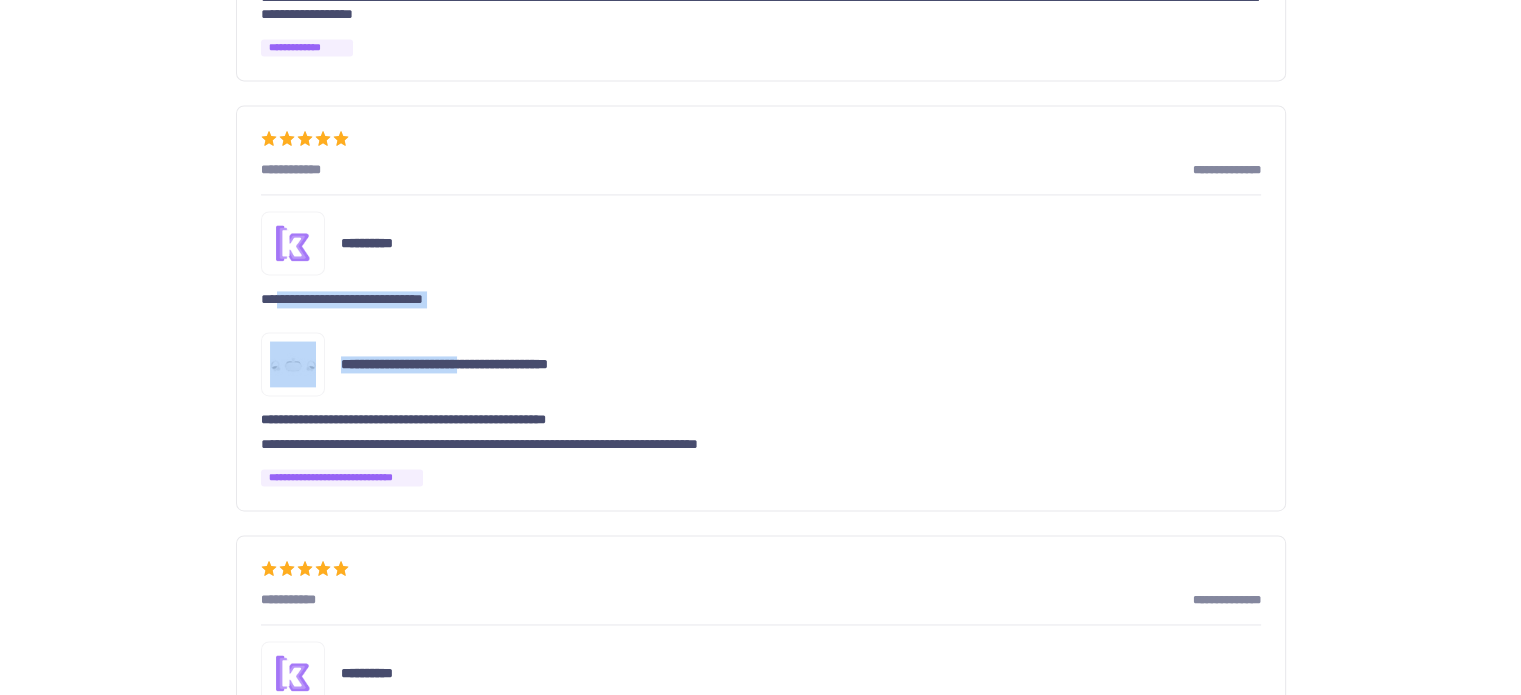 scroll, scrollTop: 2900, scrollLeft: 0, axis: vertical 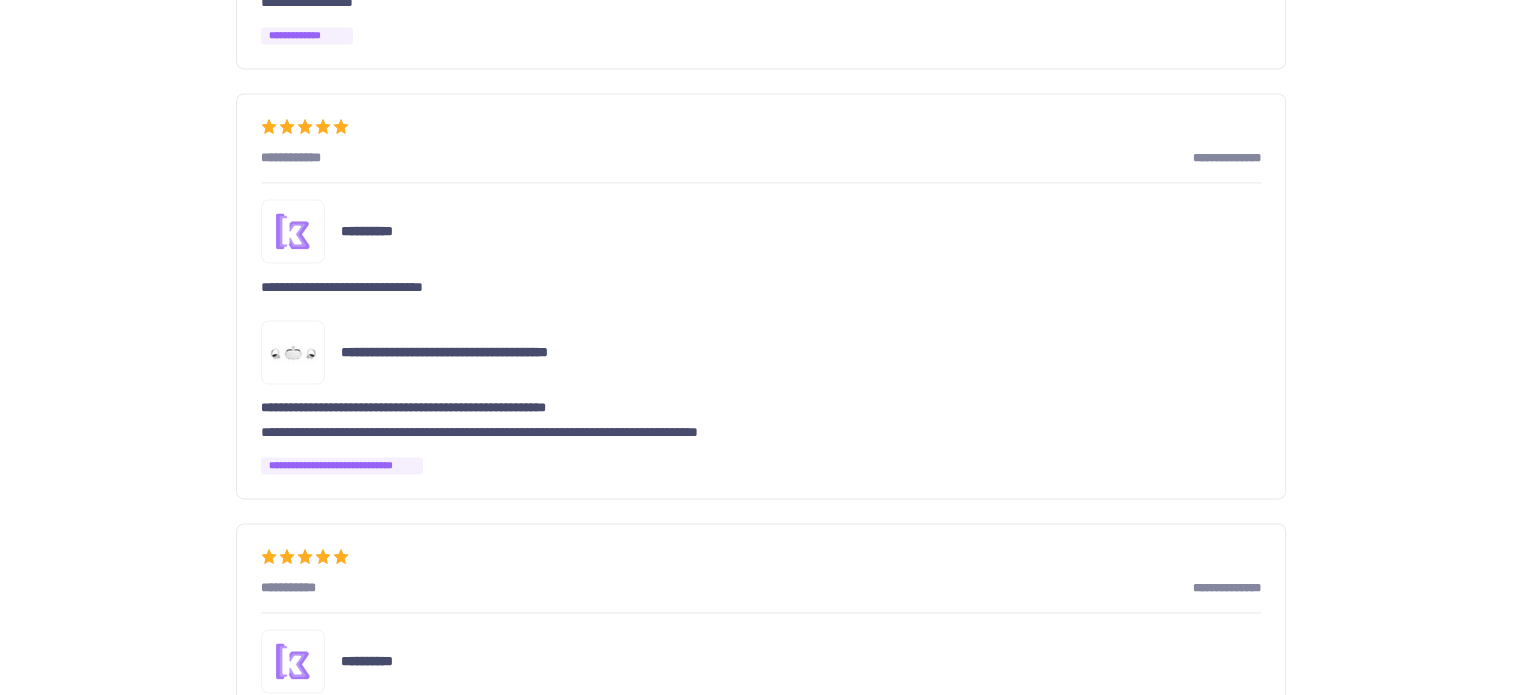 click on "**********" at bounding box center [761, 296] 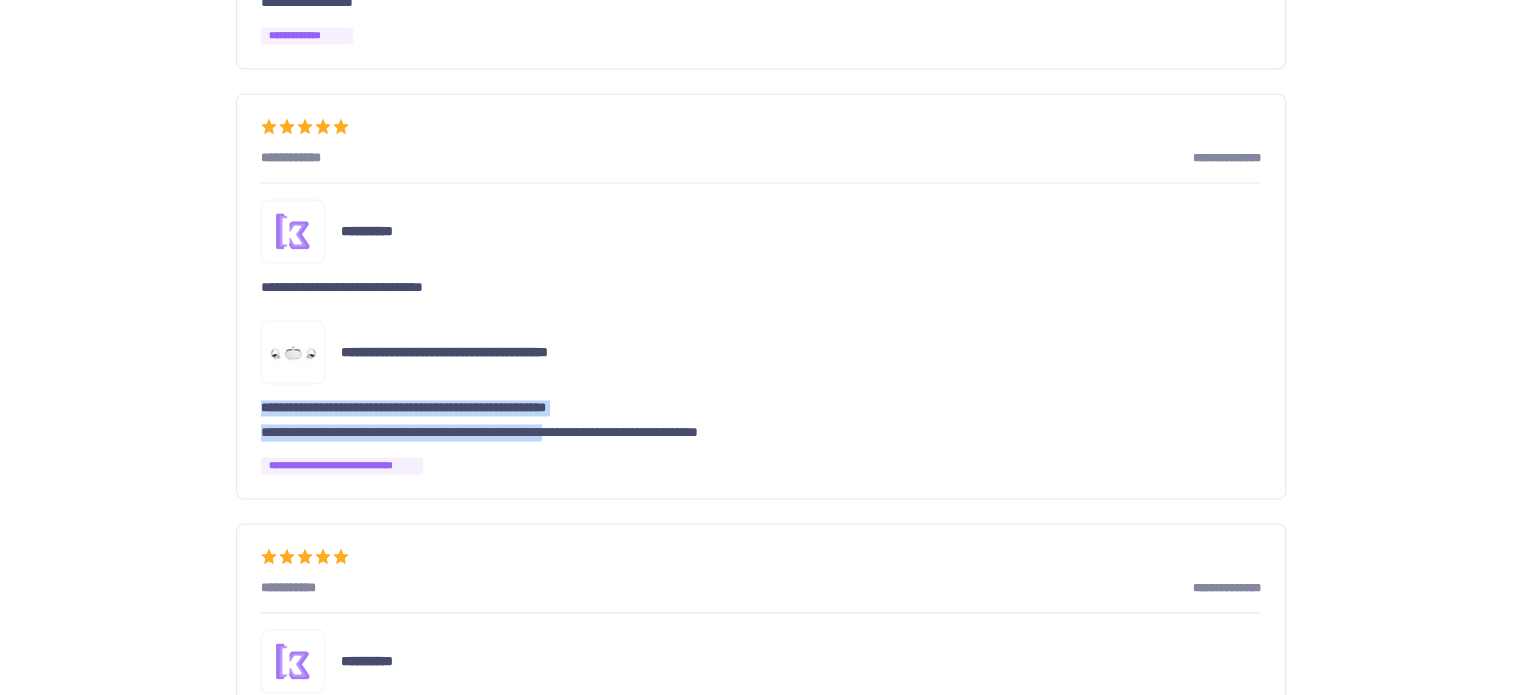 drag, startPoint x: 316, startPoint y: 409, endPoint x: 619, endPoint y: 415, distance: 303.0594 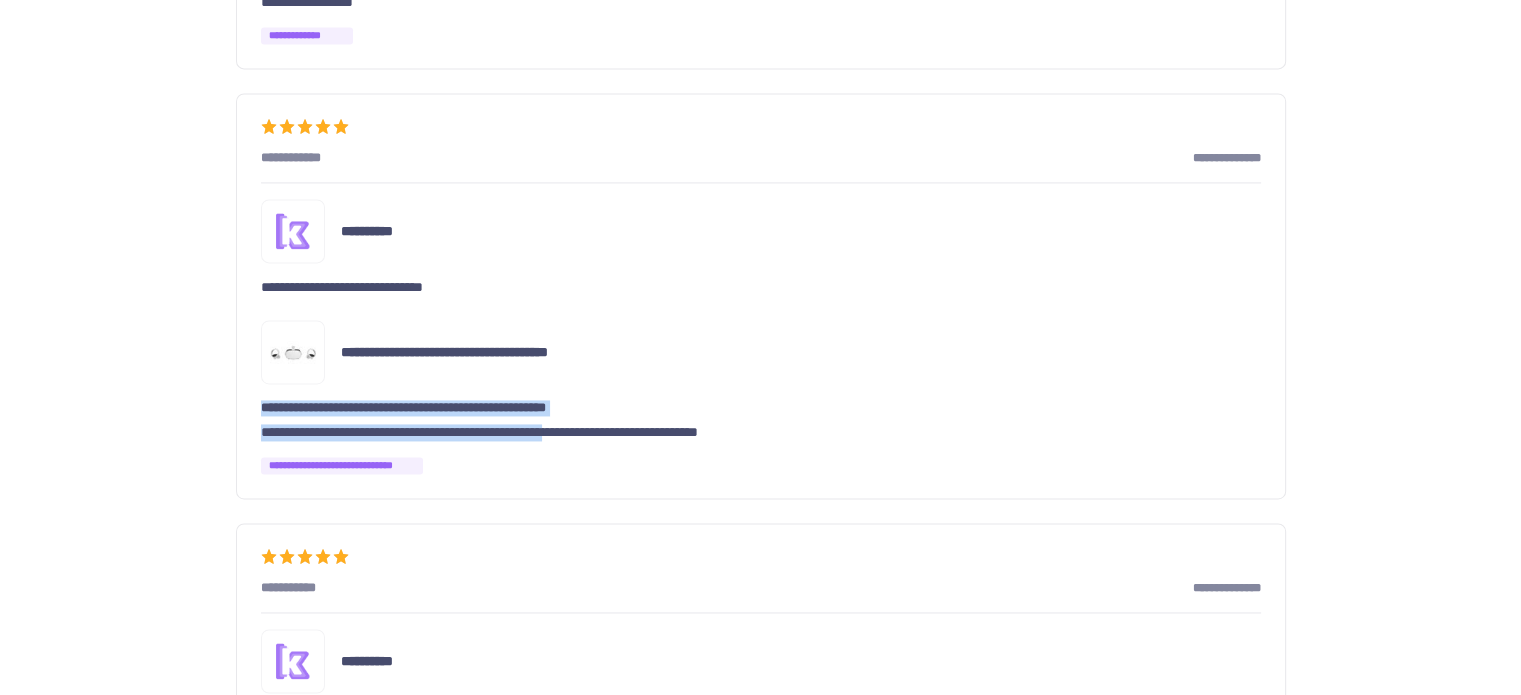 click on "**********" at bounding box center [761, 296] 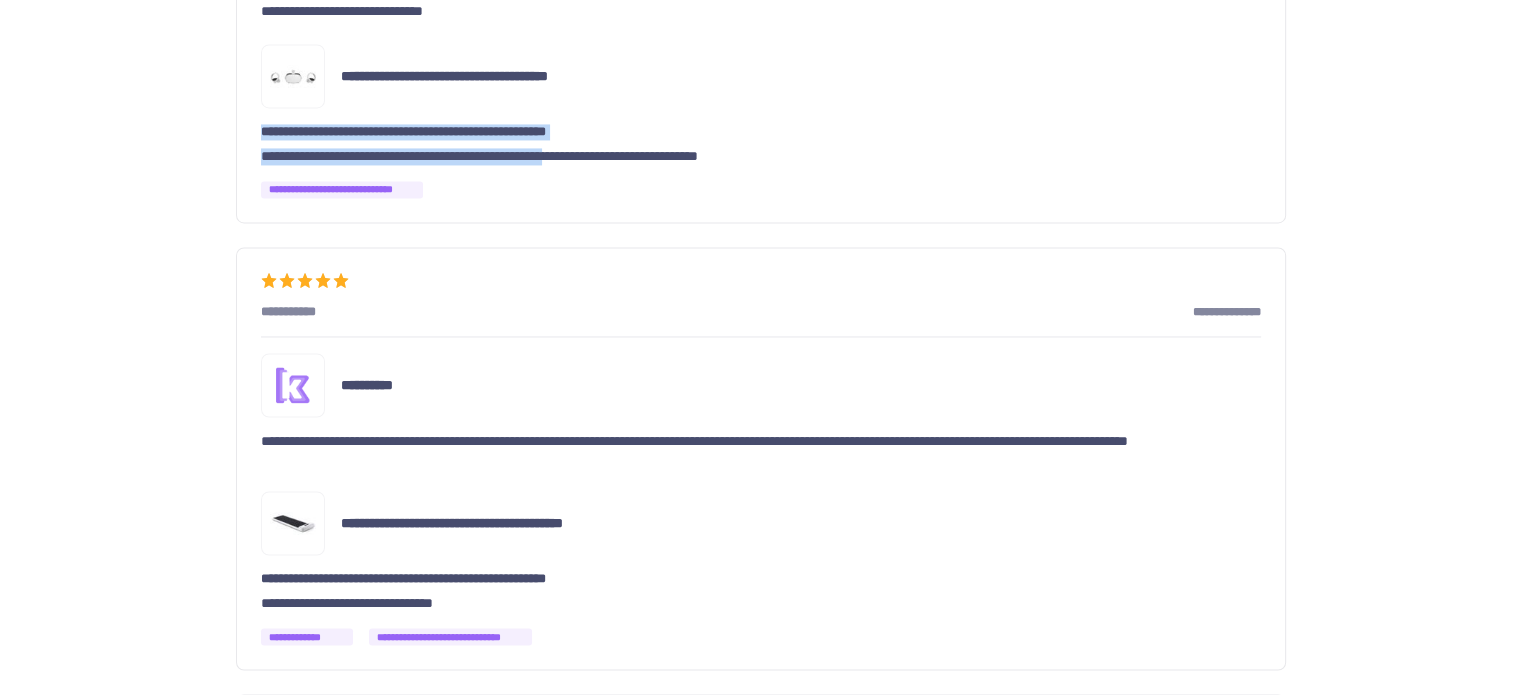 scroll, scrollTop: 3200, scrollLeft: 0, axis: vertical 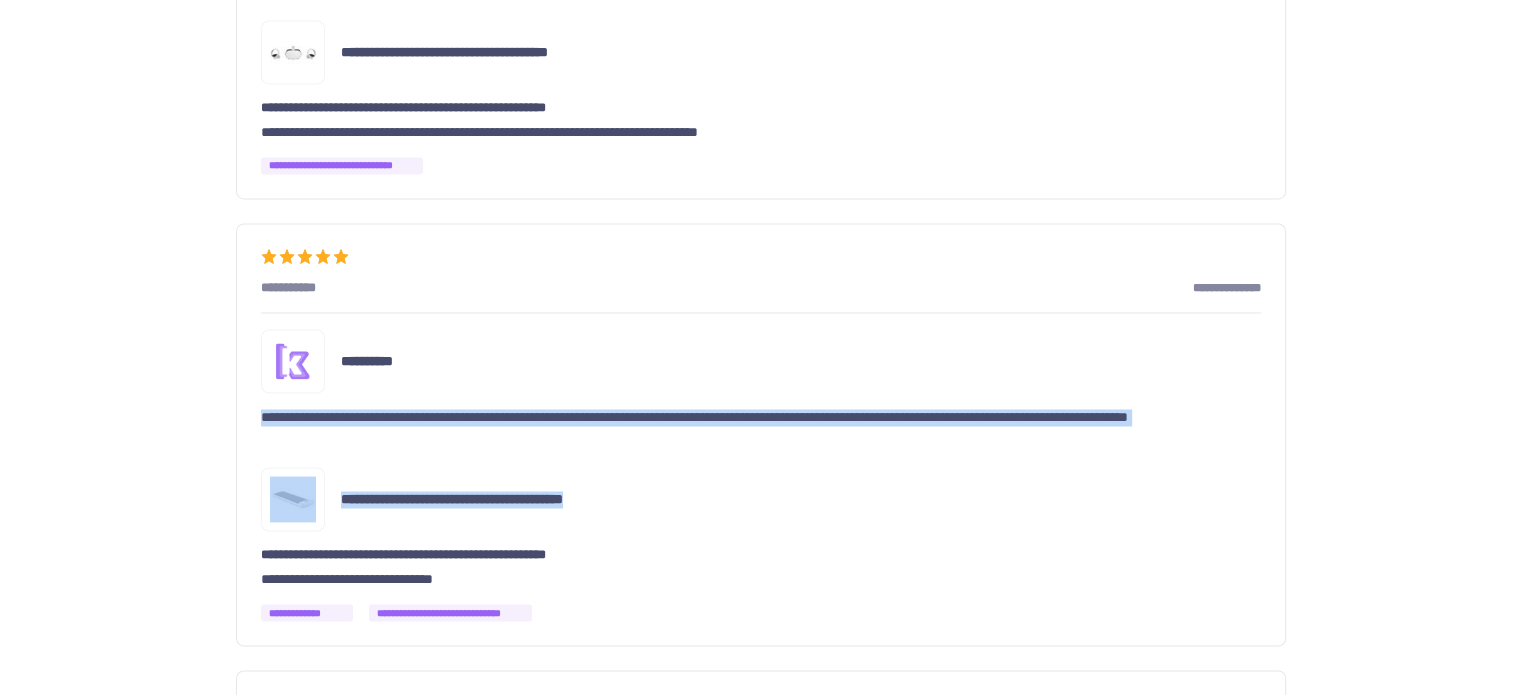 drag, startPoint x: 248, startPoint y: 406, endPoint x: 1183, endPoint y: 447, distance: 935.8985 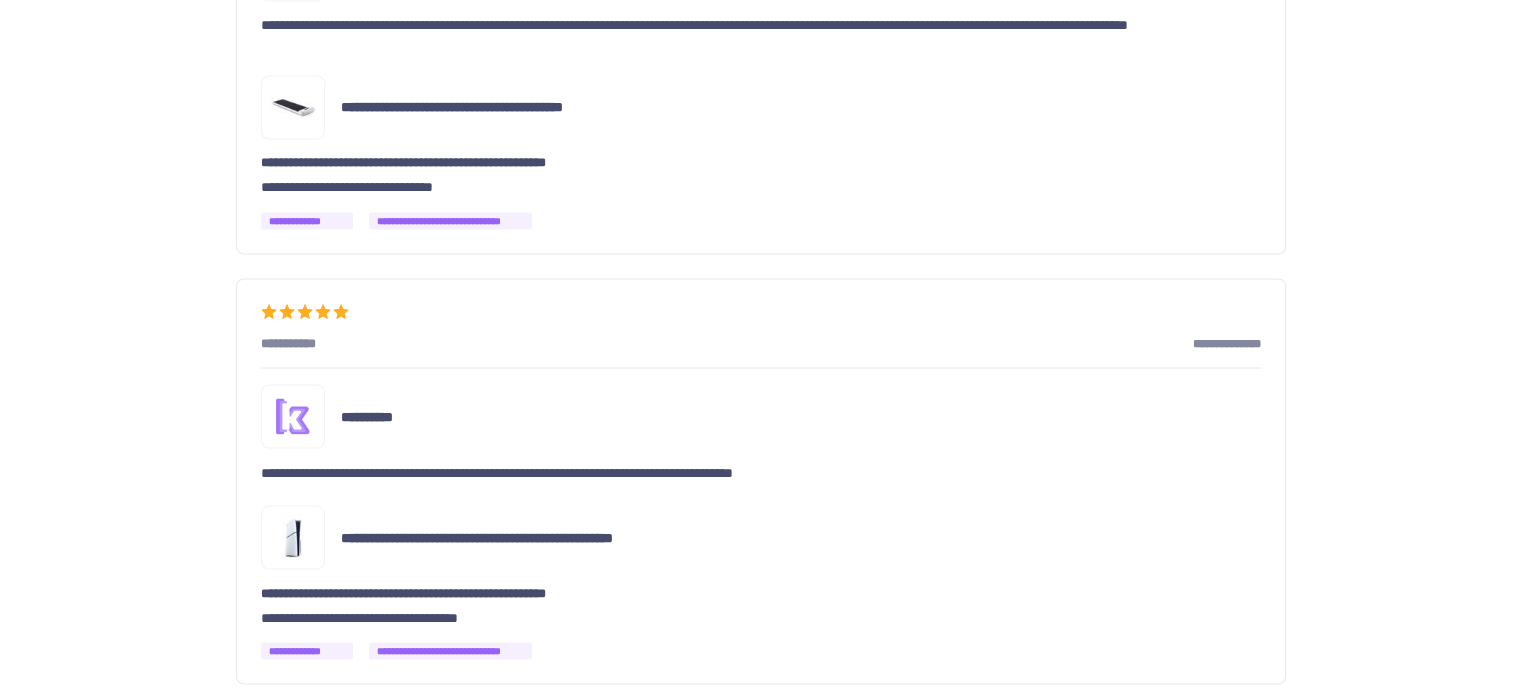 scroll, scrollTop: 3600, scrollLeft: 0, axis: vertical 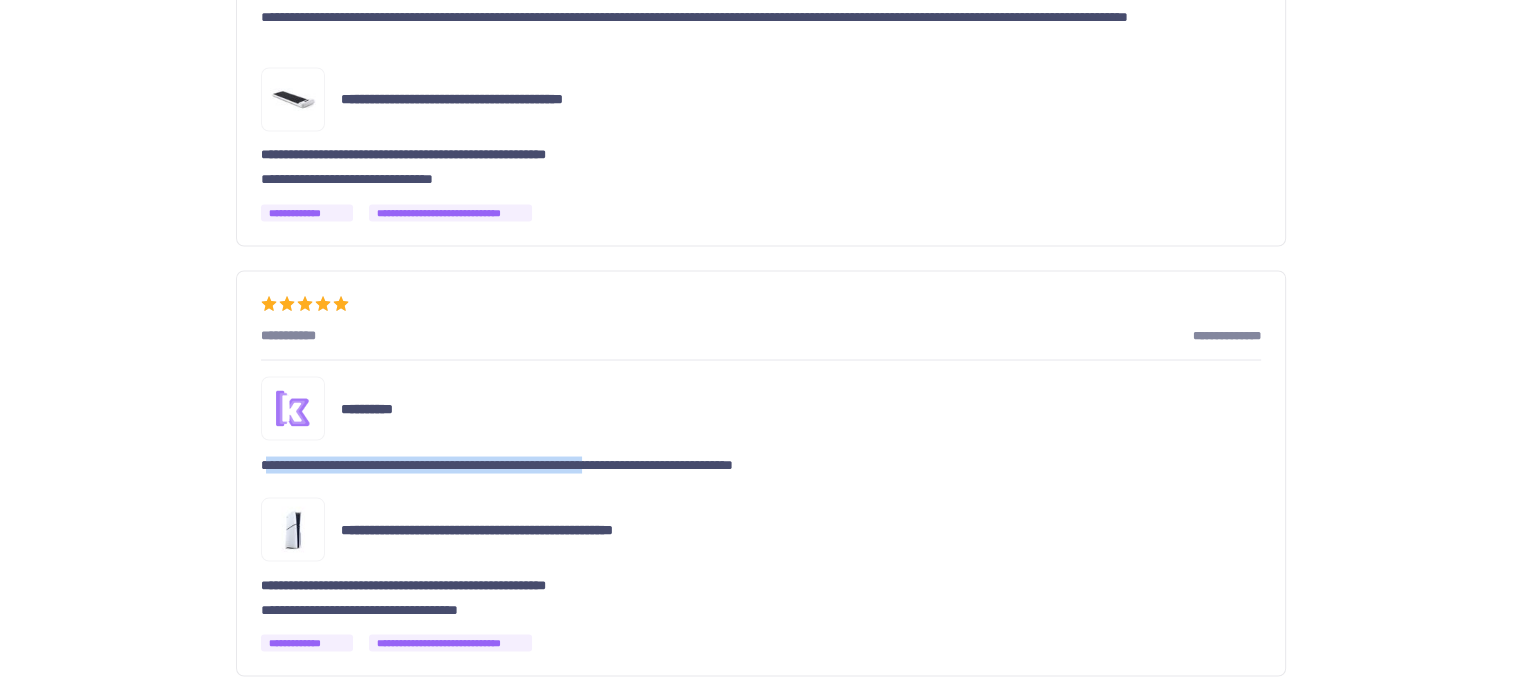 drag, startPoint x: 272, startPoint y: 465, endPoint x: 694, endPoint y: 454, distance: 422.14334 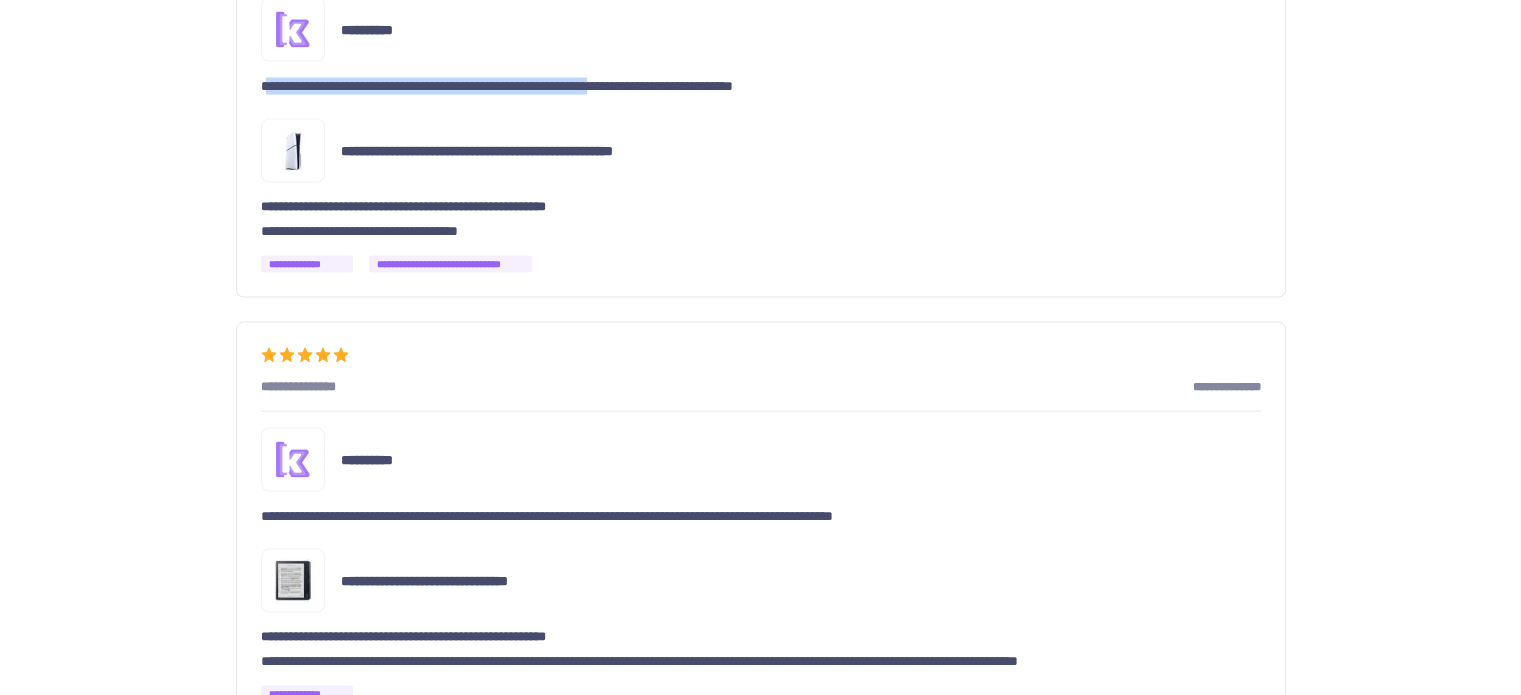 scroll, scrollTop: 4100, scrollLeft: 0, axis: vertical 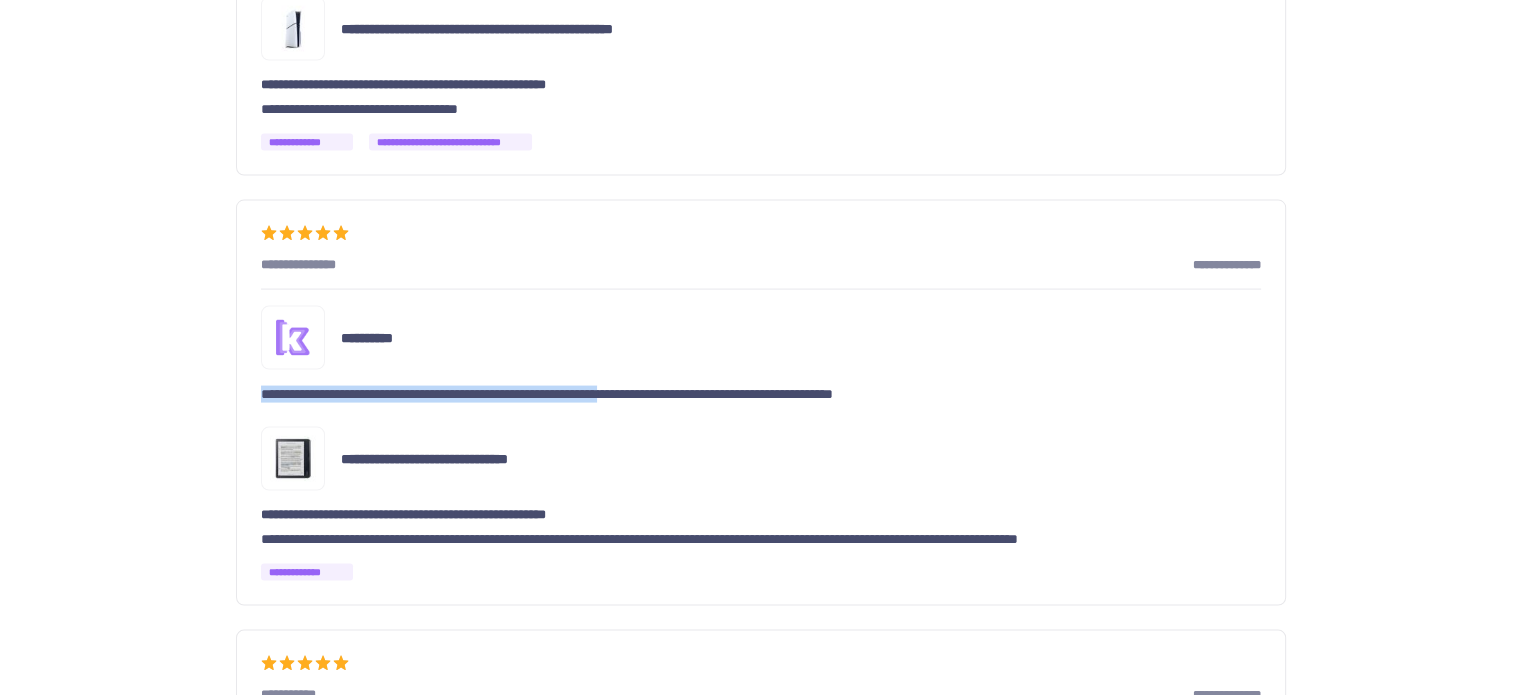 drag, startPoint x: 245, startPoint y: 389, endPoint x: 698, endPoint y: 391, distance: 453.00443 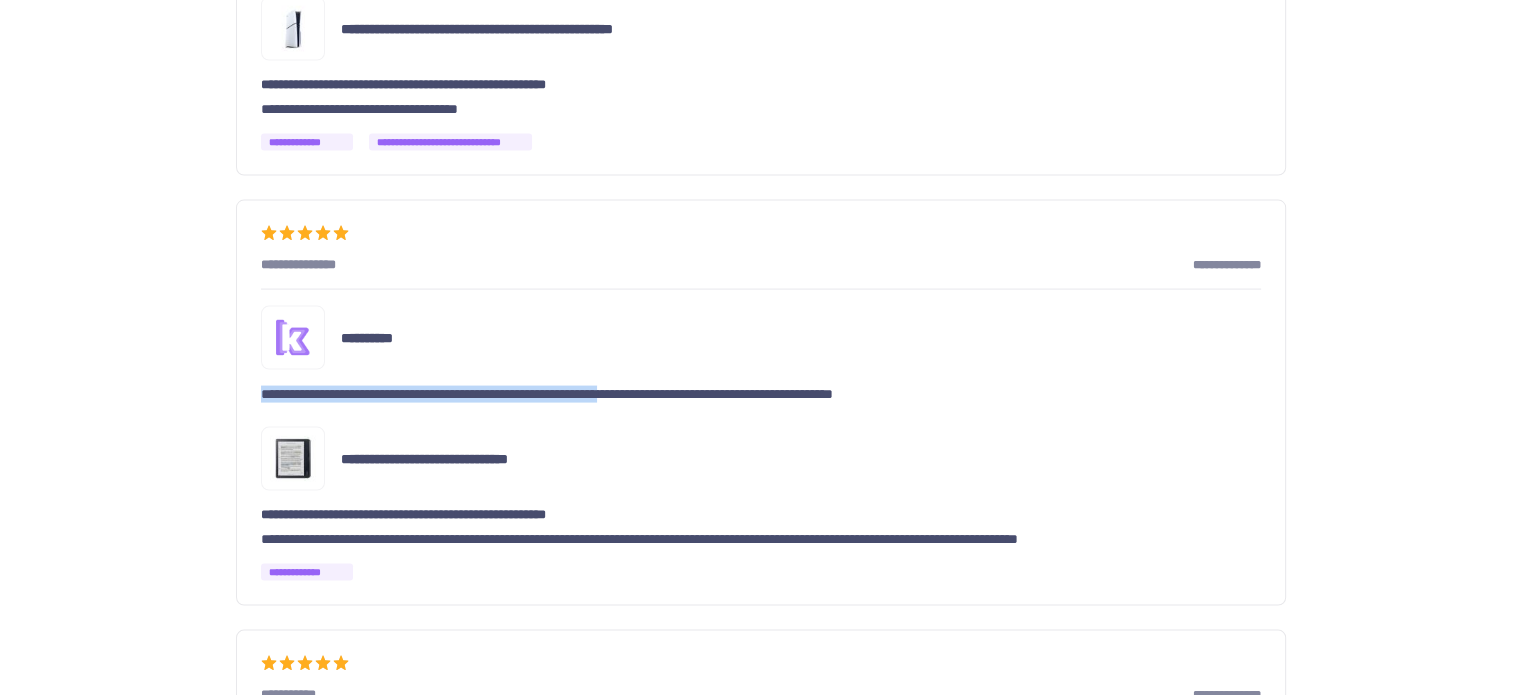 click on "**********" at bounding box center [761, 403] 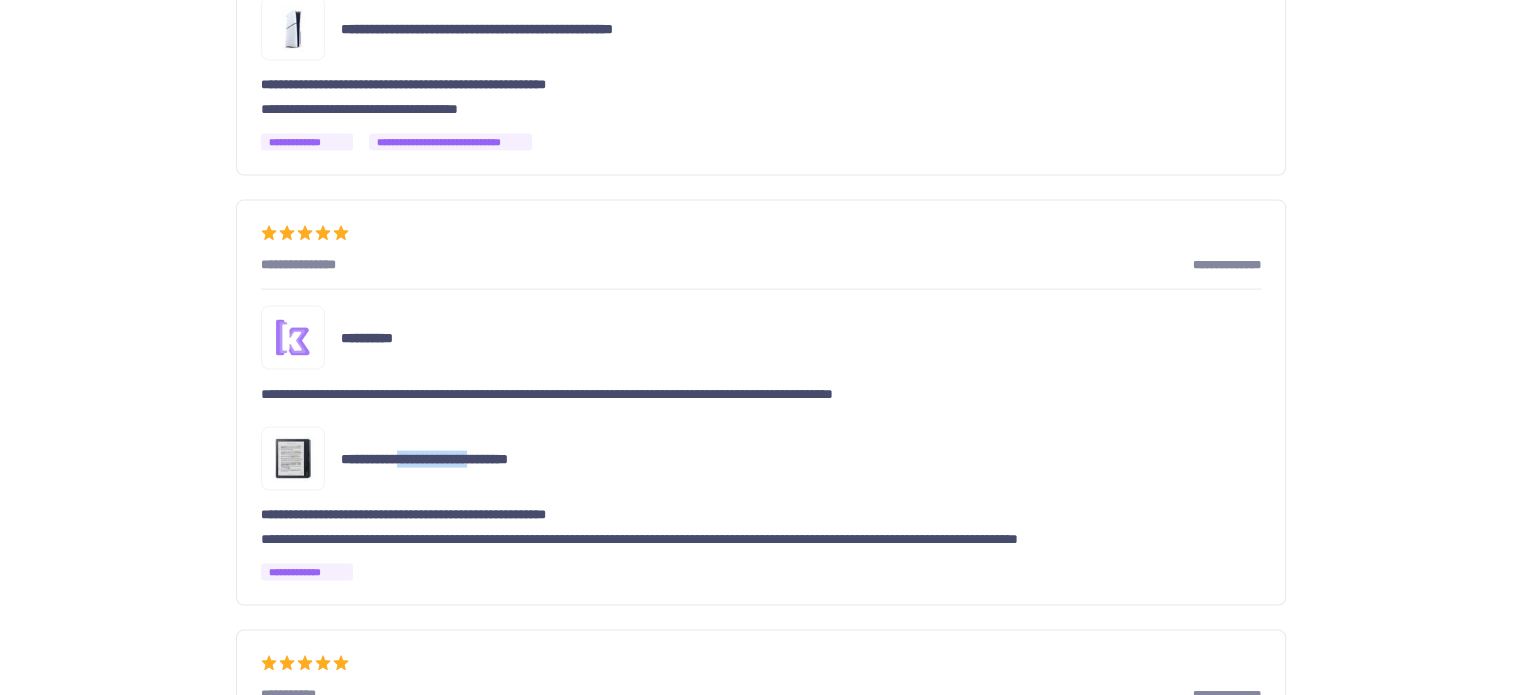 drag, startPoint x: 420, startPoint y: 455, endPoint x: 527, endPoint y: 451, distance: 107.07474 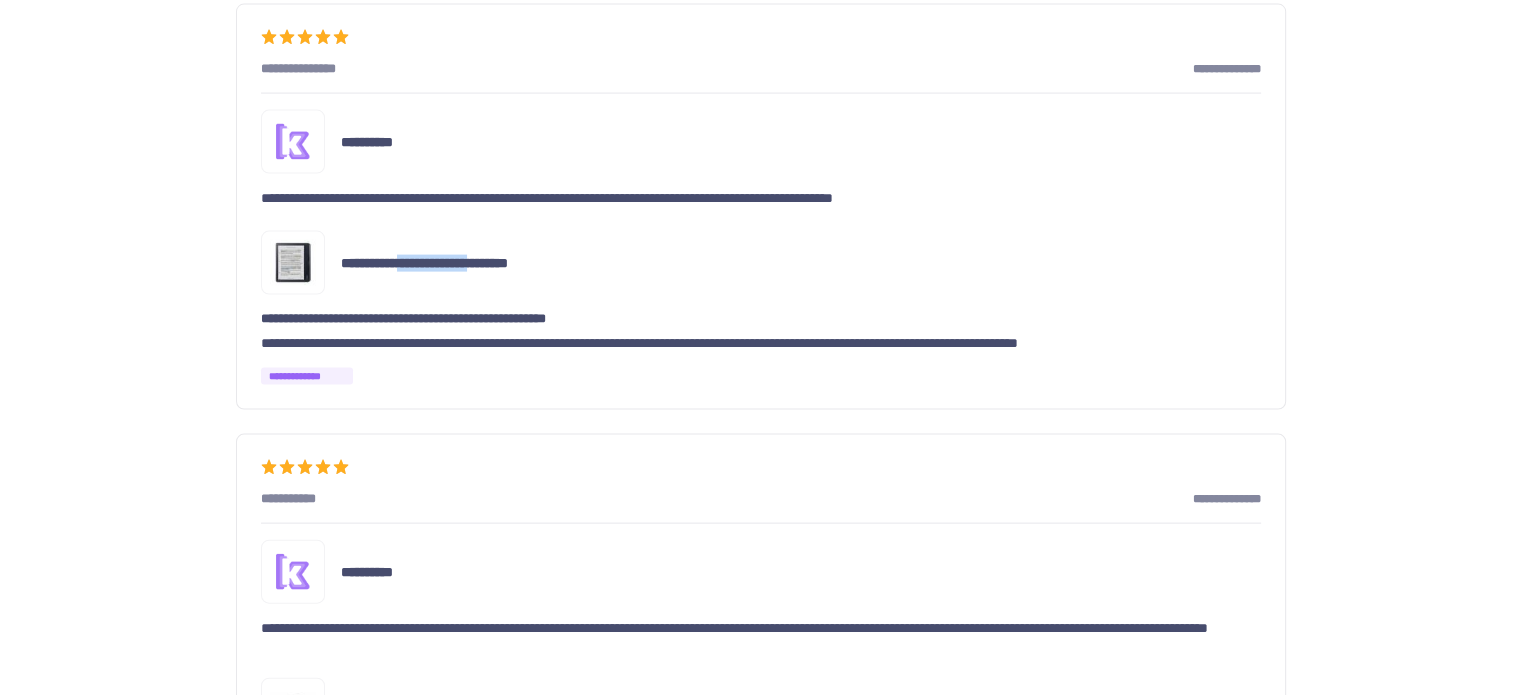 scroll, scrollTop: 4300, scrollLeft: 0, axis: vertical 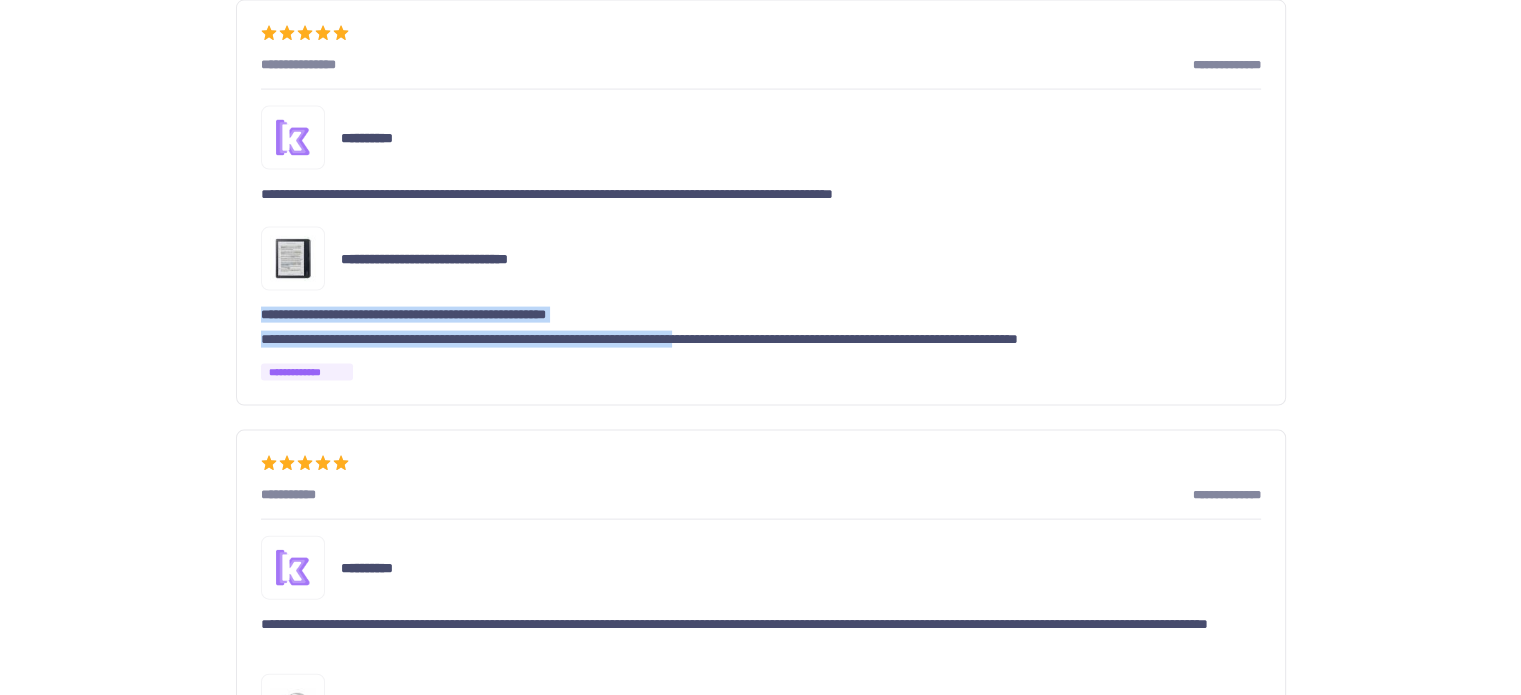 drag, startPoint x: 263, startPoint y: 307, endPoint x: 788, endPoint y: 337, distance: 525.85645 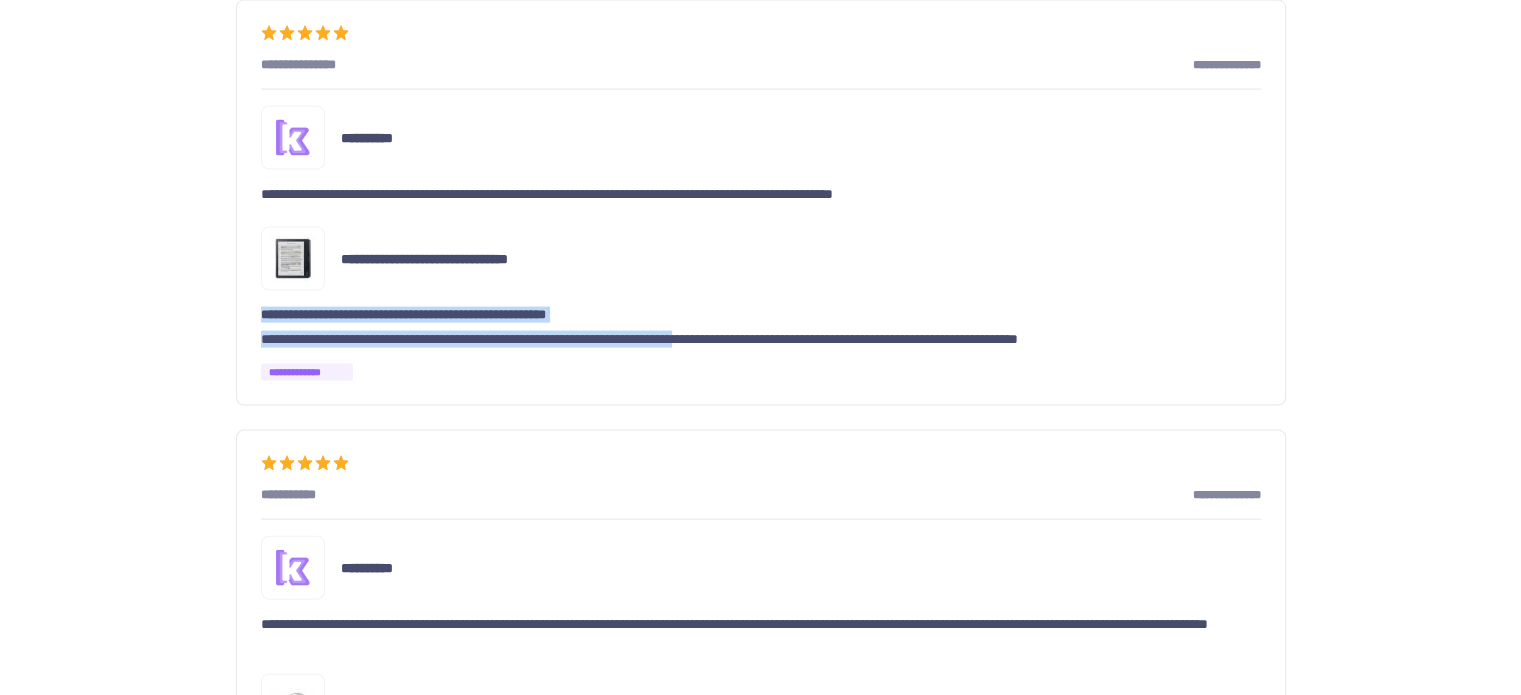 click on "**********" at bounding box center [761, 203] 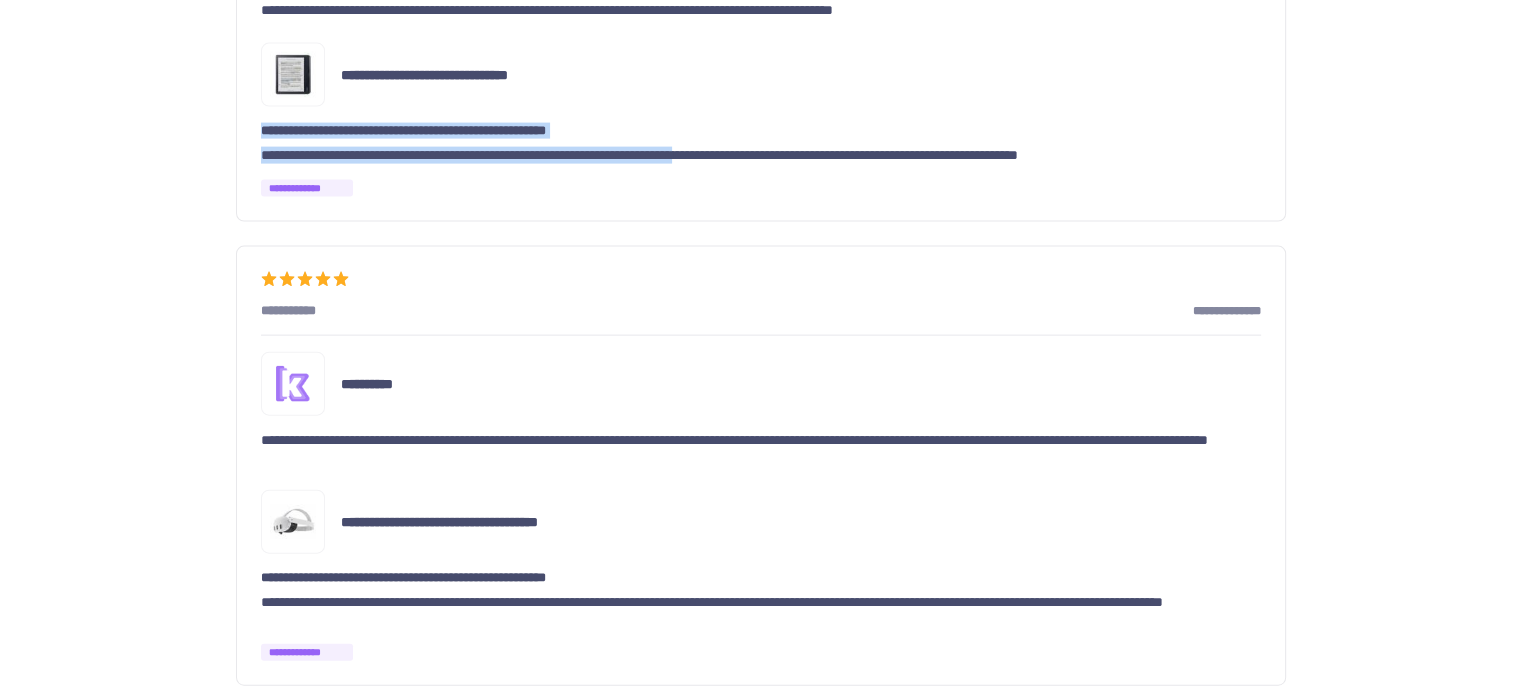 scroll, scrollTop: 4500, scrollLeft: 0, axis: vertical 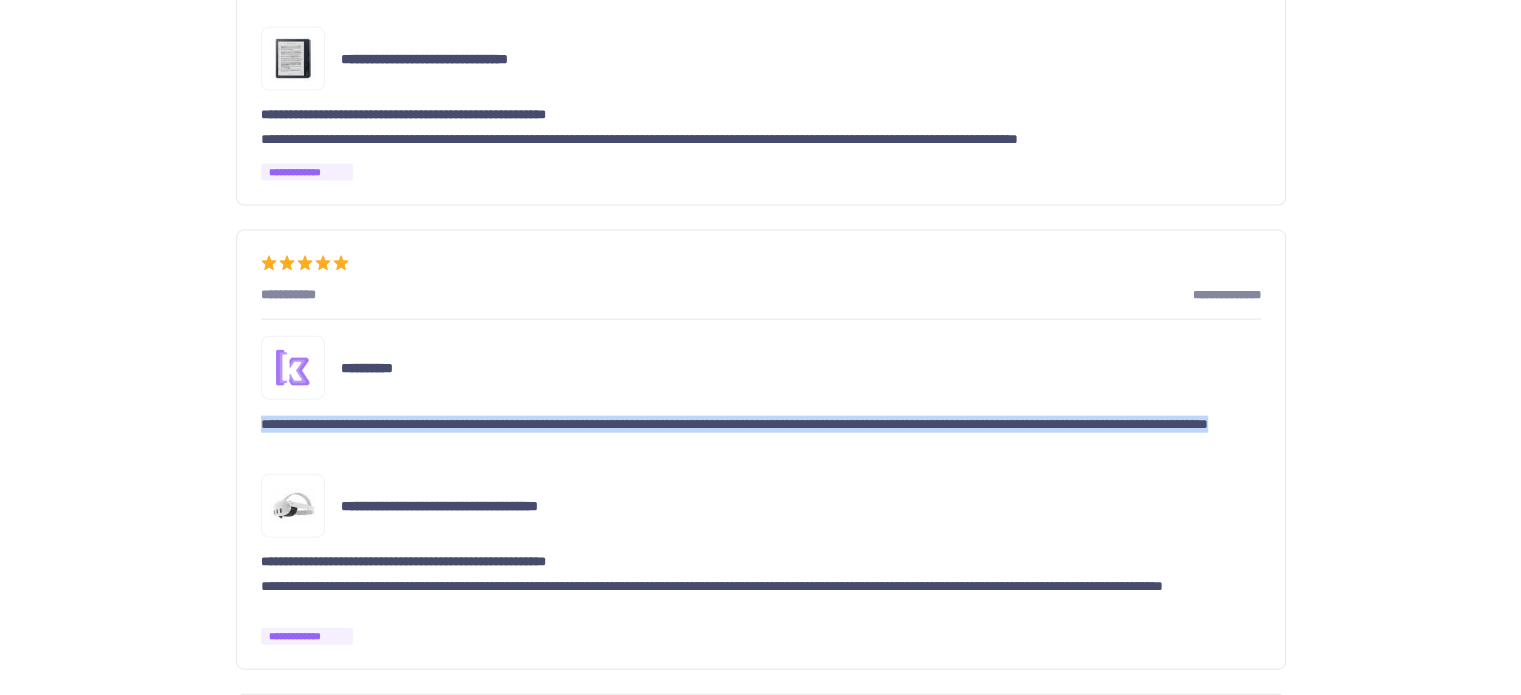 drag, startPoint x: 273, startPoint y: 409, endPoint x: 1150, endPoint y: 440, distance: 877.5477 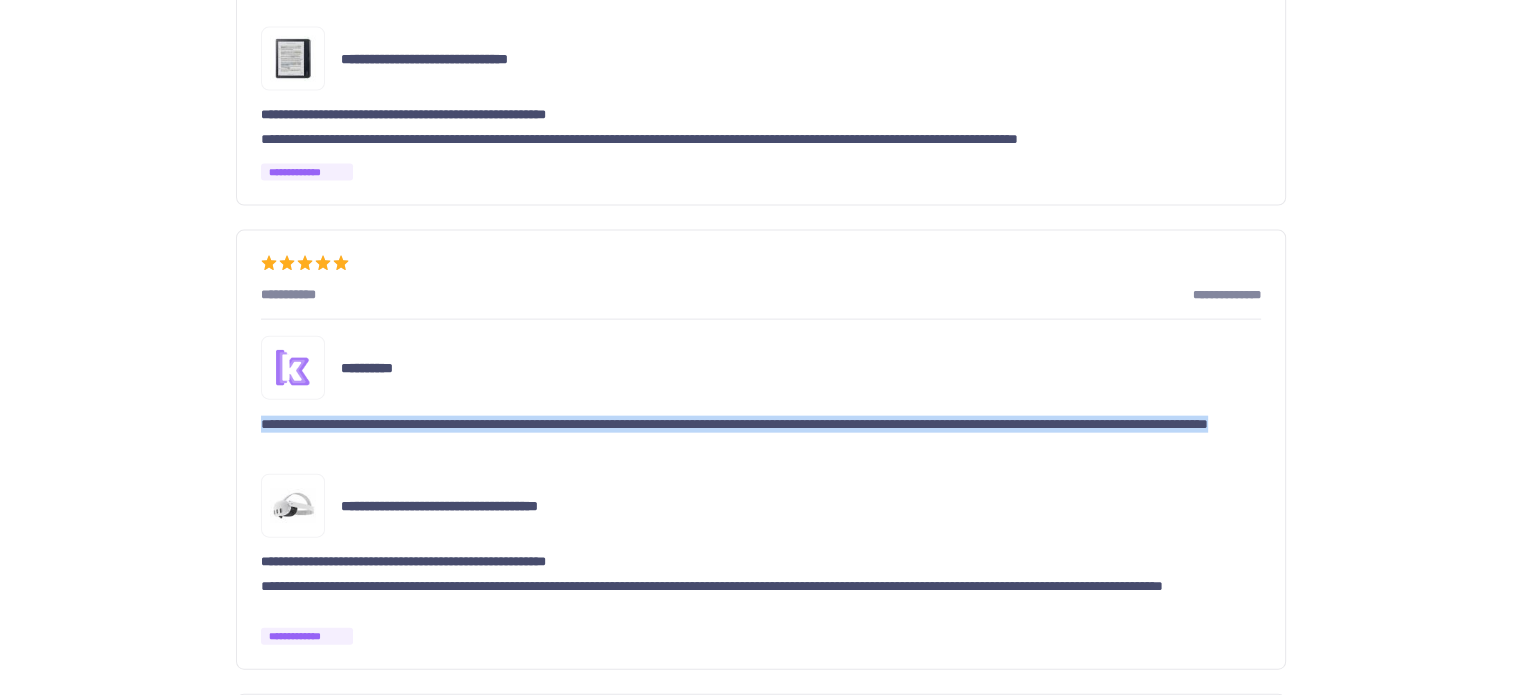 click on "**********" at bounding box center [761, 450] 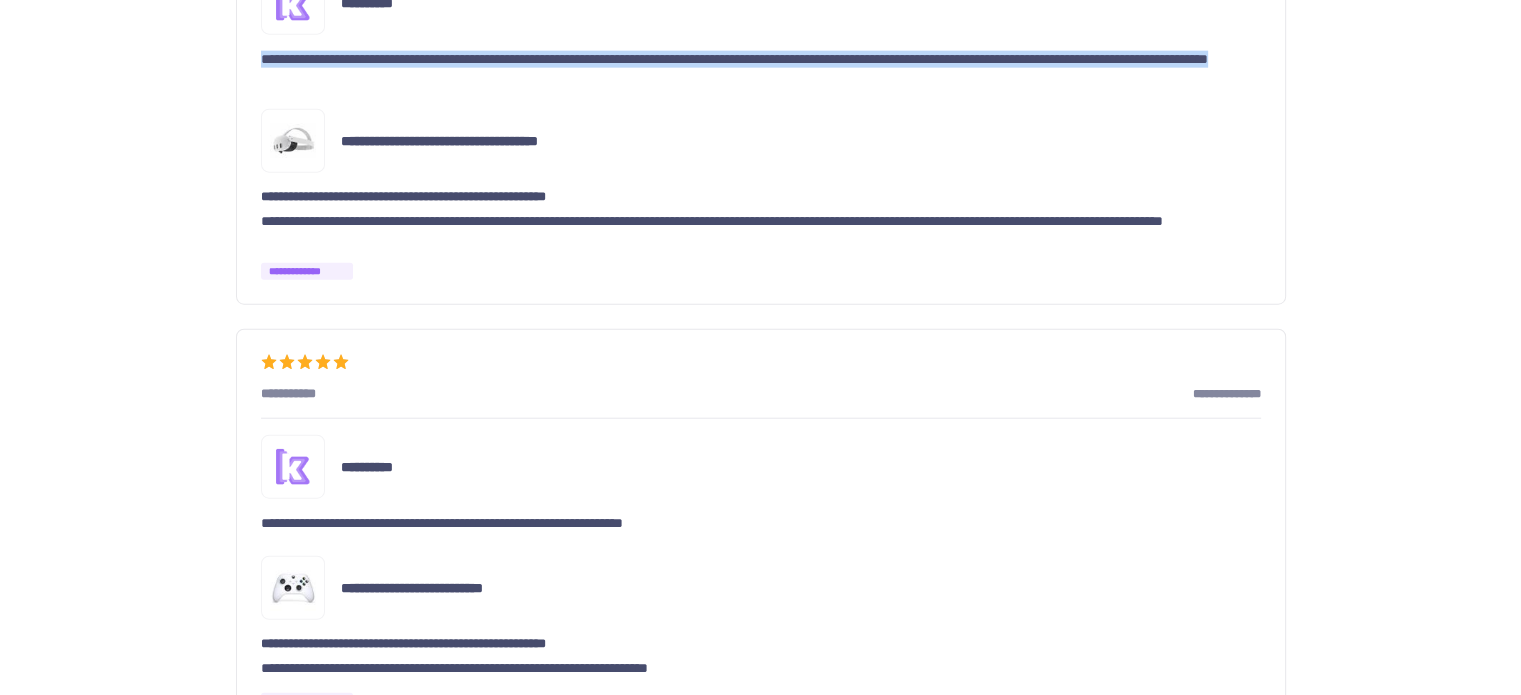 scroll, scrollTop: 4900, scrollLeft: 0, axis: vertical 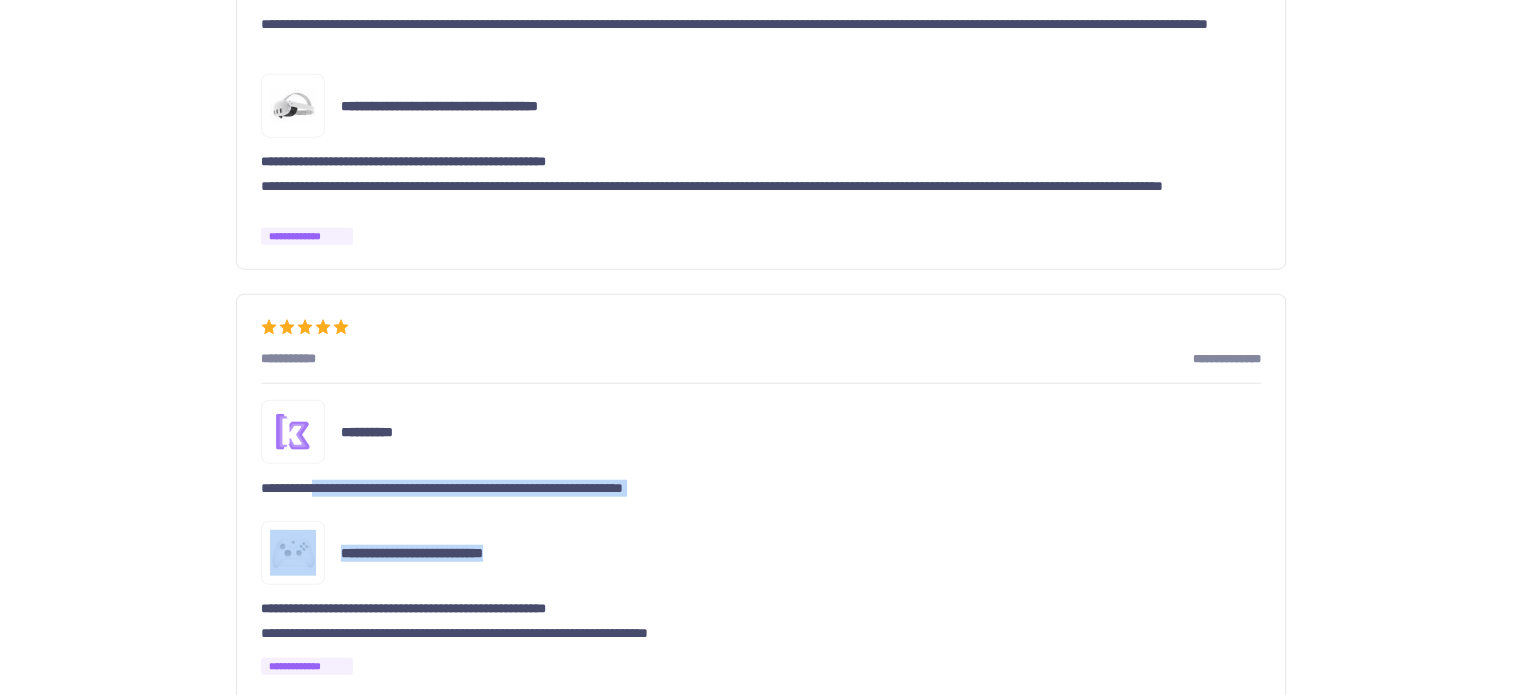 drag, startPoint x: 365, startPoint y: 484, endPoint x: 853, endPoint y: 494, distance: 488.10245 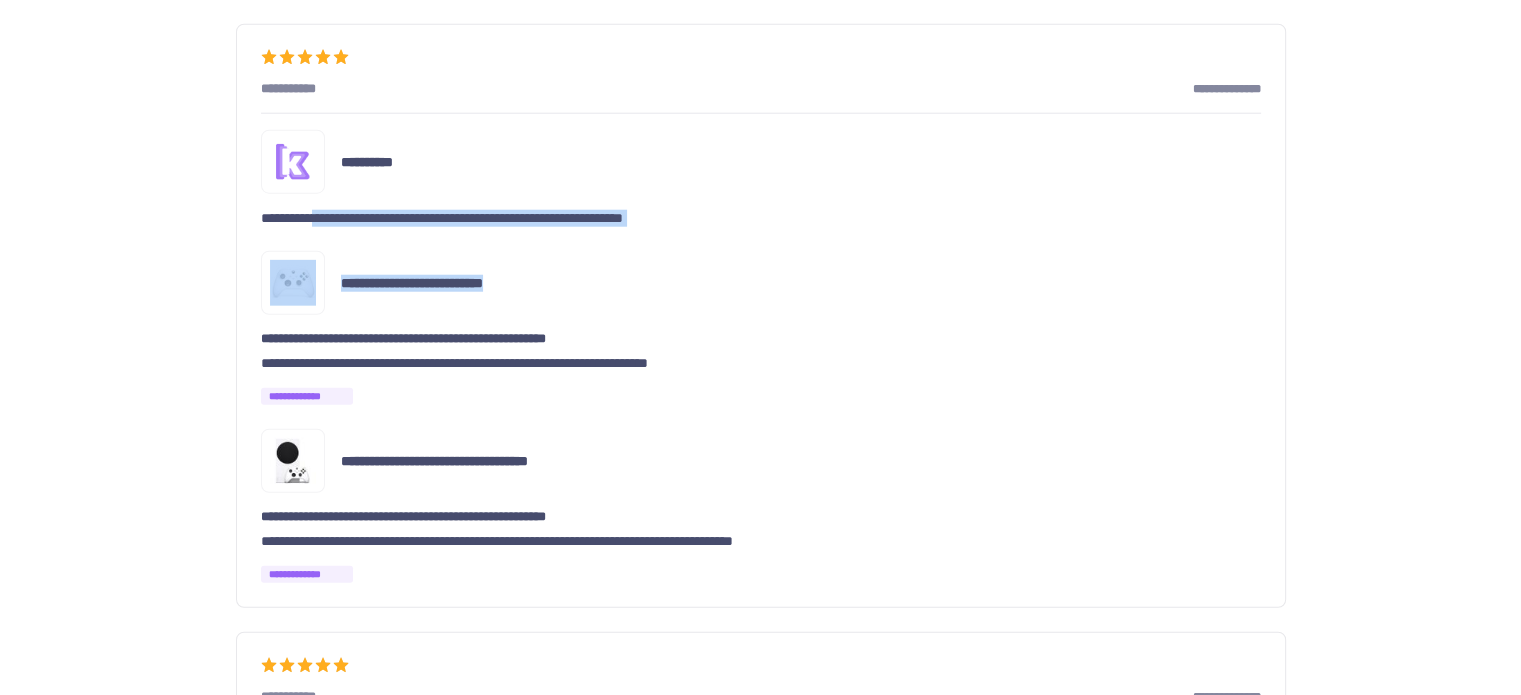 scroll, scrollTop: 5300, scrollLeft: 0, axis: vertical 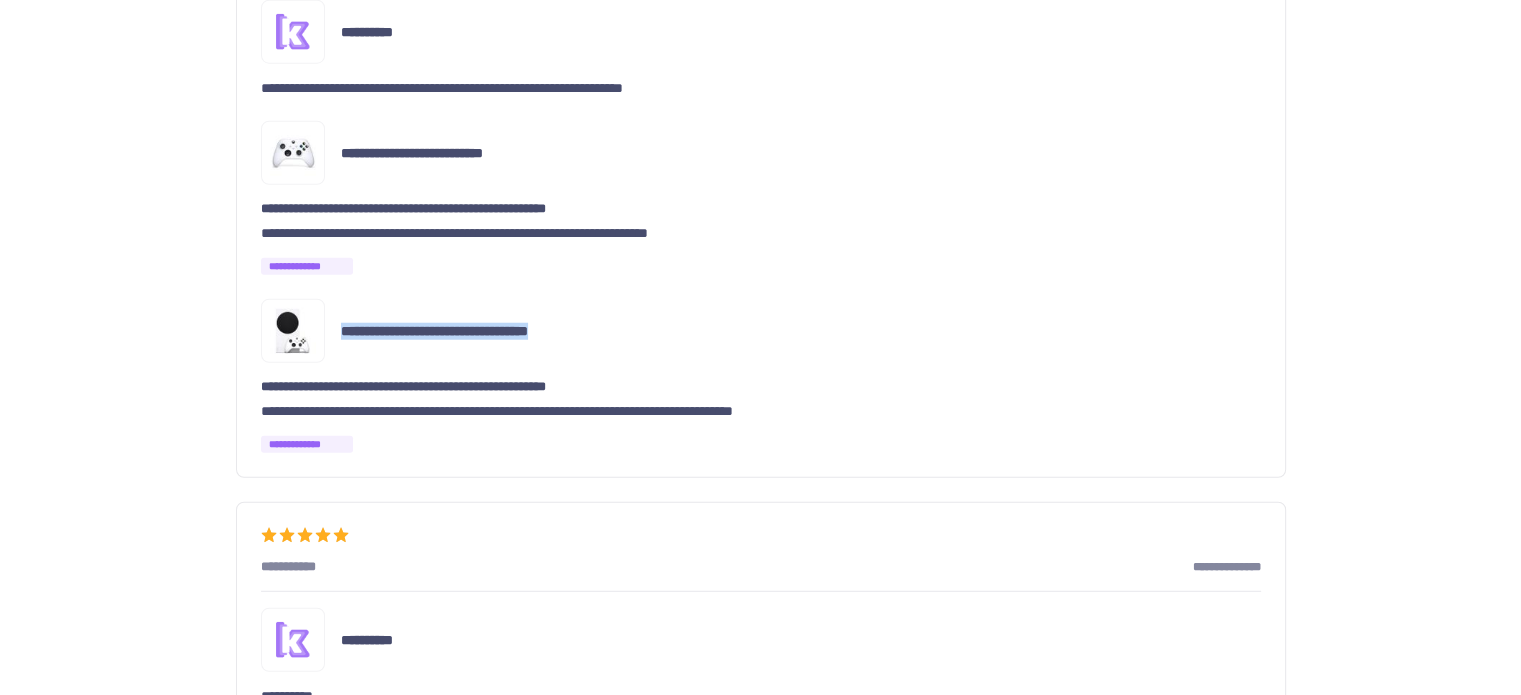 drag, startPoint x: 334, startPoint y: 311, endPoint x: 629, endPoint y: 331, distance: 295.6772 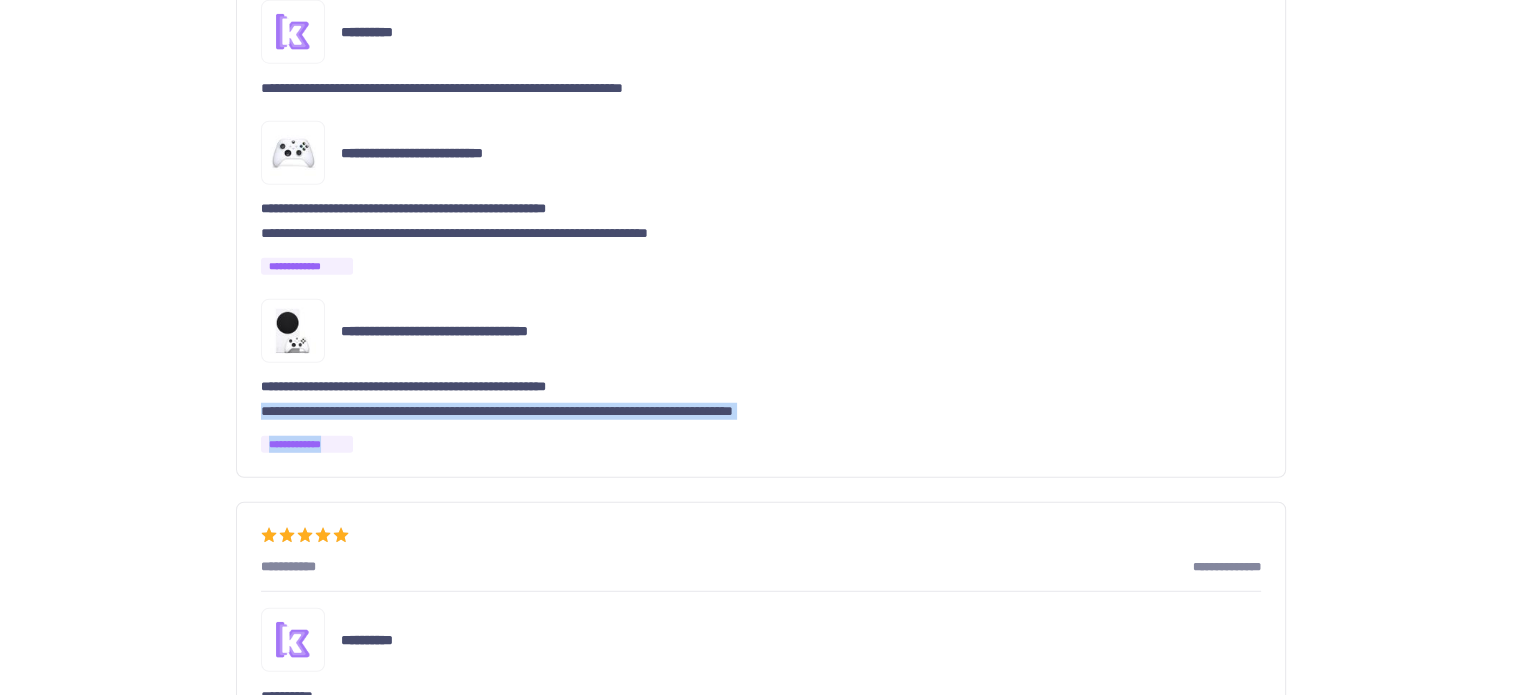 drag, startPoint x: 257, startPoint y: 406, endPoint x: 1046, endPoint y: 415, distance: 789.05133 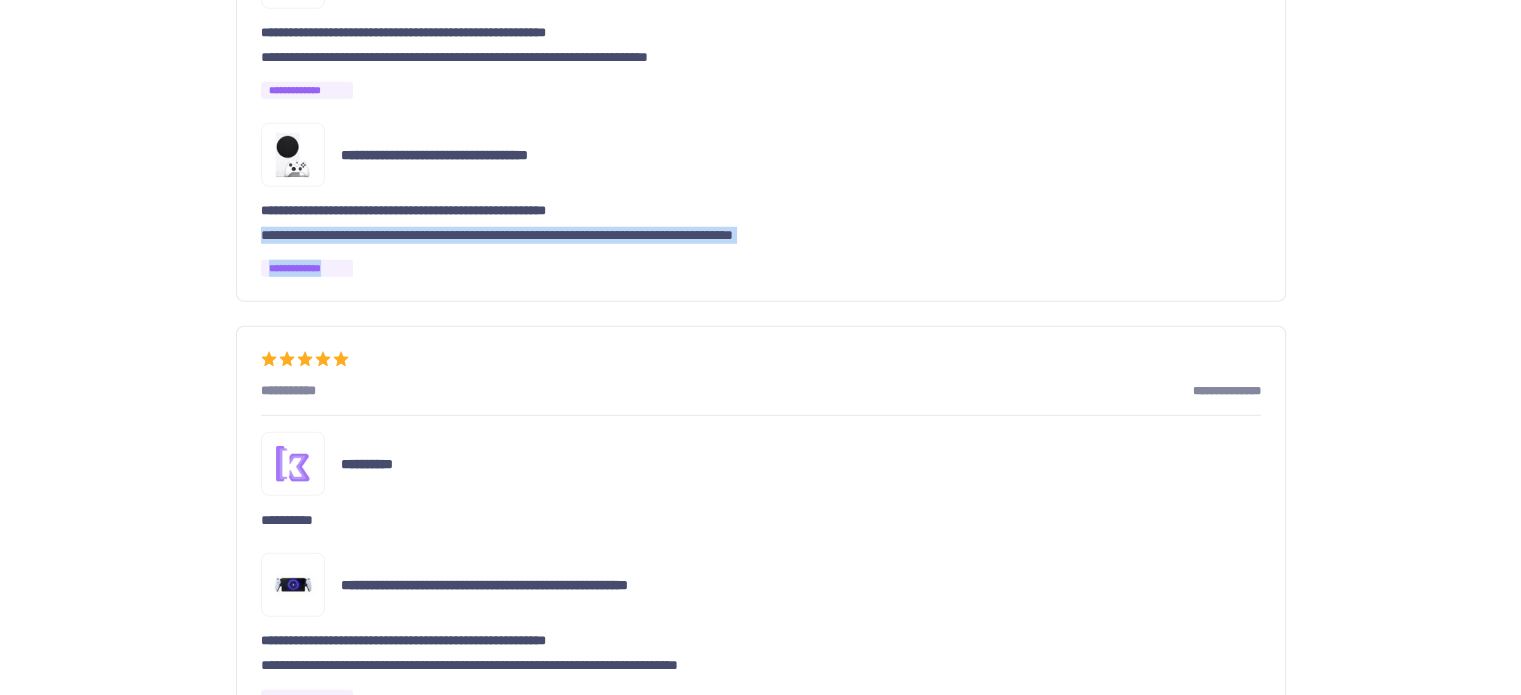 scroll, scrollTop: 5600, scrollLeft: 0, axis: vertical 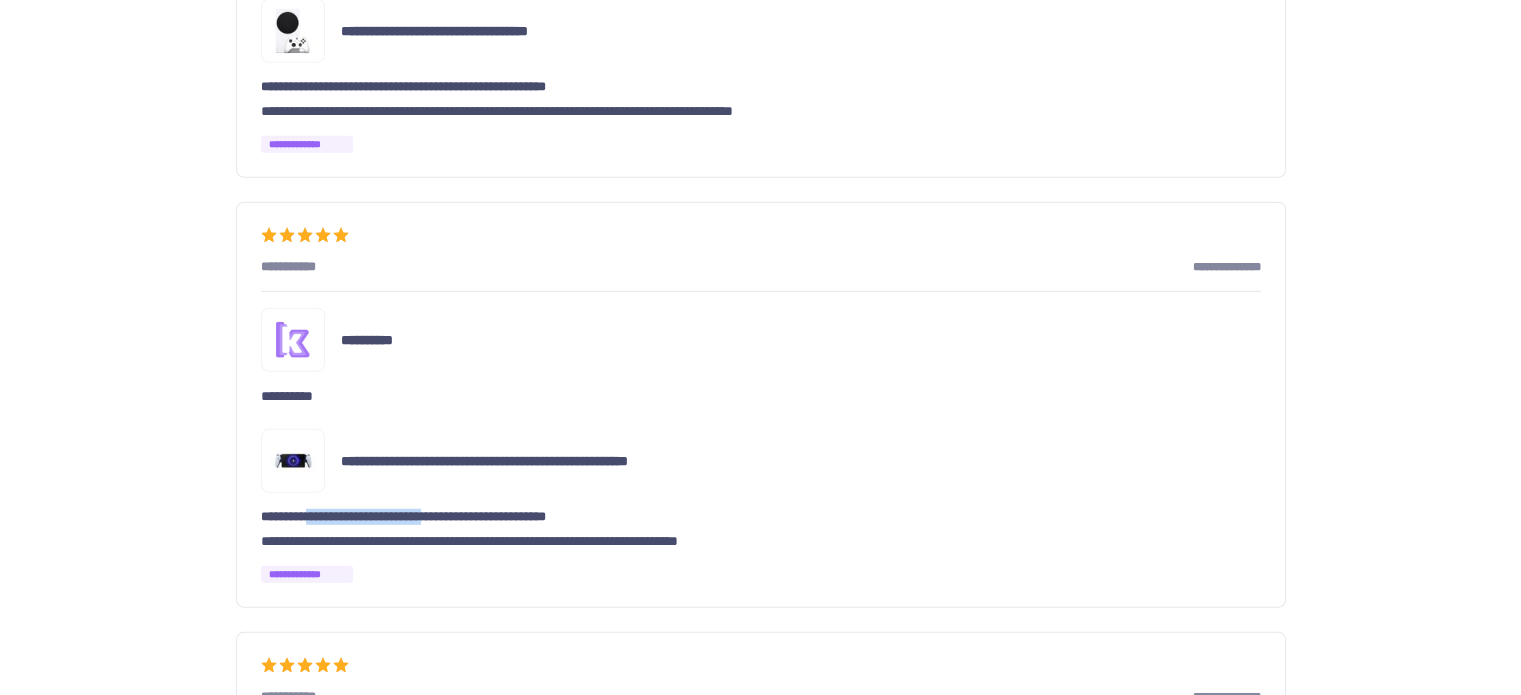 drag, startPoint x: 333, startPoint y: 496, endPoint x: 543, endPoint y: 512, distance: 210.60864 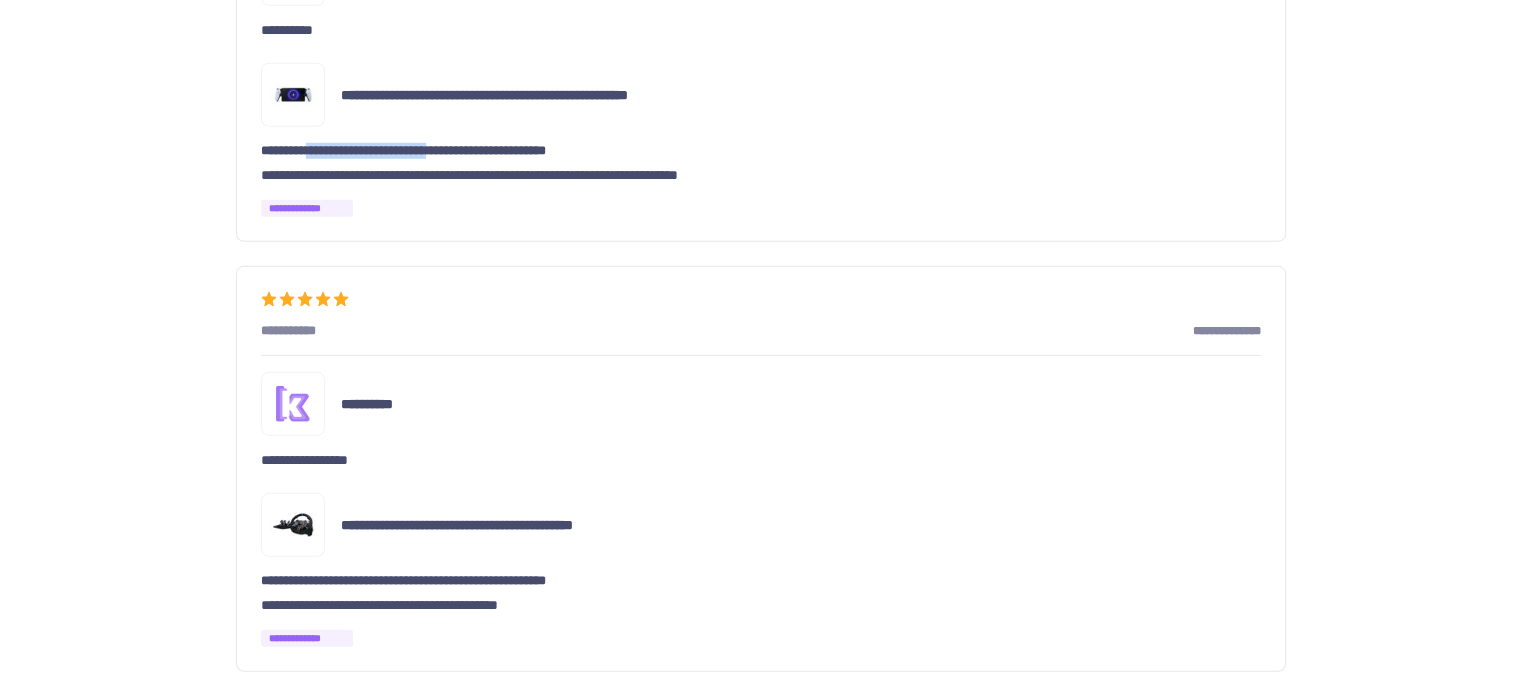 scroll, scrollTop: 6000, scrollLeft: 0, axis: vertical 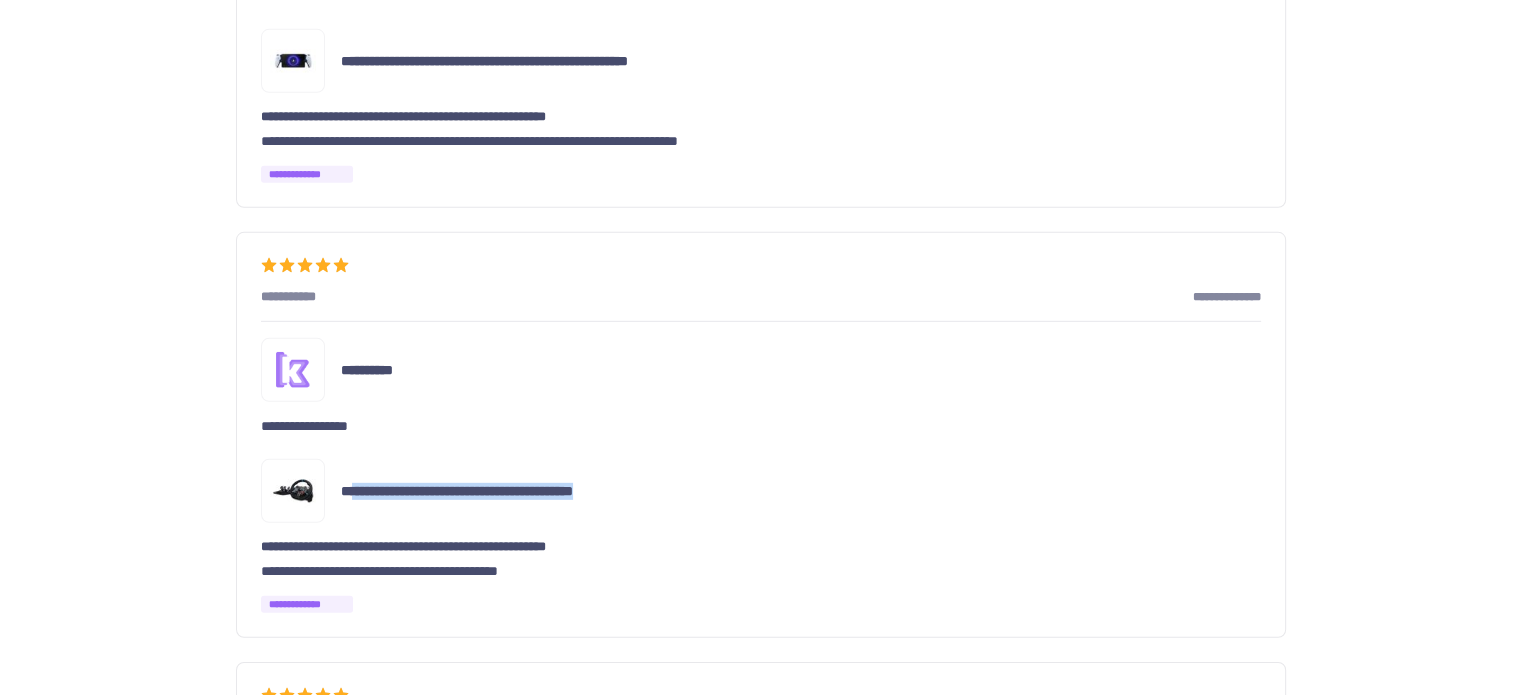 drag, startPoint x: 404, startPoint y: 495, endPoint x: 676, endPoint y: 489, distance: 272.06616 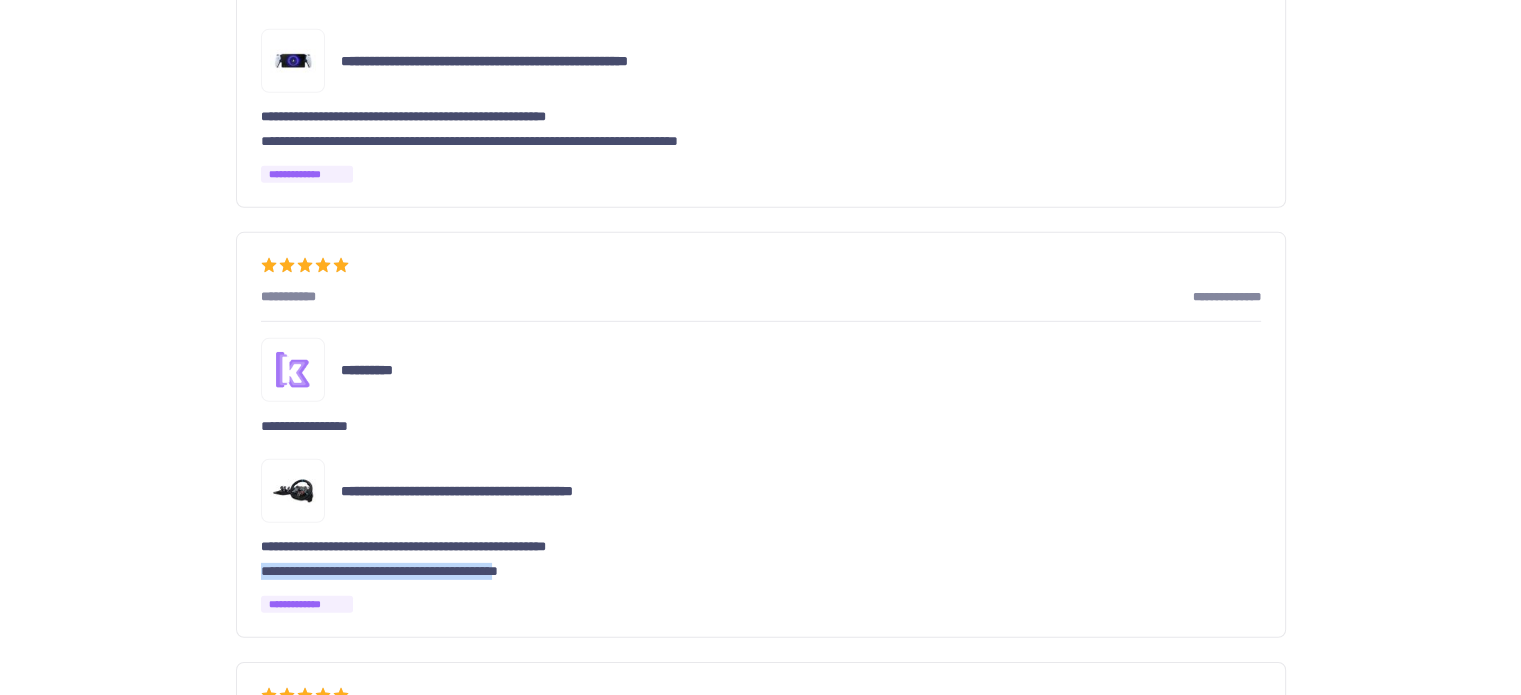 drag, startPoint x: 283, startPoint y: 559, endPoint x: 579, endPoint y: 559, distance: 296 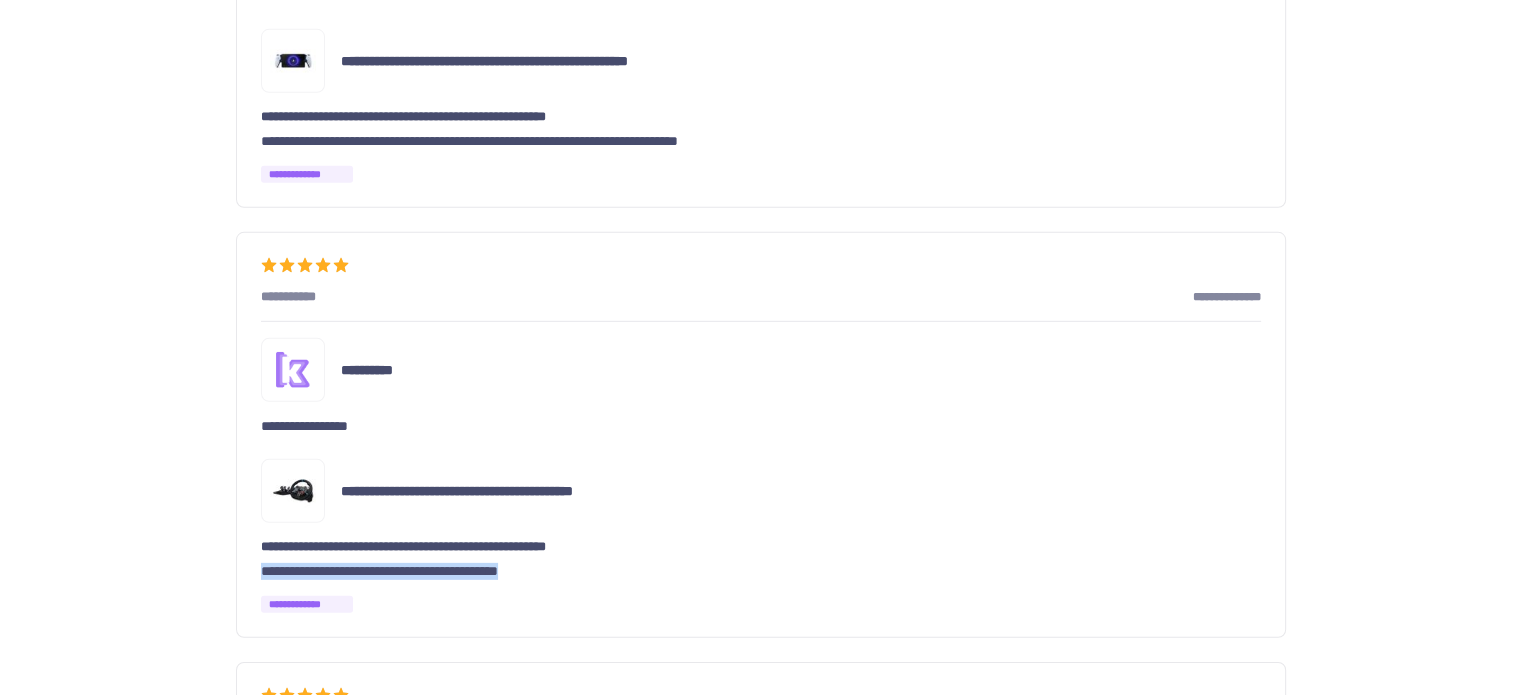 click on "**********" at bounding box center [761, 571] 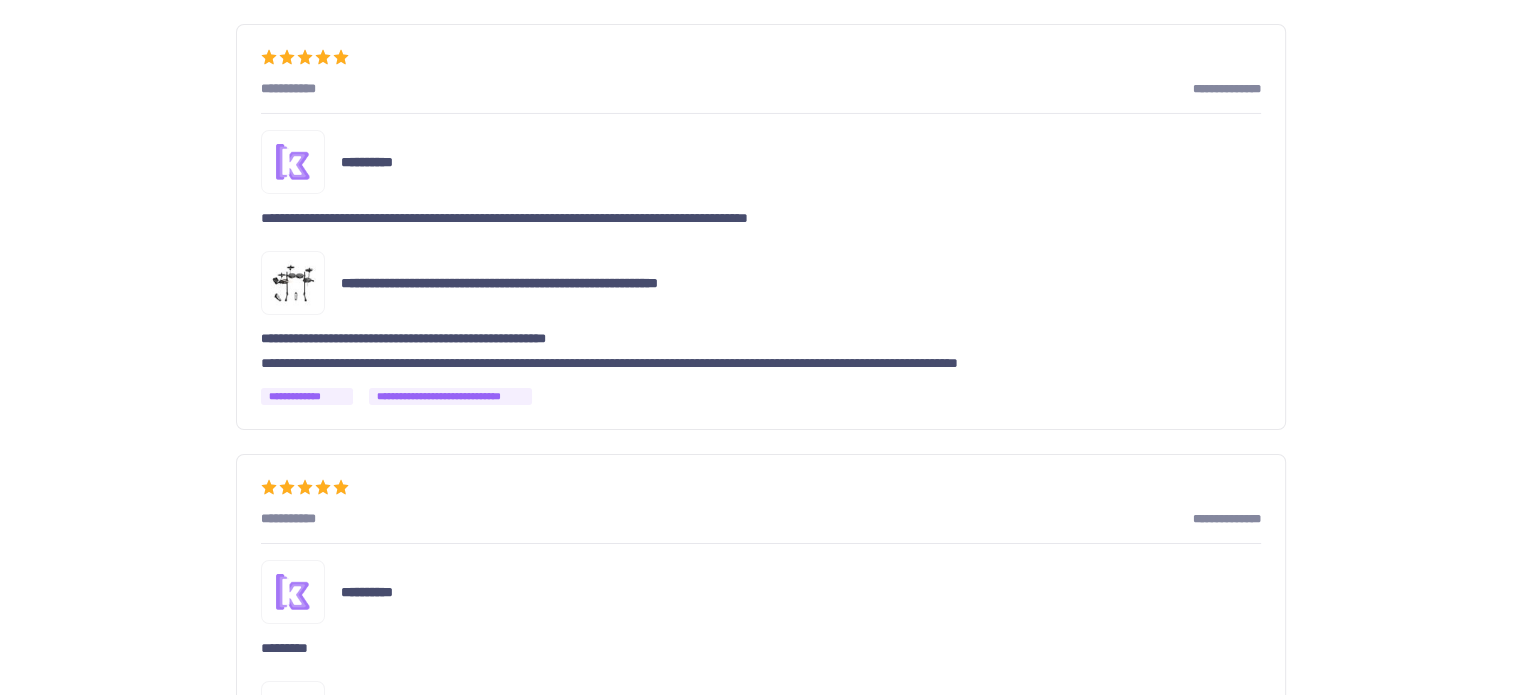 scroll, scrollTop: 7300, scrollLeft: 0, axis: vertical 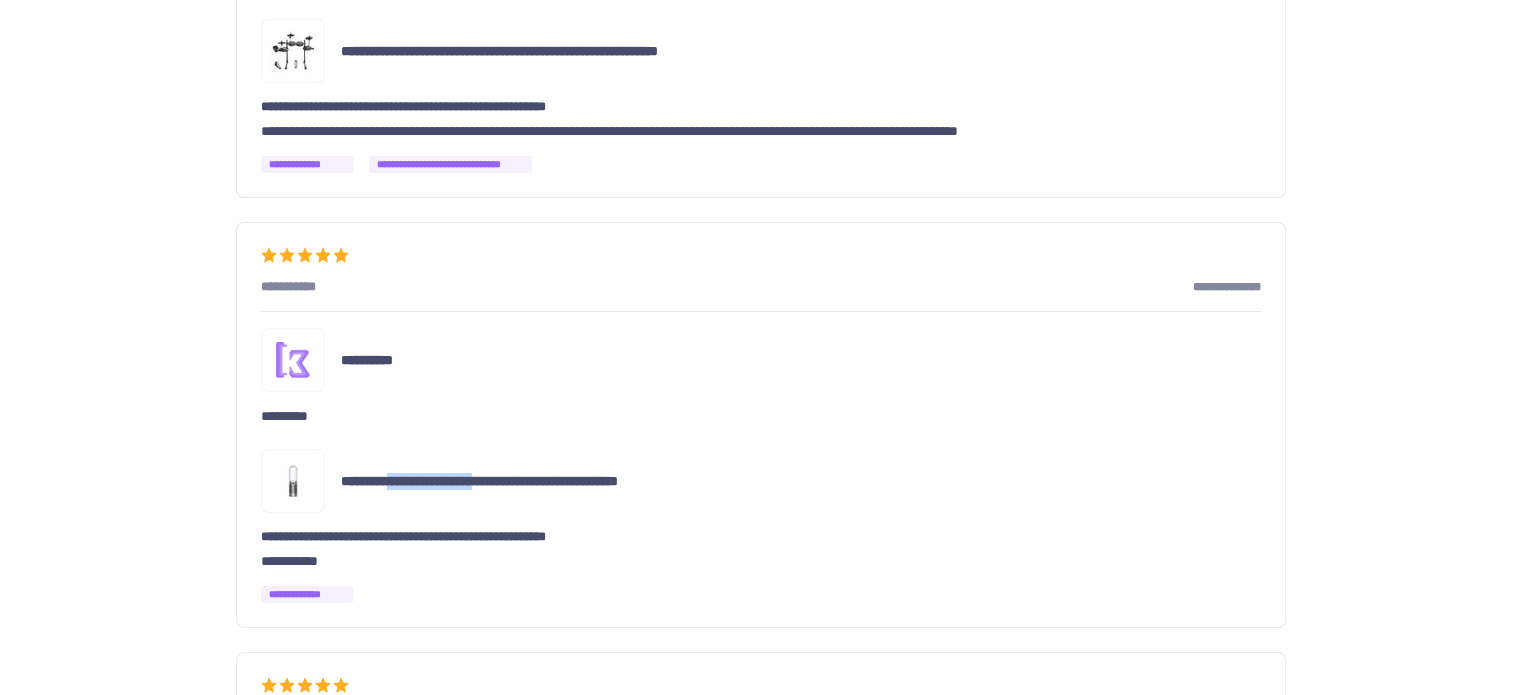 drag, startPoint x: 445, startPoint y: 471, endPoint x: 524, endPoint y: 479, distance: 79.40403 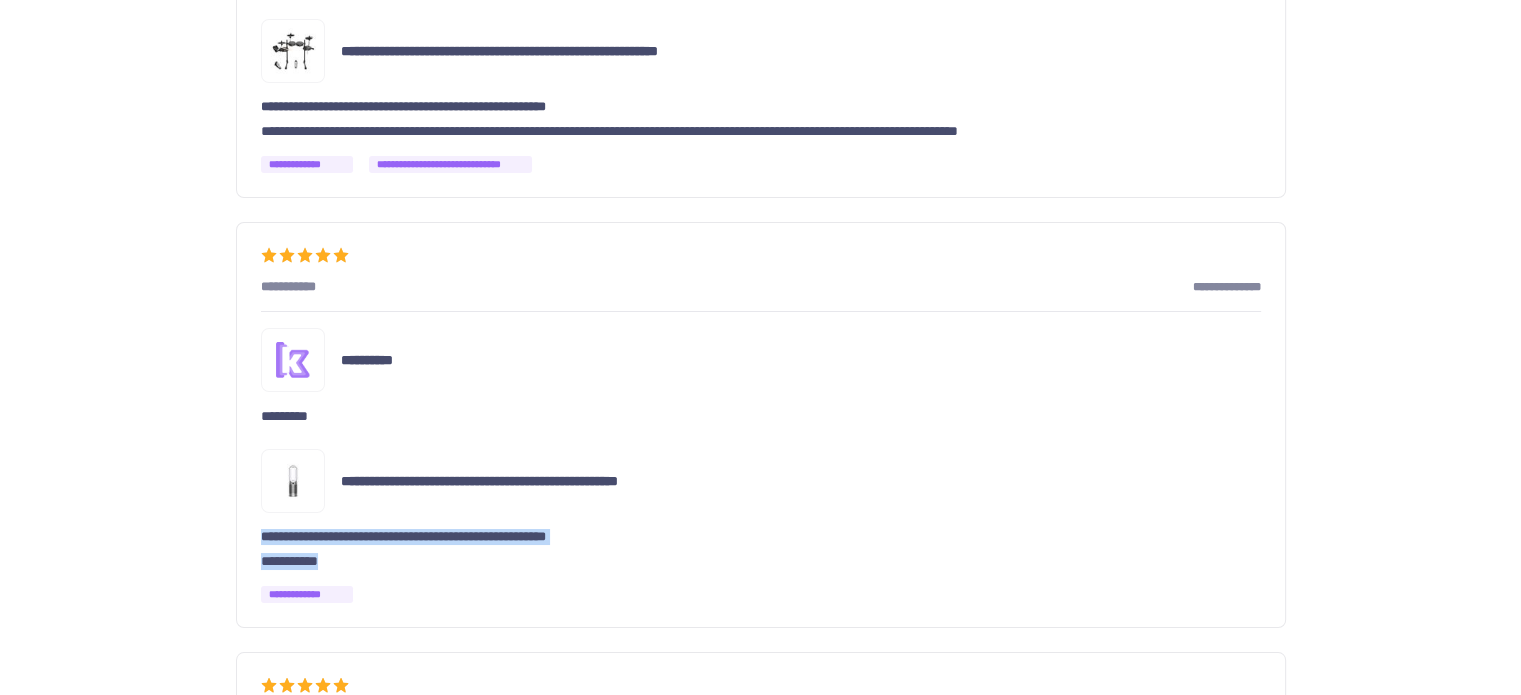drag, startPoint x: 252, startPoint y: 532, endPoint x: 356, endPoint y: 554, distance: 106.30146 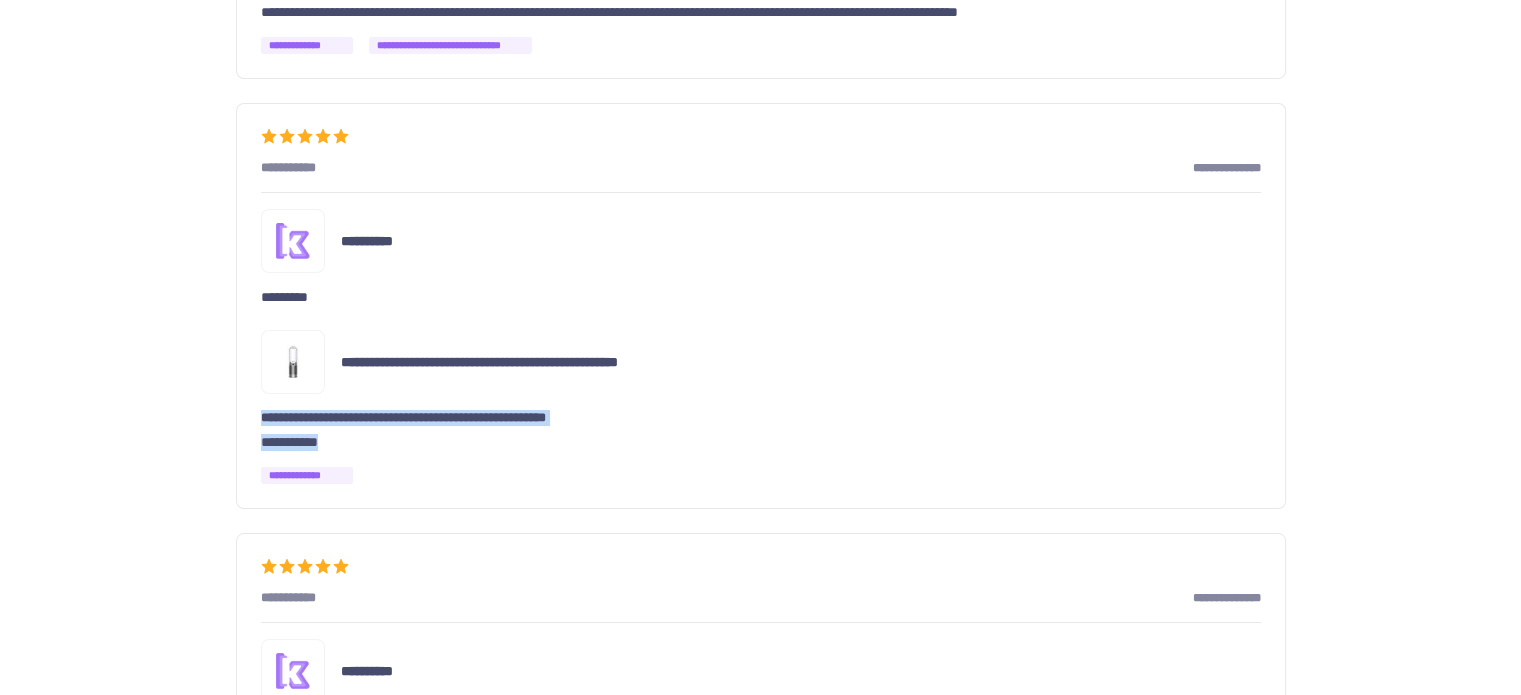 scroll, scrollTop: 7700, scrollLeft: 0, axis: vertical 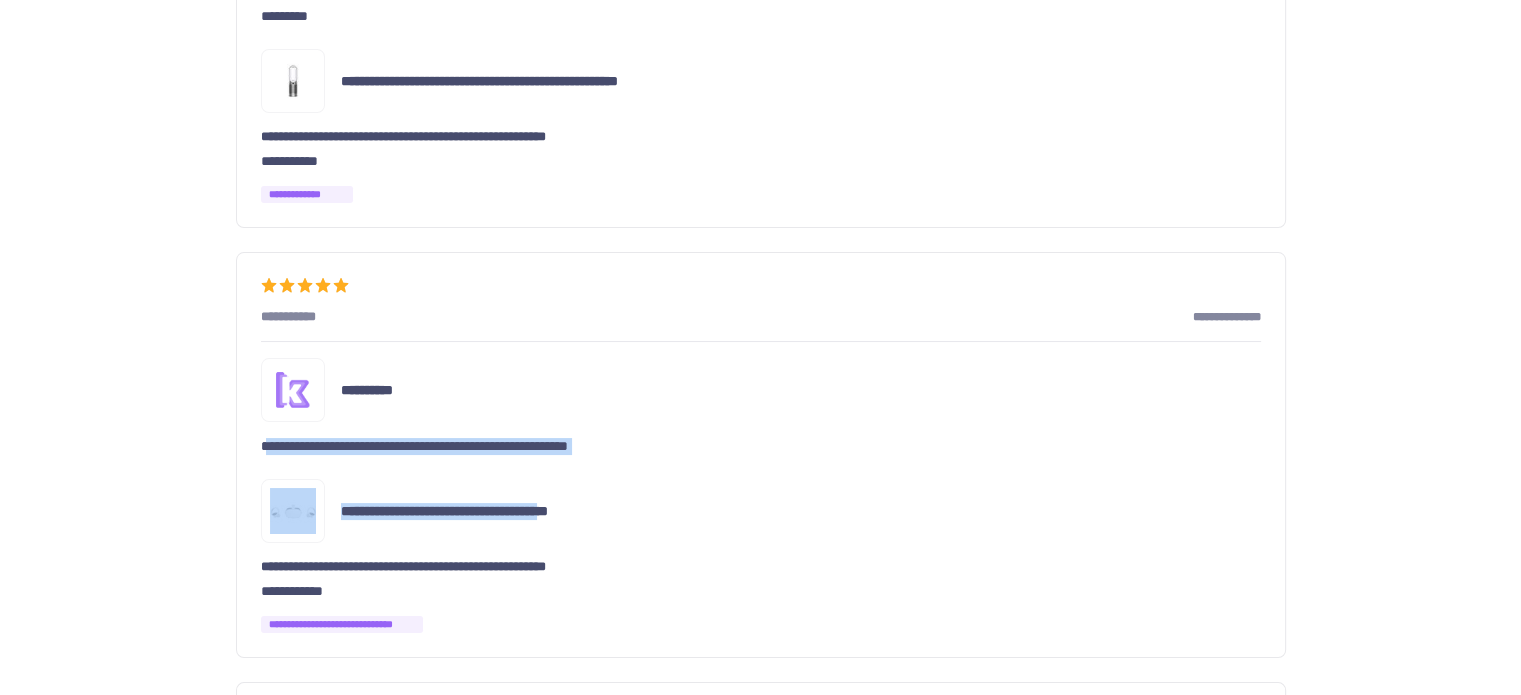 drag, startPoint x: 283, startPoint y: 440, endPoint x: 628, endPoint y: 466, distance: 345.97833 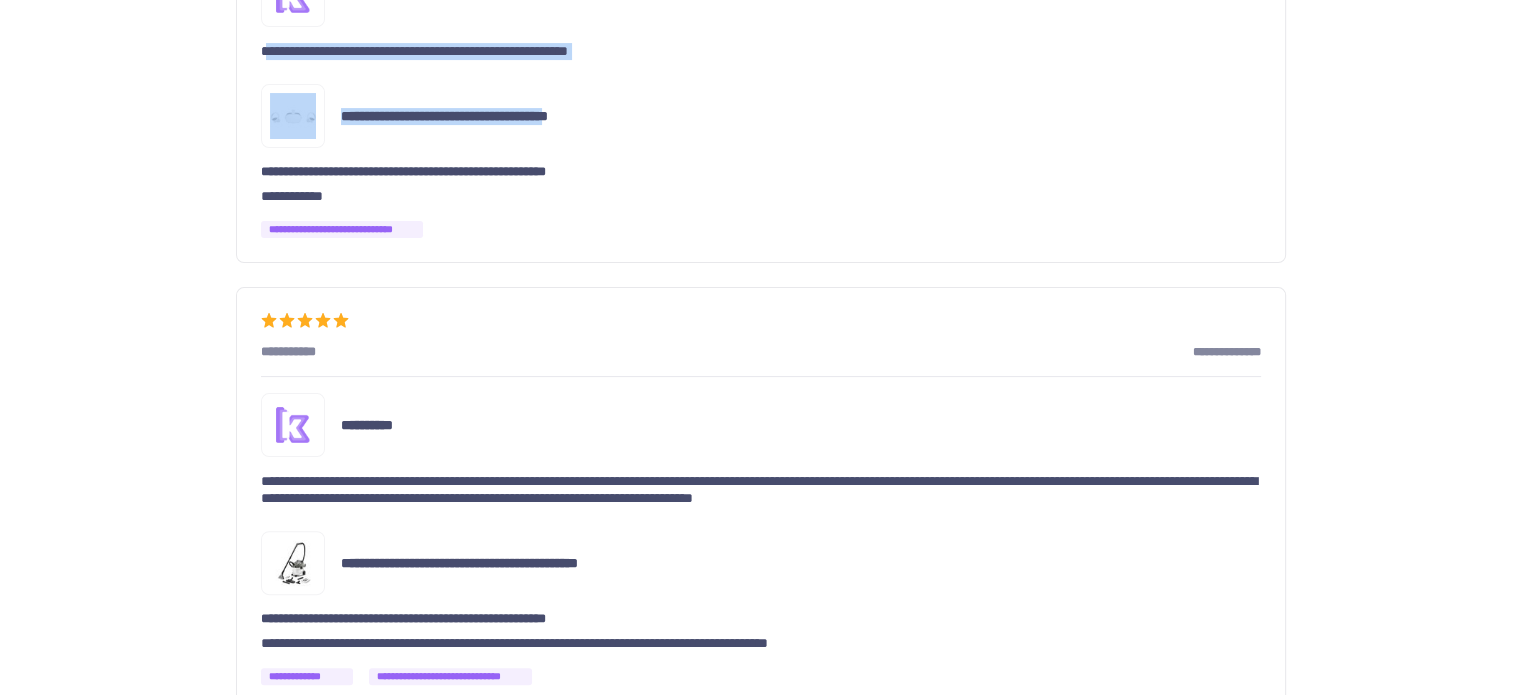 scroll, scrollTop: 8100, scrollLeft: 0, axis: vertical 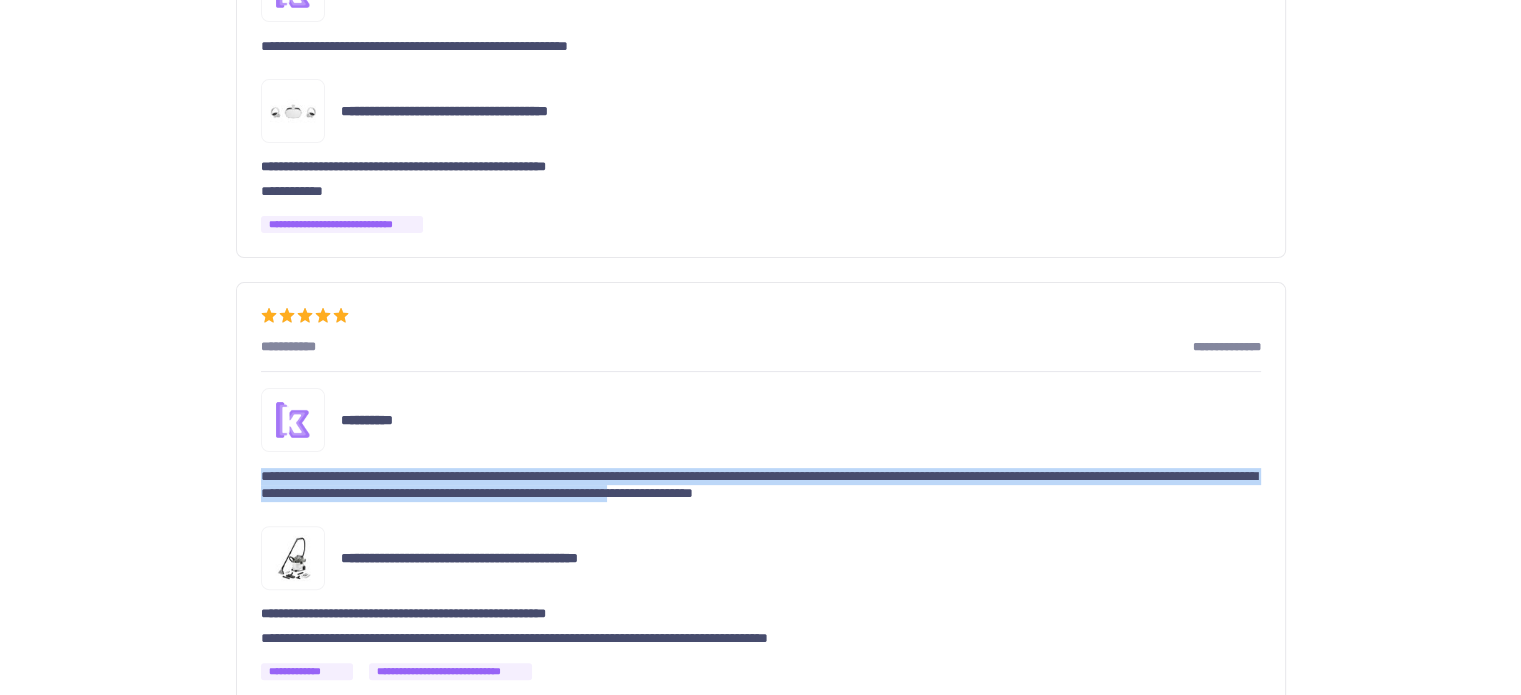 drag, startPoint x: 264, startPoint y: 461, endPoint x: 1088, endPoint y: 484, distance: 824.3209 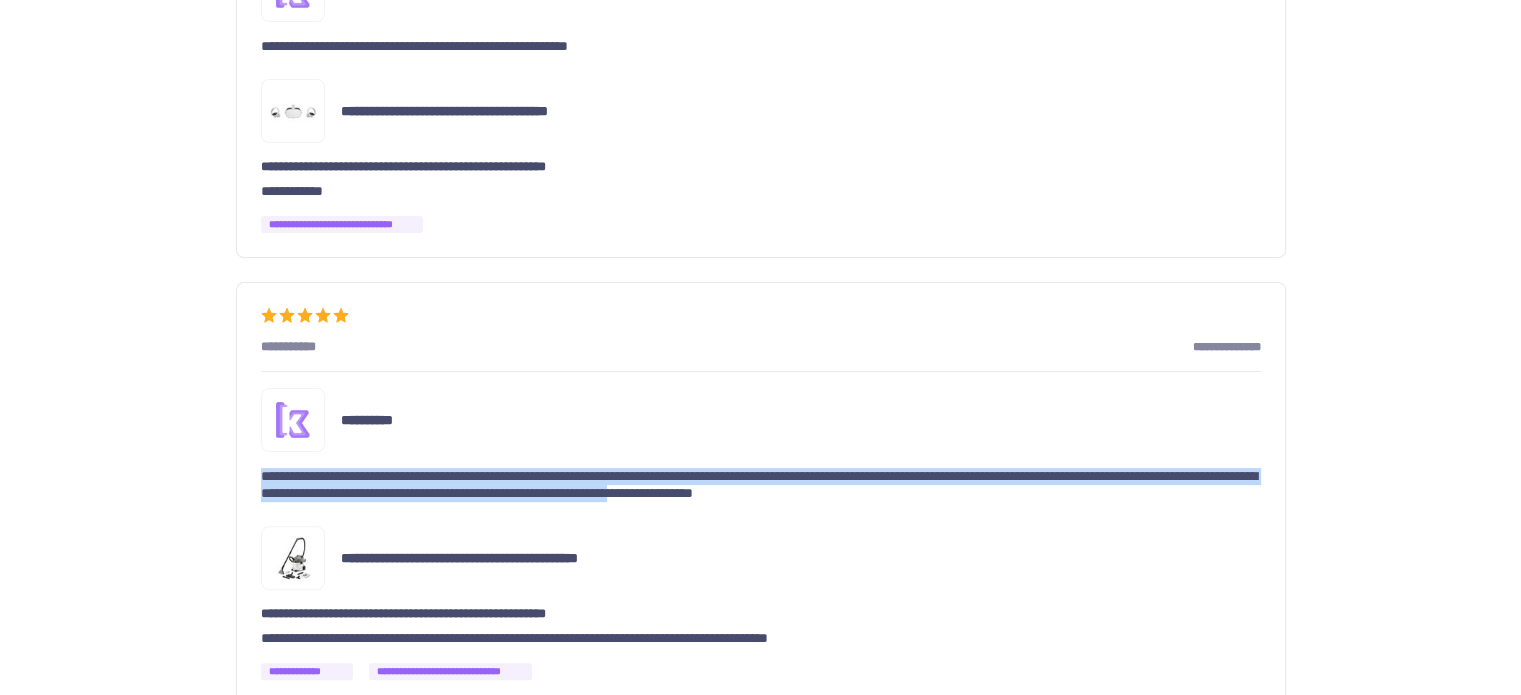 click on "**********" at bounding box center [761, 485] 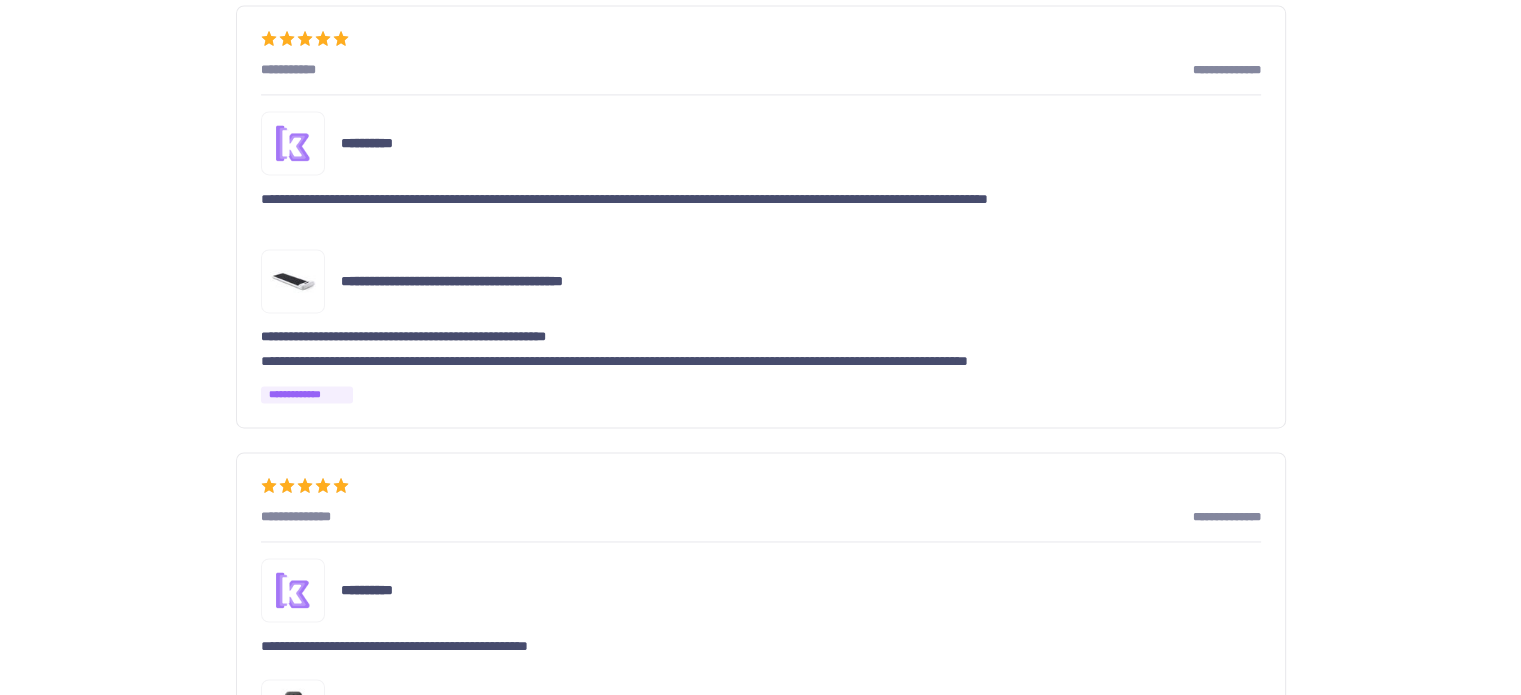scroll, scrollTop: 10944, scrollLeft: 0, axis: vertical 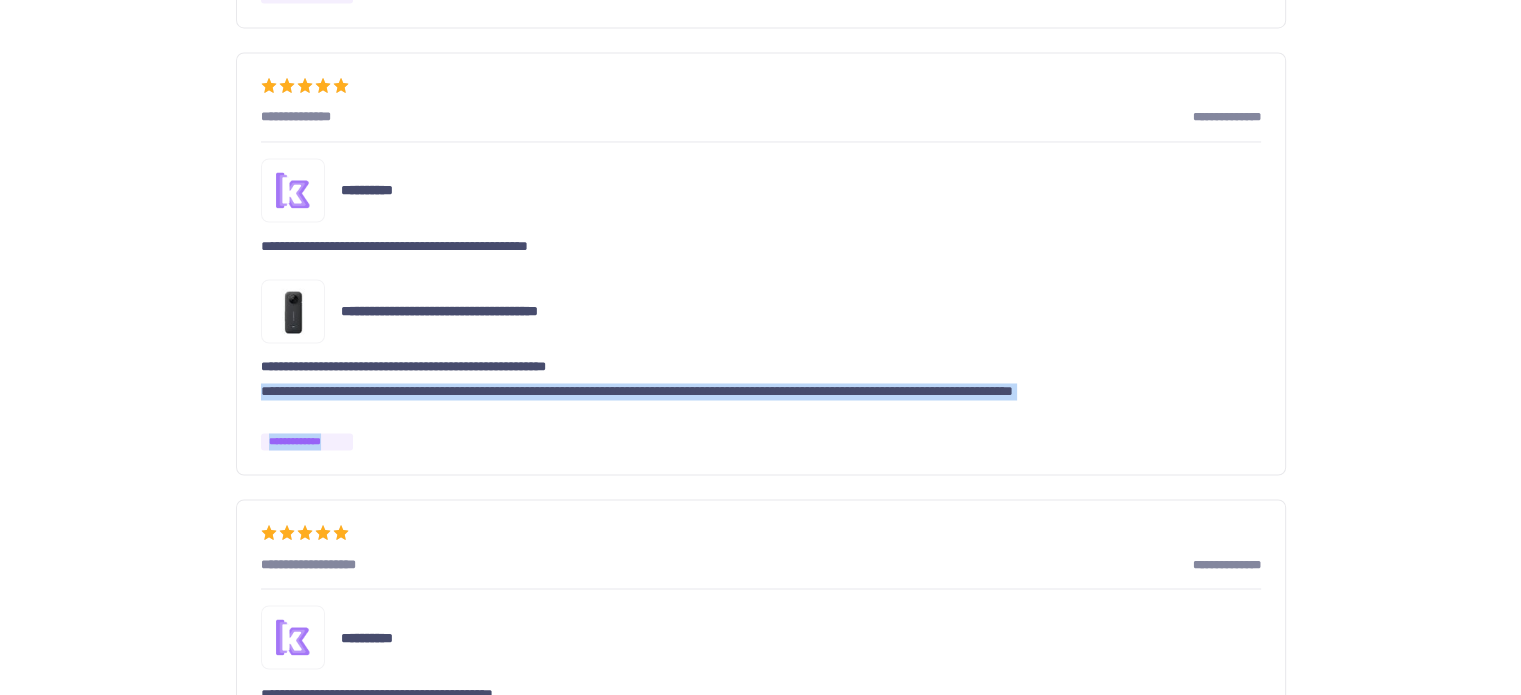 drag, startPoint x: 264, startPoint y: 374, endPoint x: 877, endPoint y: 415, distance: 614.36957 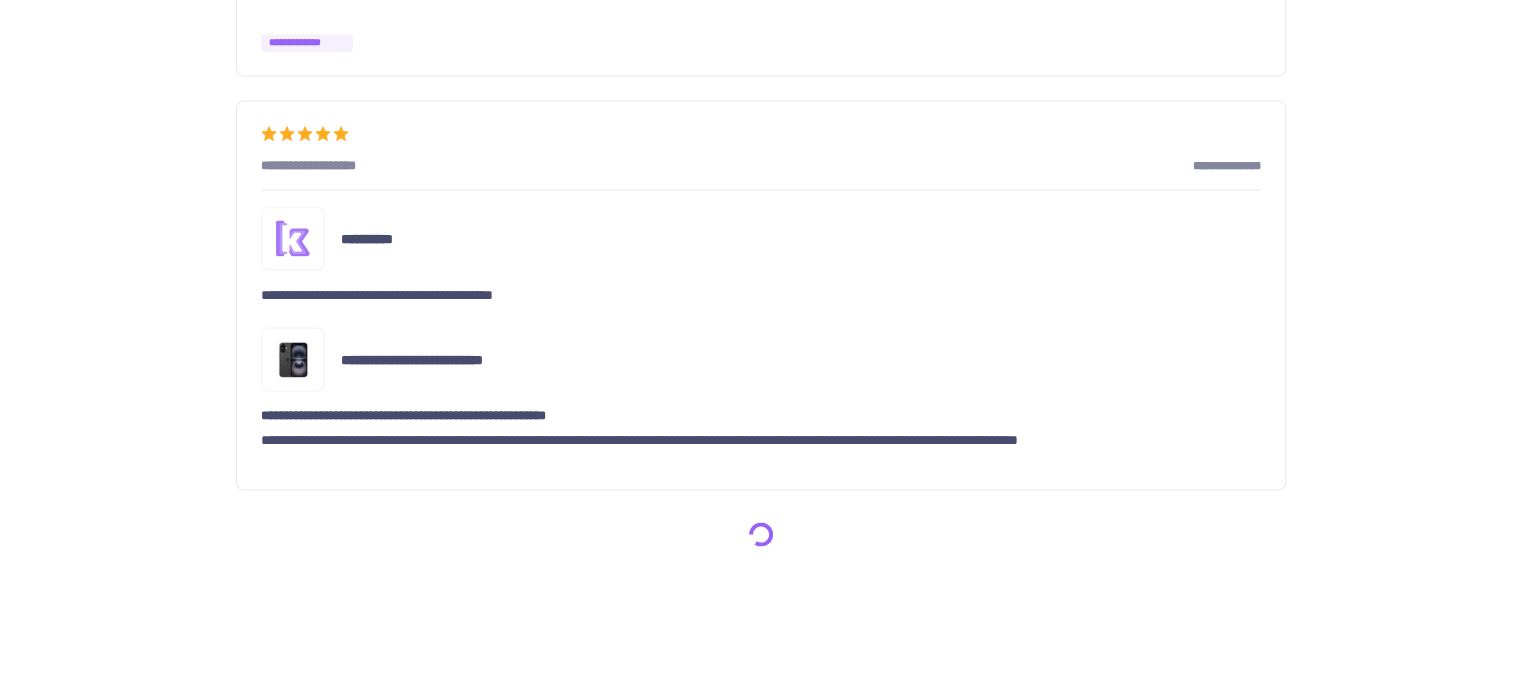 scroll, scrollTop: 11344, scrollLeft: 0, axis: vertical 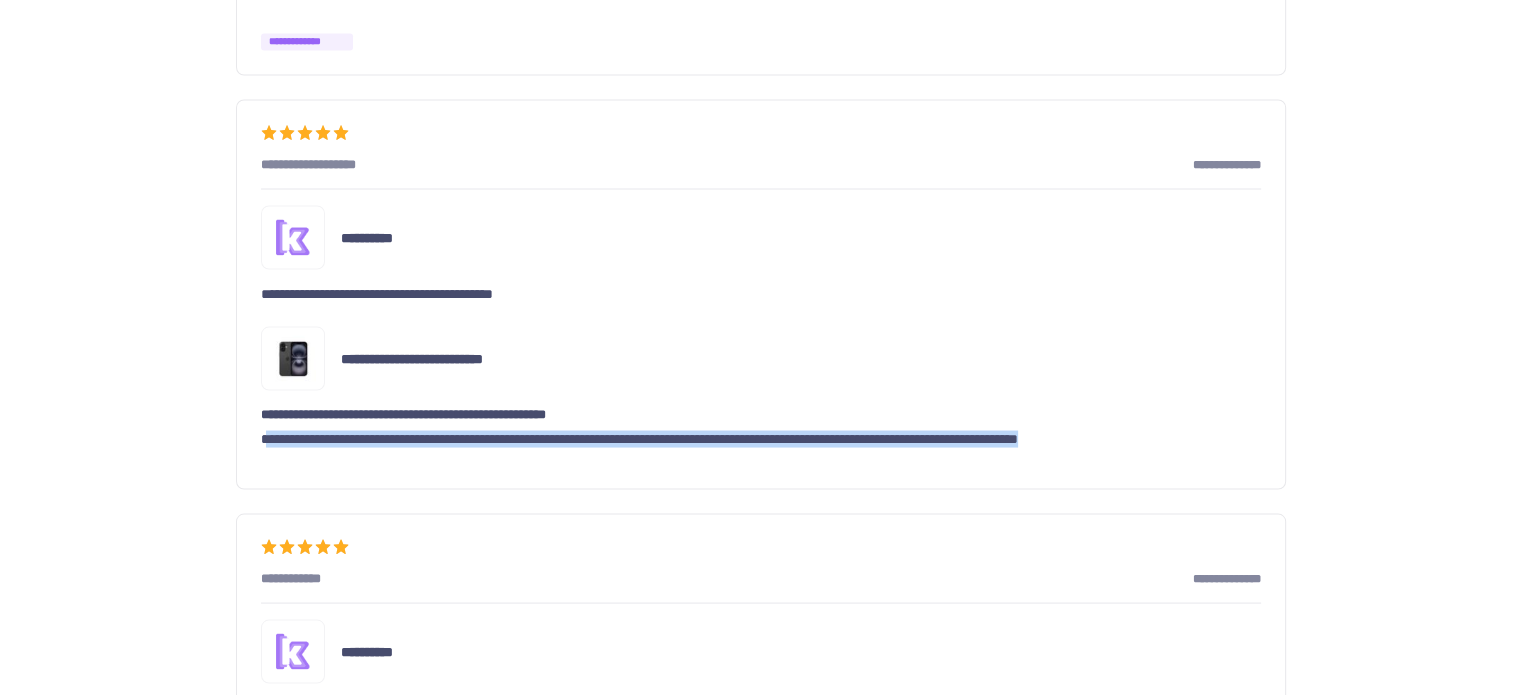 drag, startPoint x: 264, startPoint y: 424, endPoint x: 1268, endPoint y: 458, distance: 1004.57556 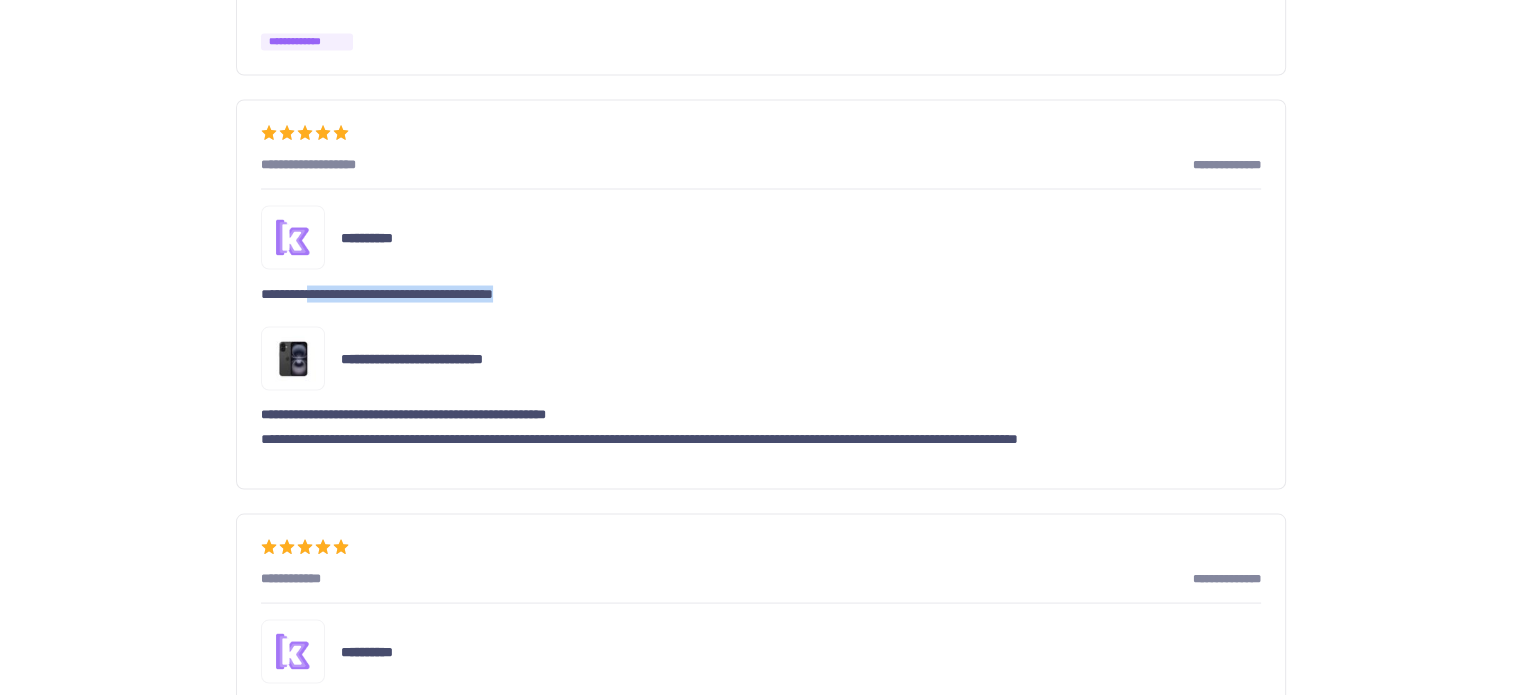 drag, startPoint x: 396, startPoint y: 266, endPoint x: 609, endPoint y: 267, distance: 213.00235 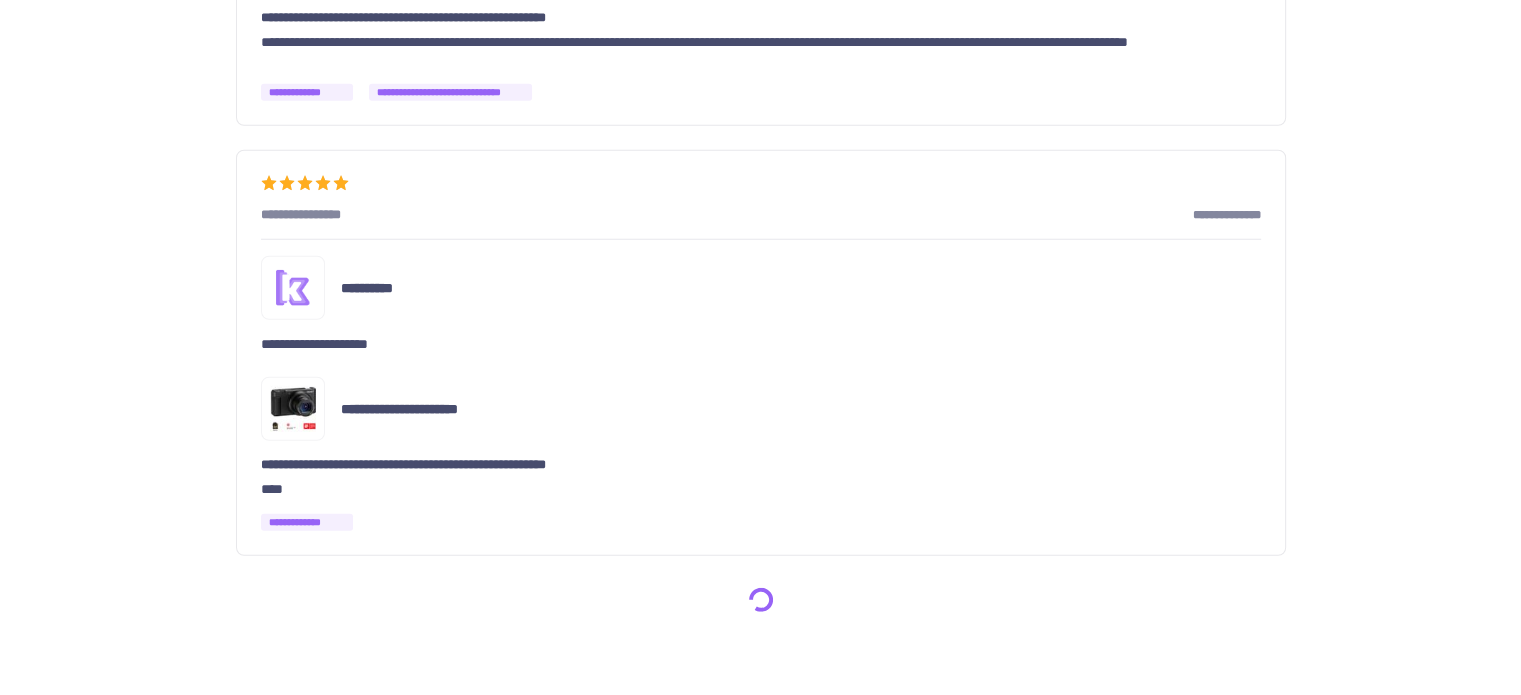 scroll, scrollTop: 12744, scrollLeft: 0, axis: vertical 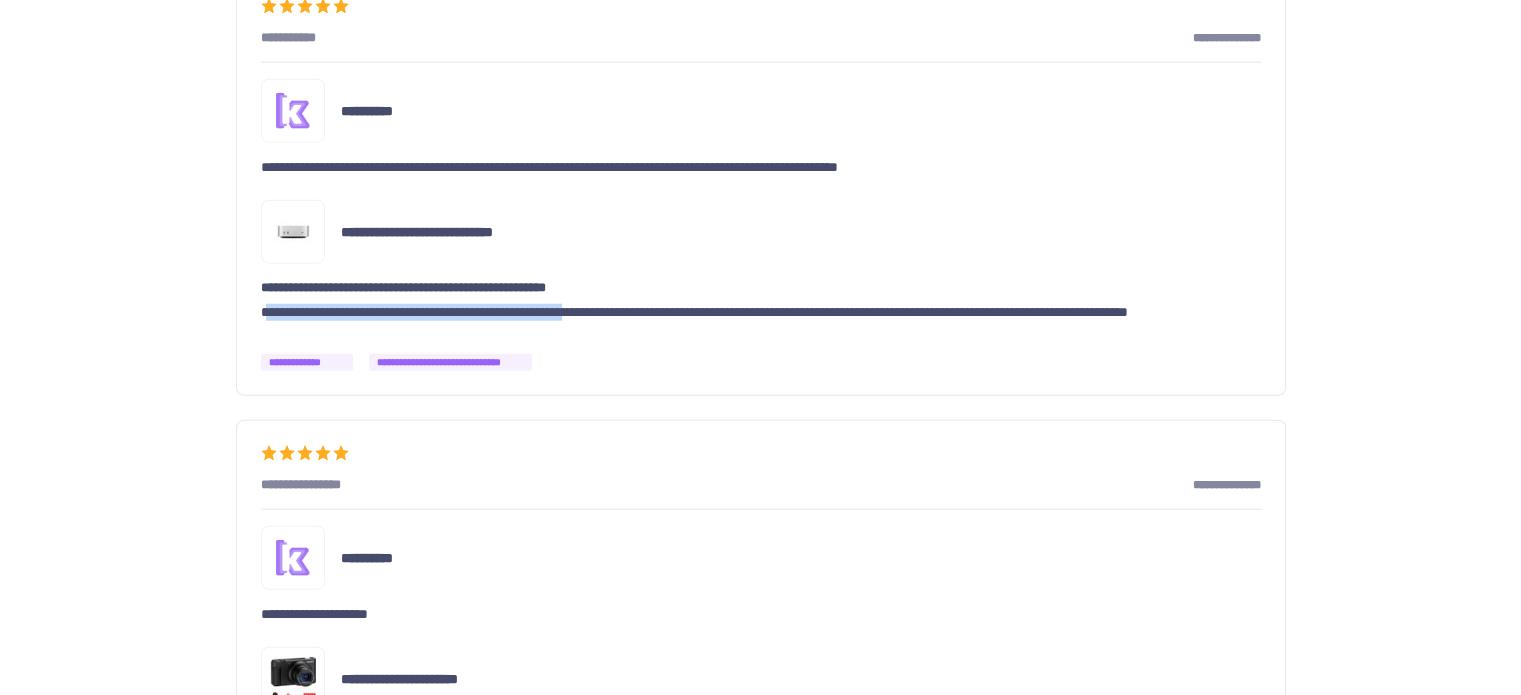 drag, startPoint x: 272, startPoint y: 289, endPoint x: 647, endPoint y: 285, distance: 375.02133 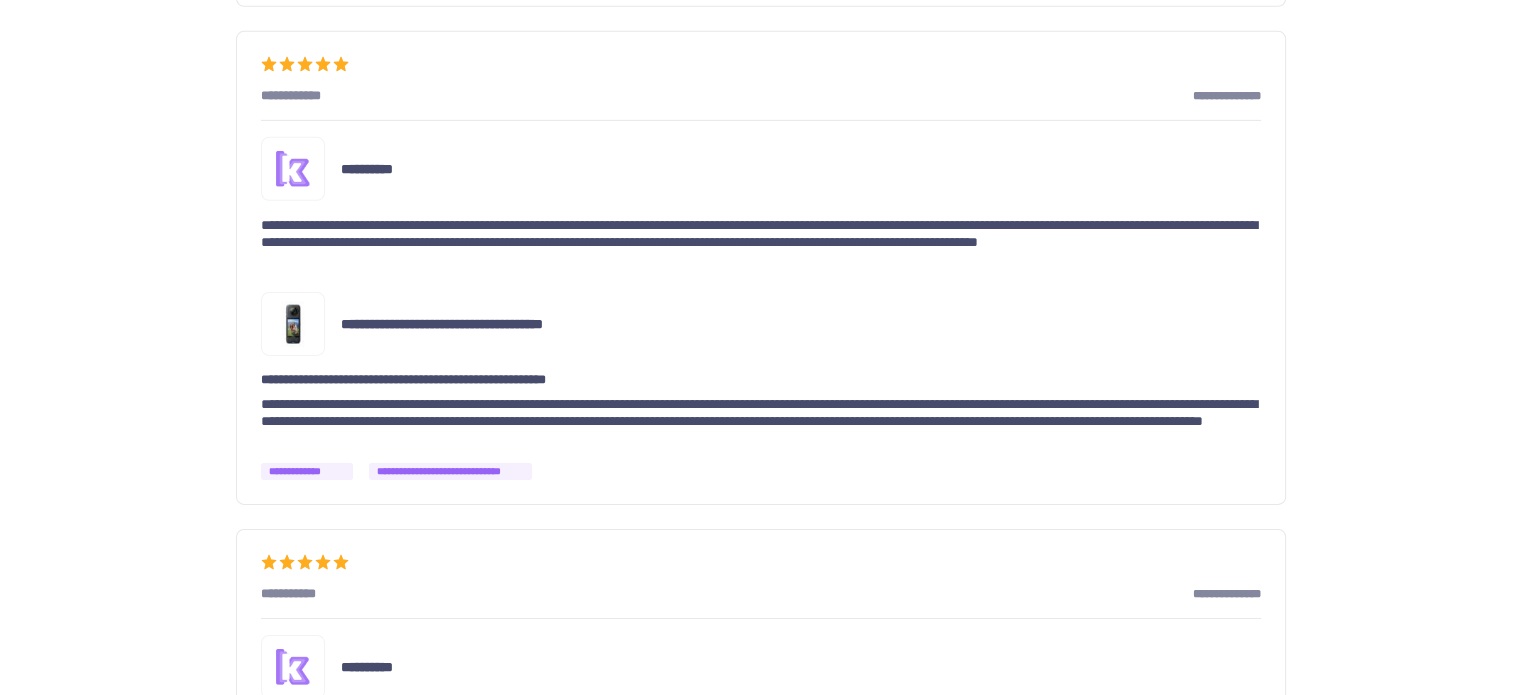 scroll, scrollTop: 14044, scrollLeft: 0, axis: vertical 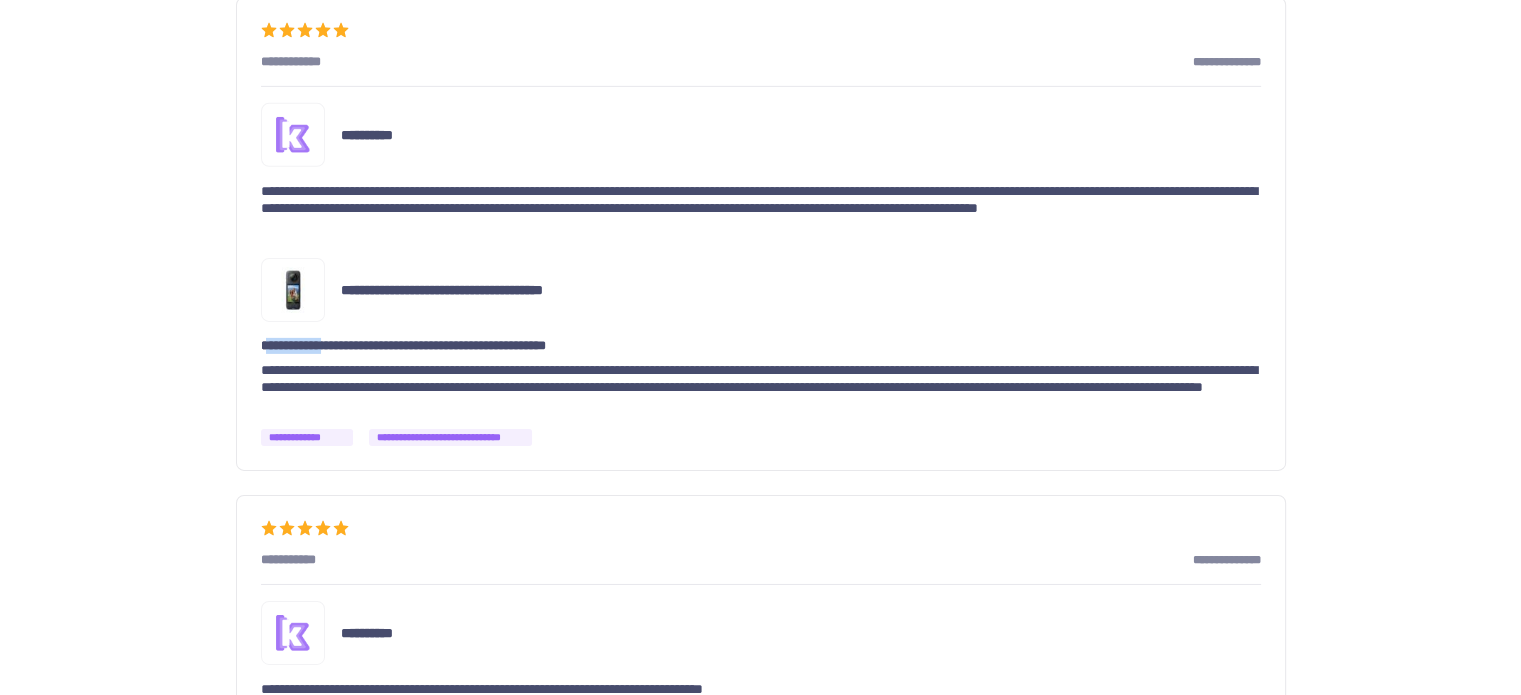 drag, startPoint x: 266, startPoint y: 327, endPoint x: 338, endPoint y: 324, distance: 72.06247 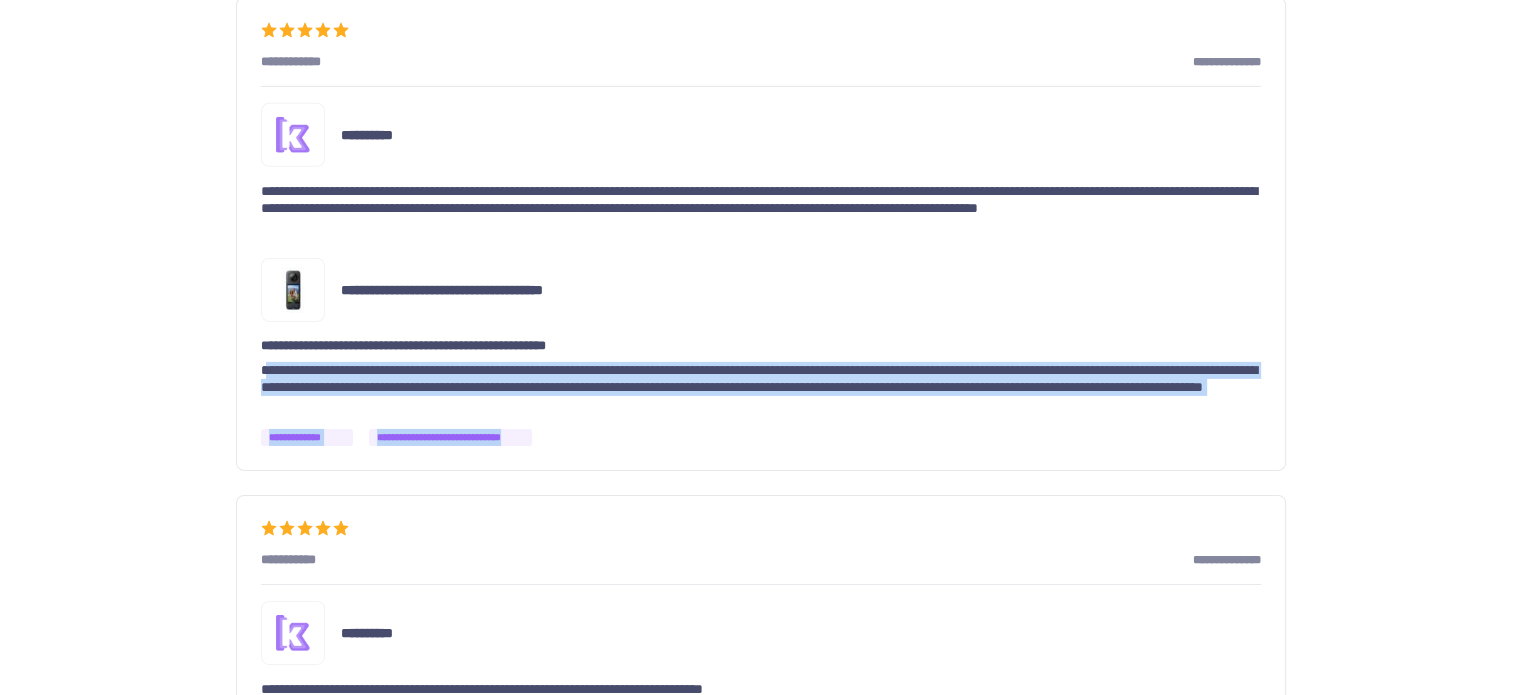 drag, startPoint x: 268, startPoint y: 351, endPoint x: 1234, endPoint y: 395, distance: 967.0015 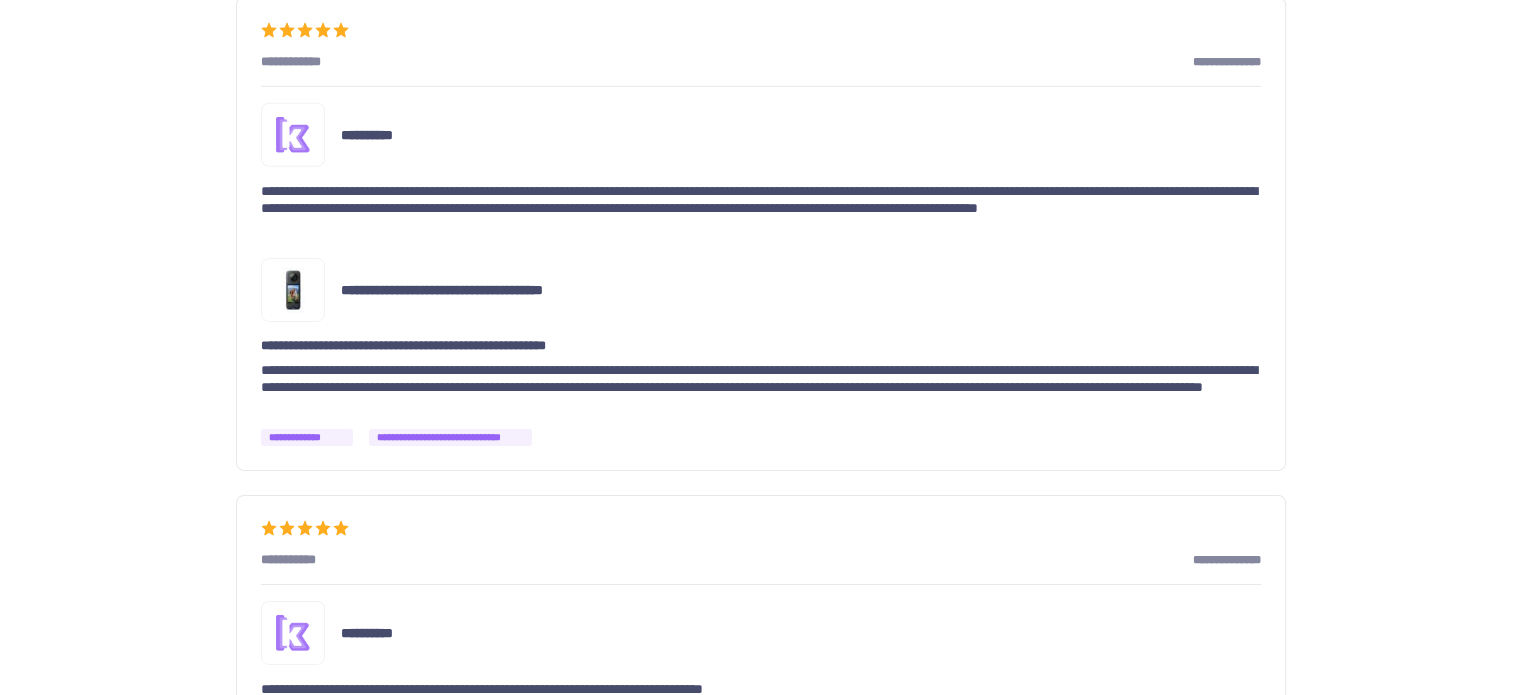 click on "**********" at bounding box center (307, 437) 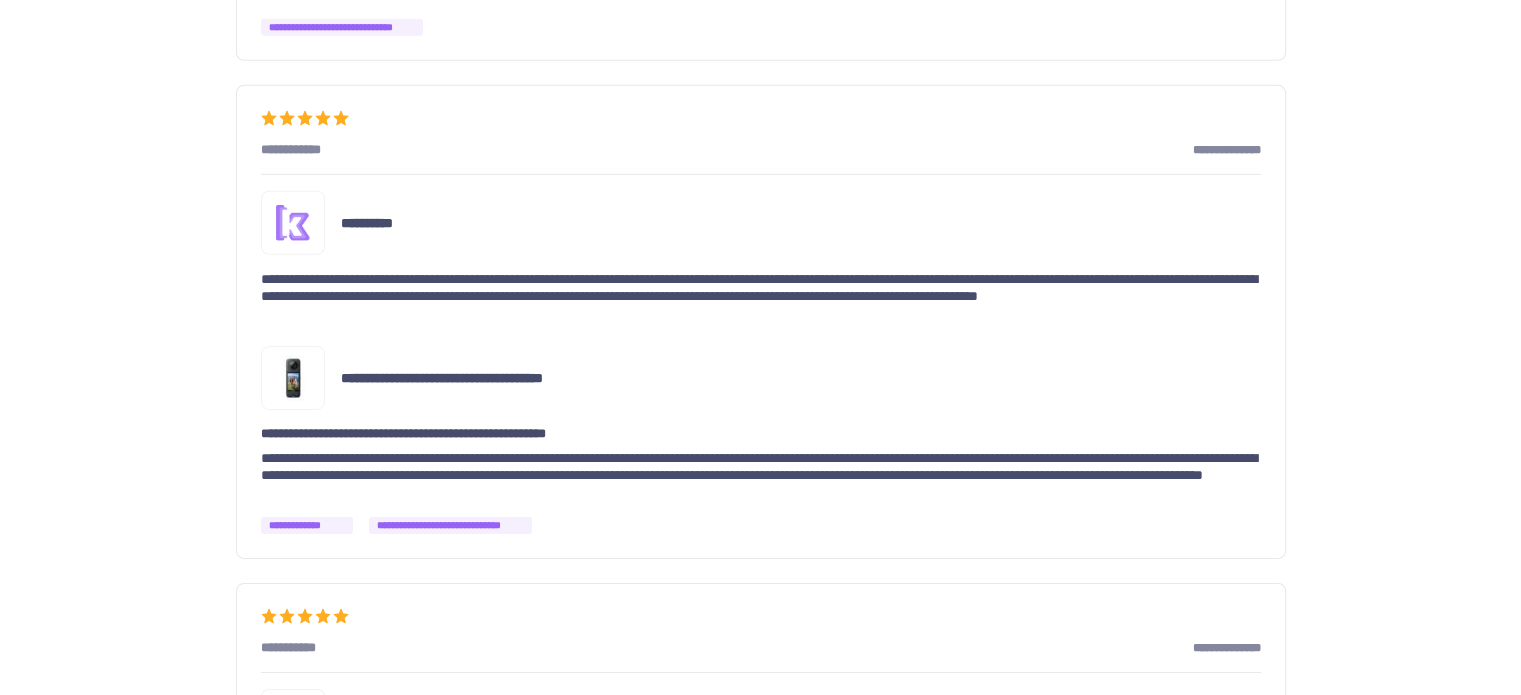 scroll, scrollTop: 13944, scrollLeft: 0, axis: vertical 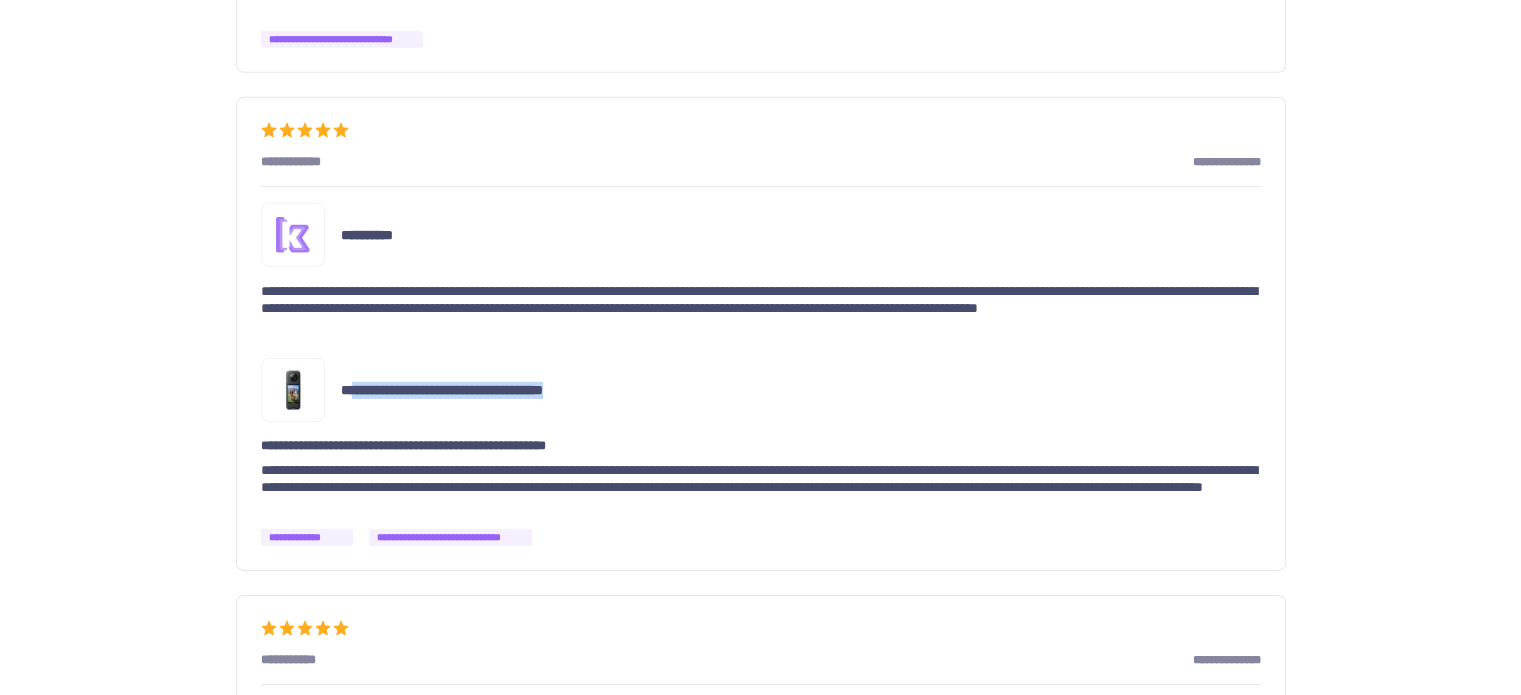 drag, startPoint x: 348, startPoint y: 367, endPoint x: 697, endPoint y: 371, distance: 349.02292 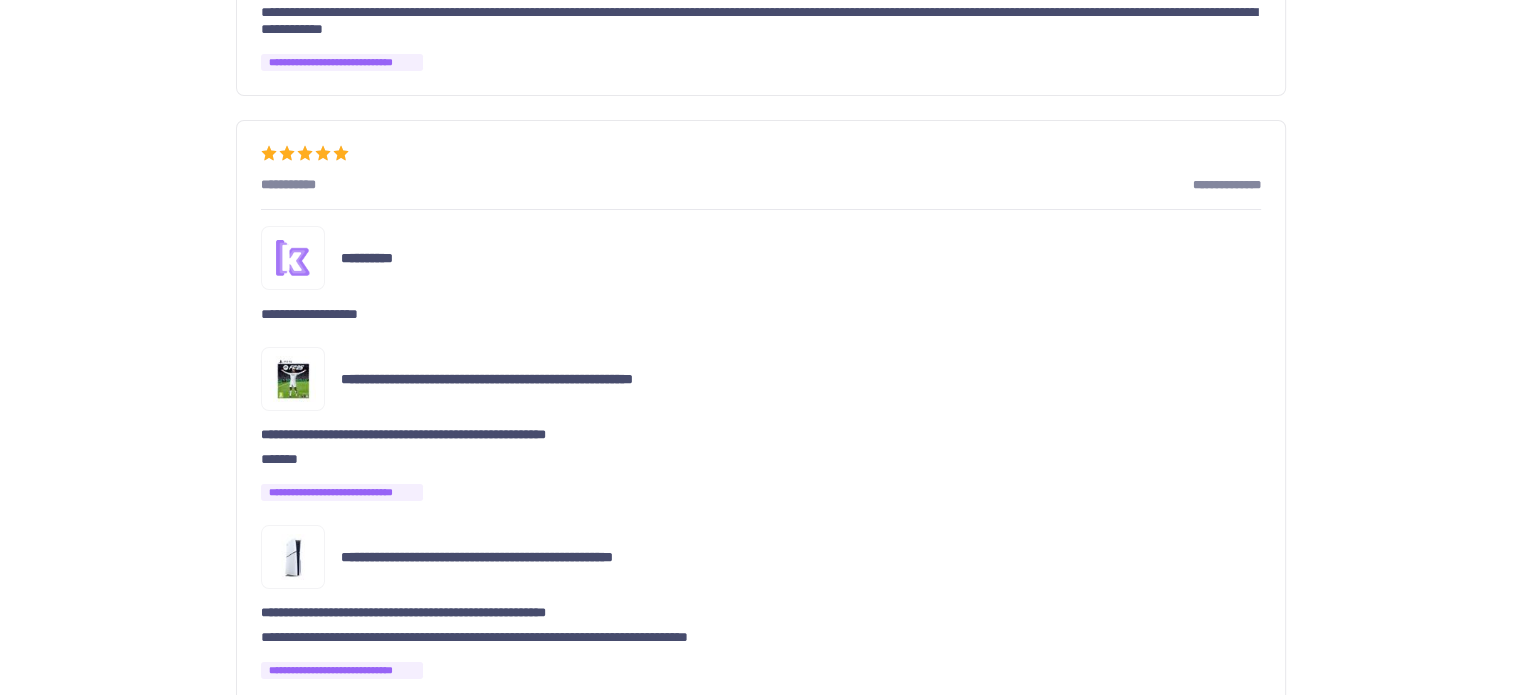 scroll, scrollTop: 15344, scrollLeft: 0, axis: vertical 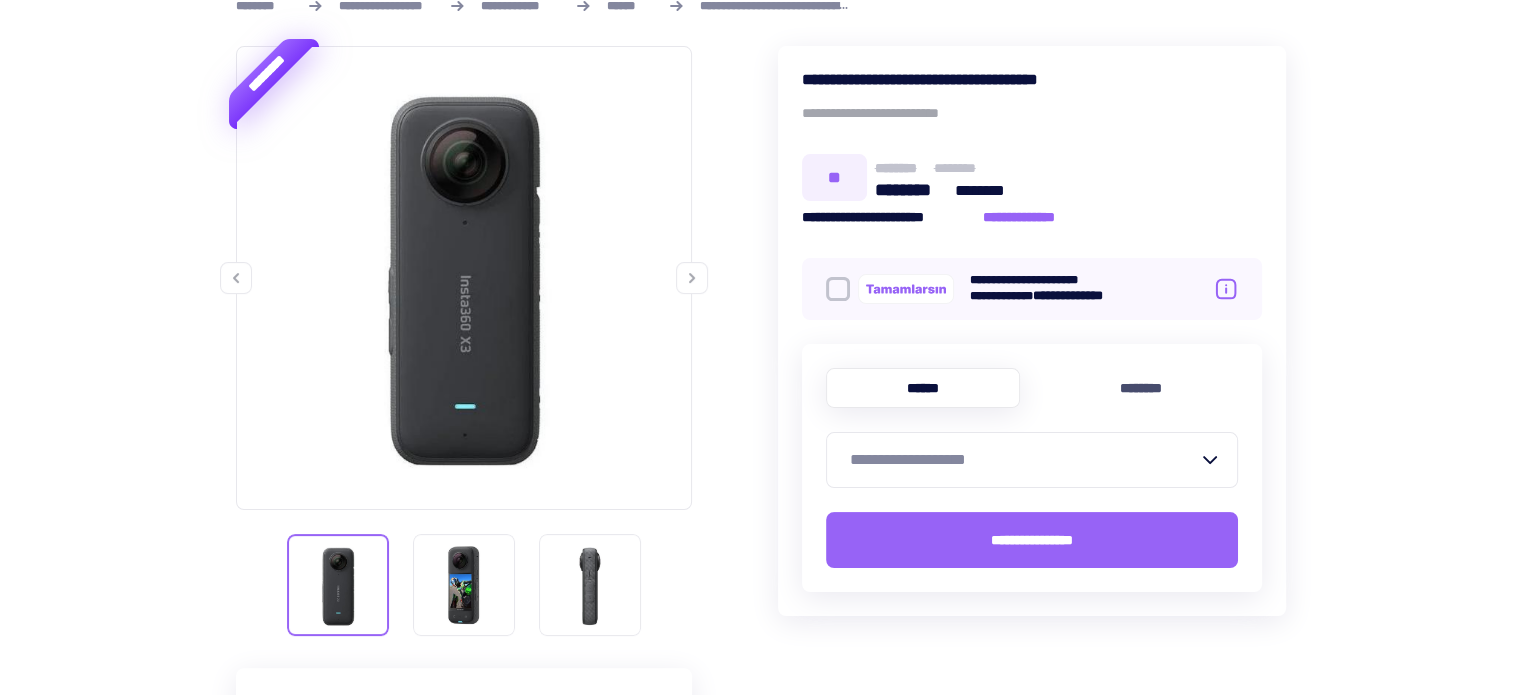click on "**********" at bounding box center [1024, 460] 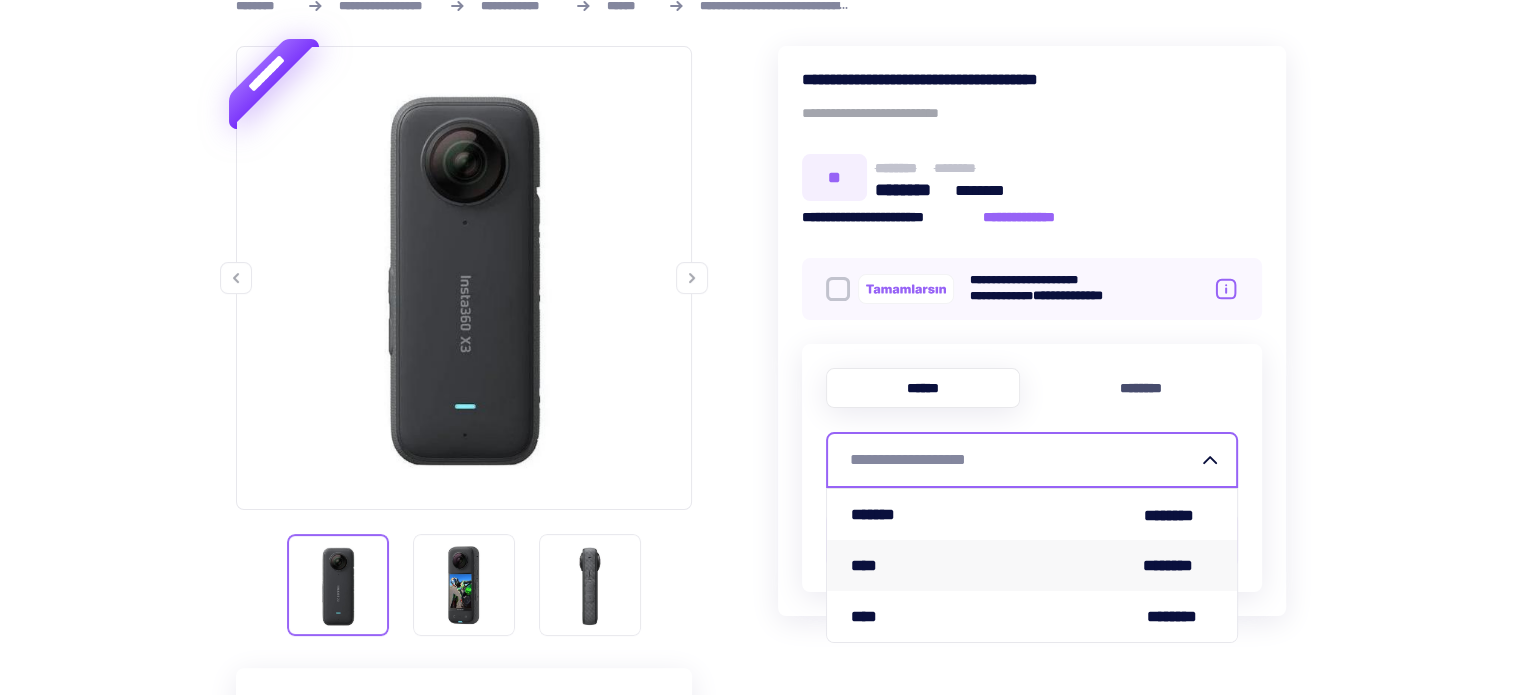 click on "**** ********" at bounding box center [1032, 565] 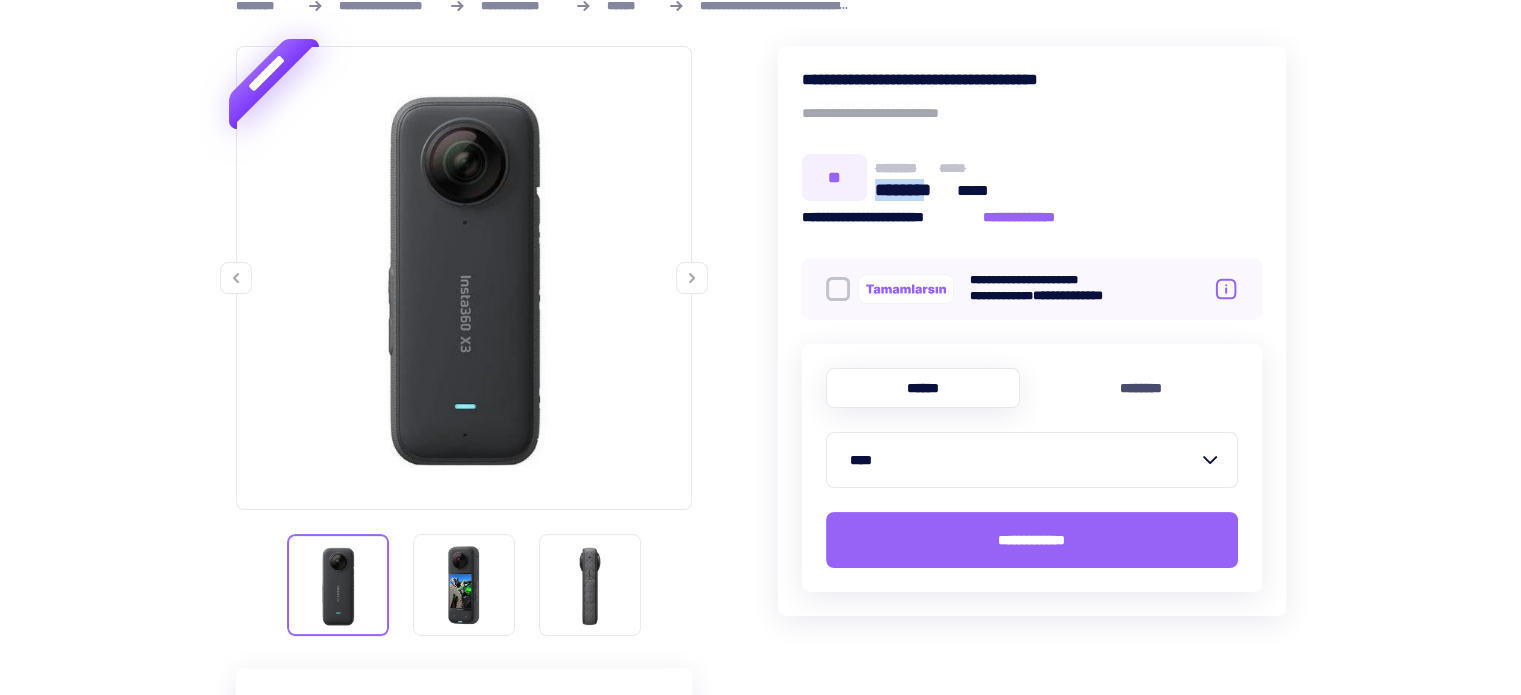 drag, startPoint x: 874, startPoint y: 187, endPoint x: 945, endPoint y: 187, distance: 71 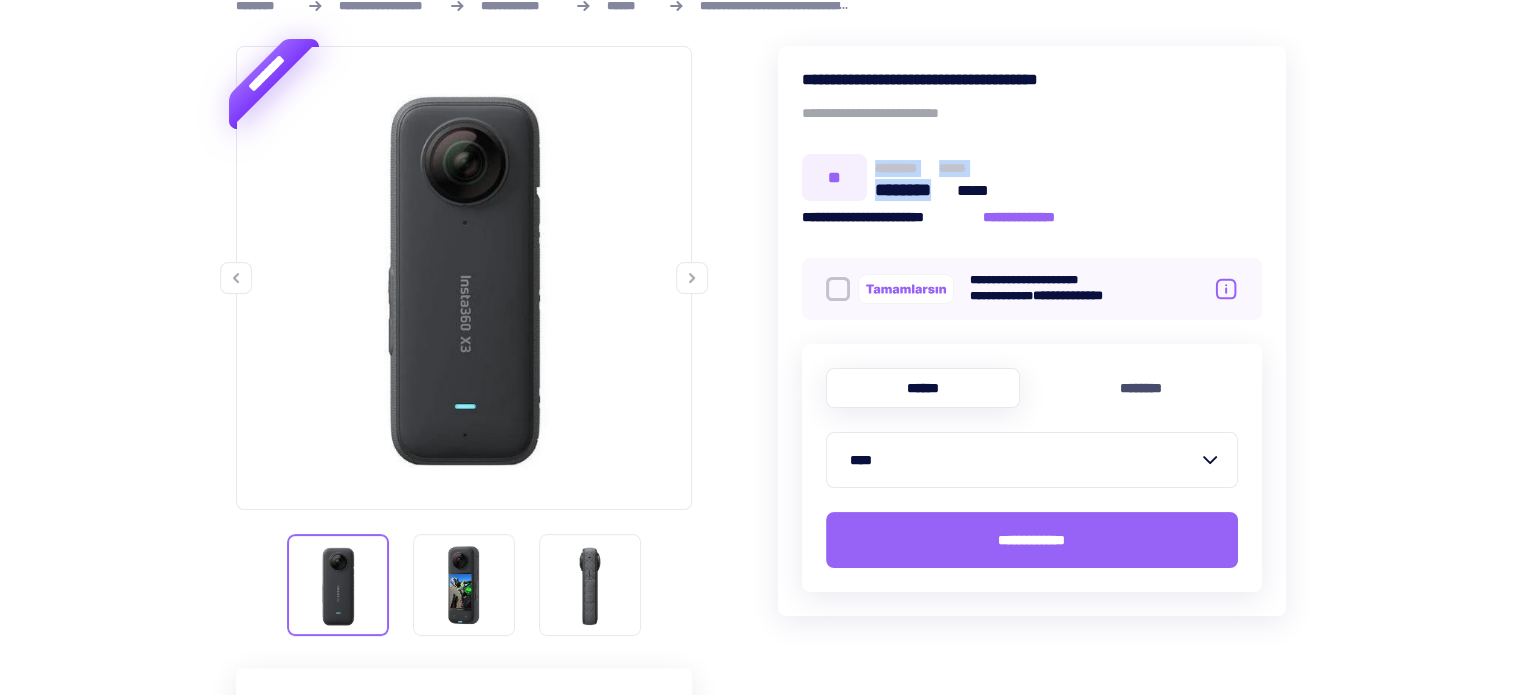 drag, startPoint x: 952, startPoint y: 184, endPoint x: 868, endPoint y: 184, distance: 84 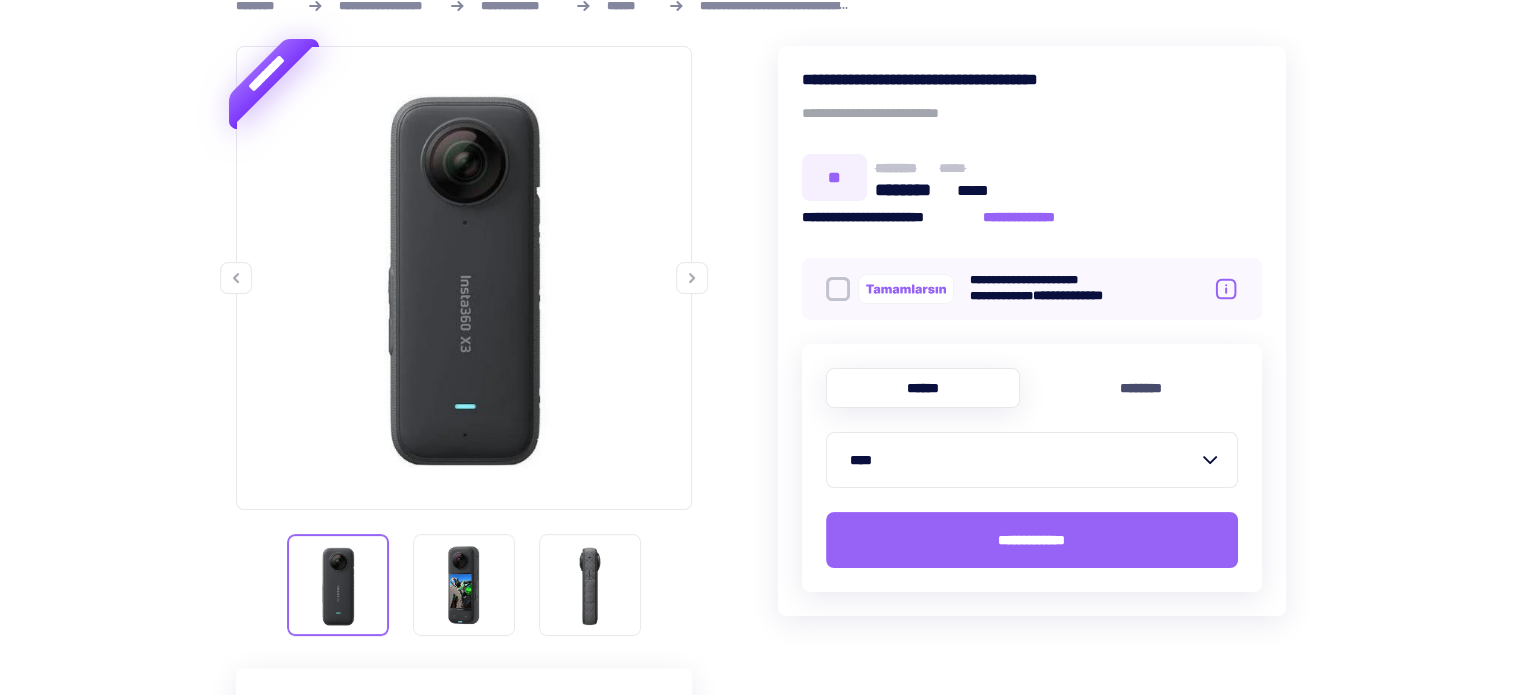 click on "****" at bounding box center (1024, 460) 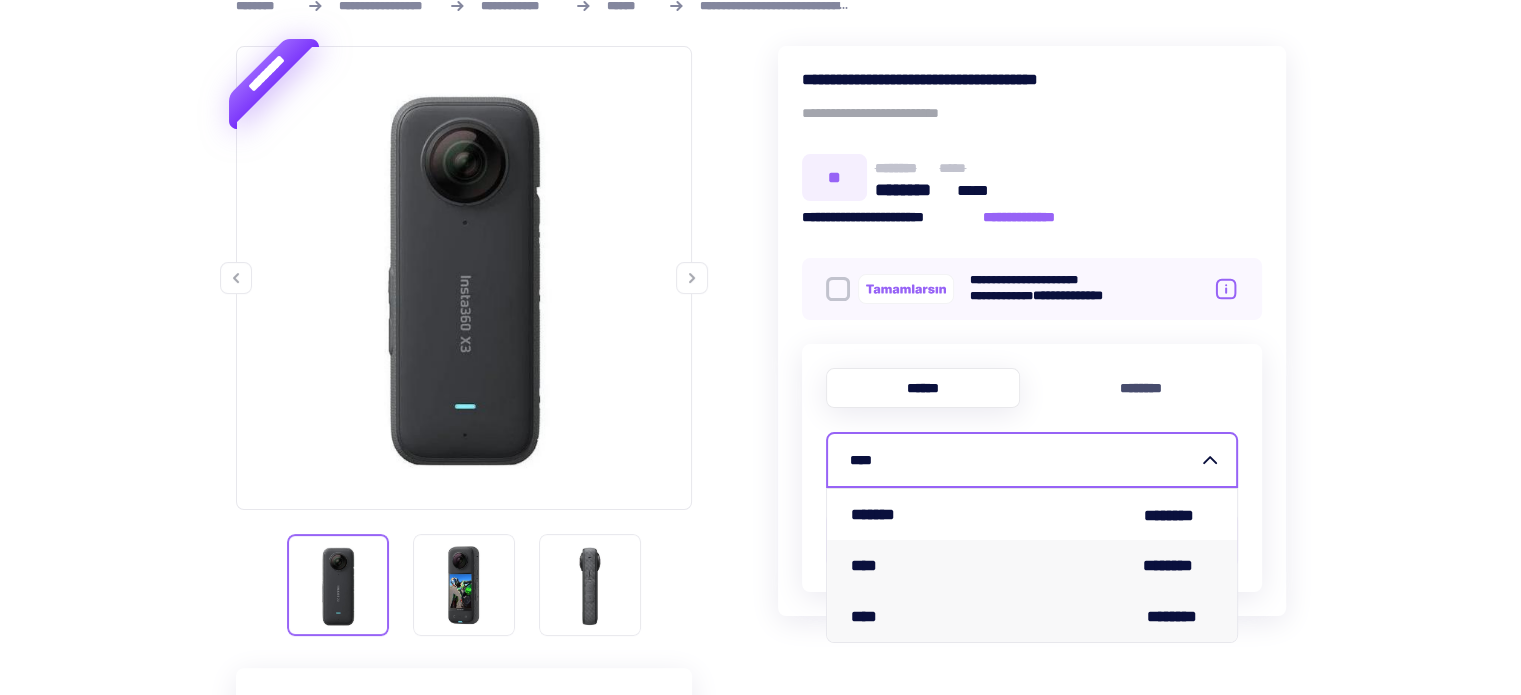click on "**** ********" at bounding box center (1032, 616) 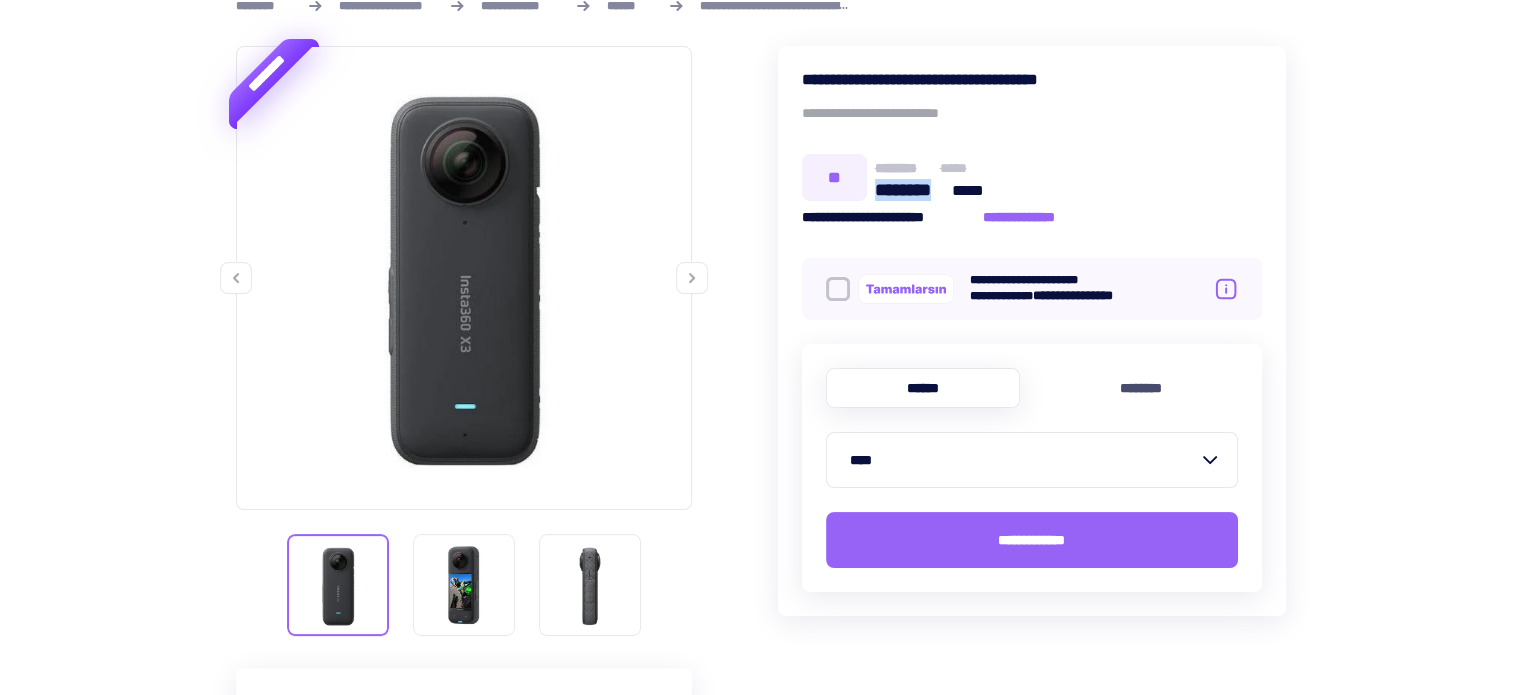 drag, startPoint x: 897, startPoint y: 195, endPoint x: 948, endPoint y: 199, distance: 51.156624 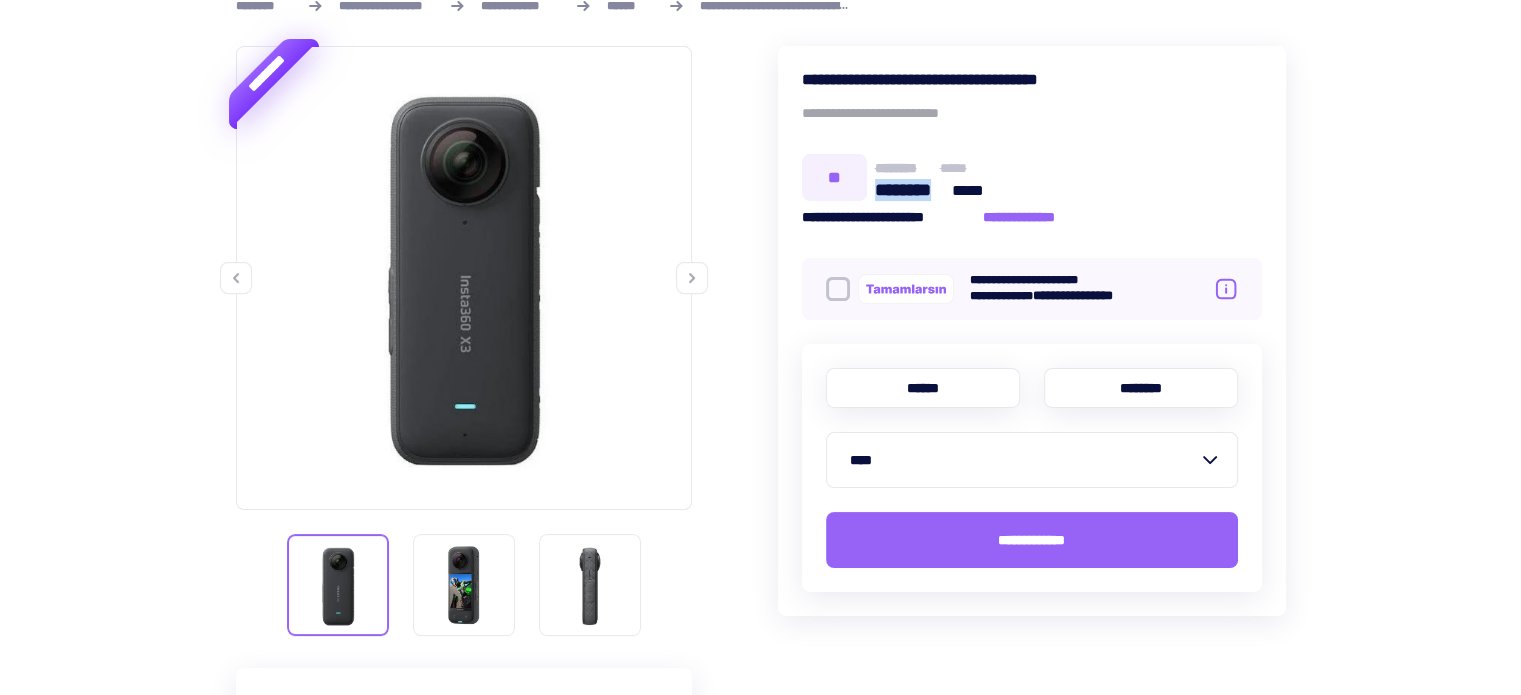 click on "********" at bounding box center (1141, 388) 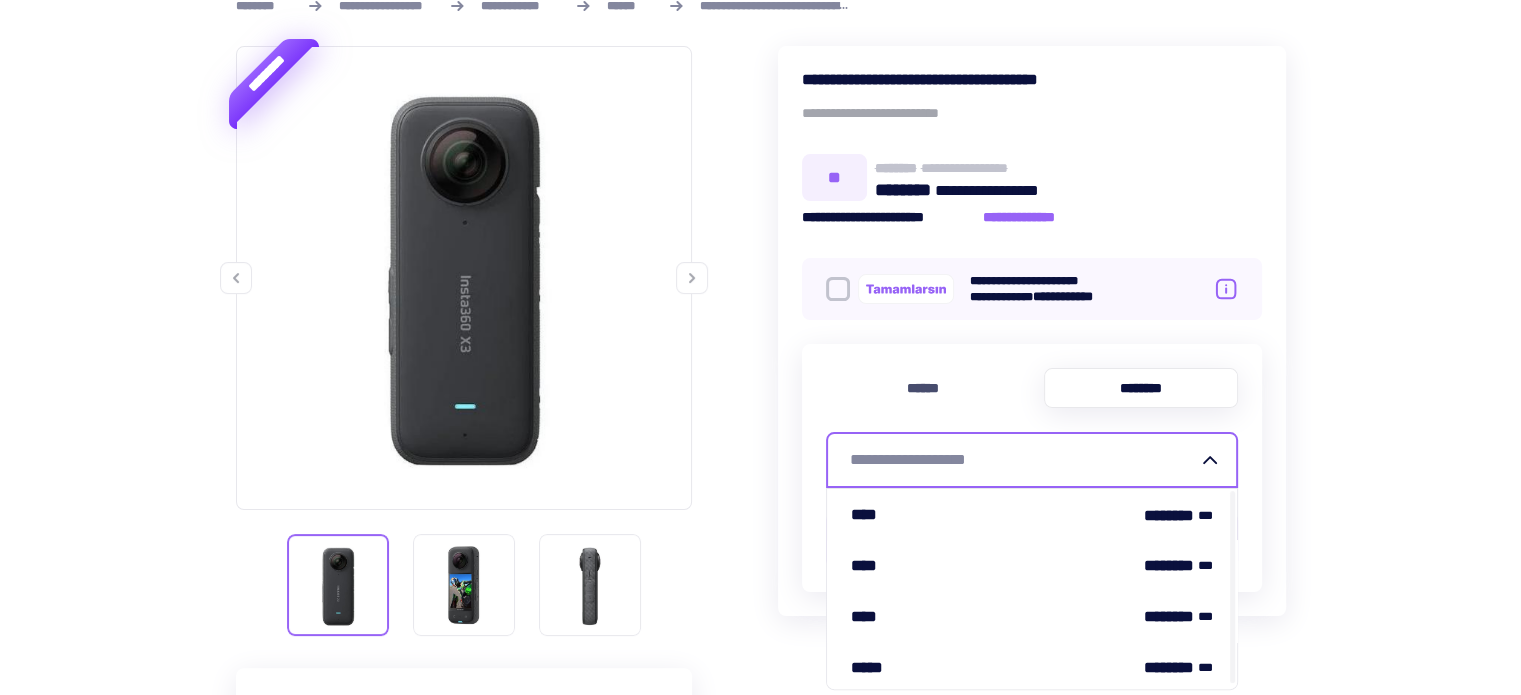 click on "**********" at bounding box center [1024, 460] 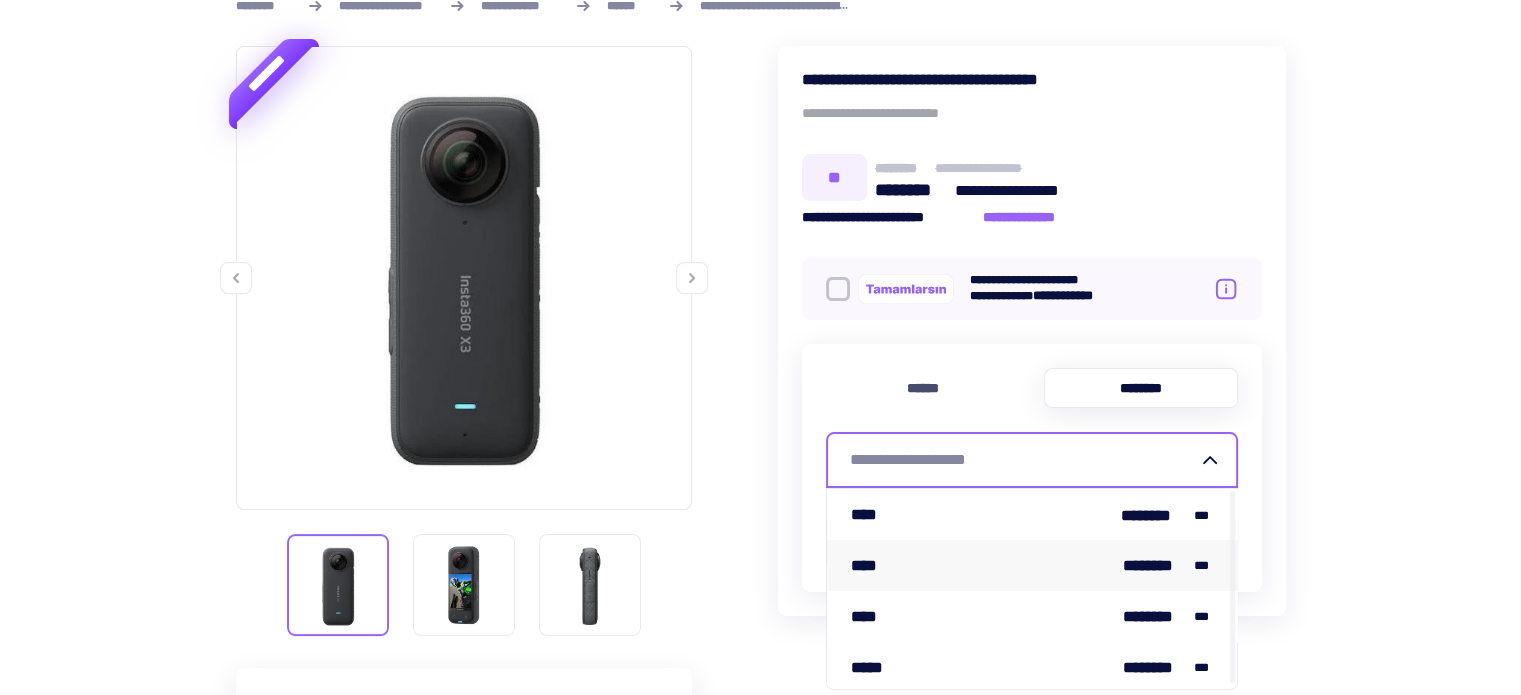 click on "**** ******** ***" at bounding box center [1032, 565] 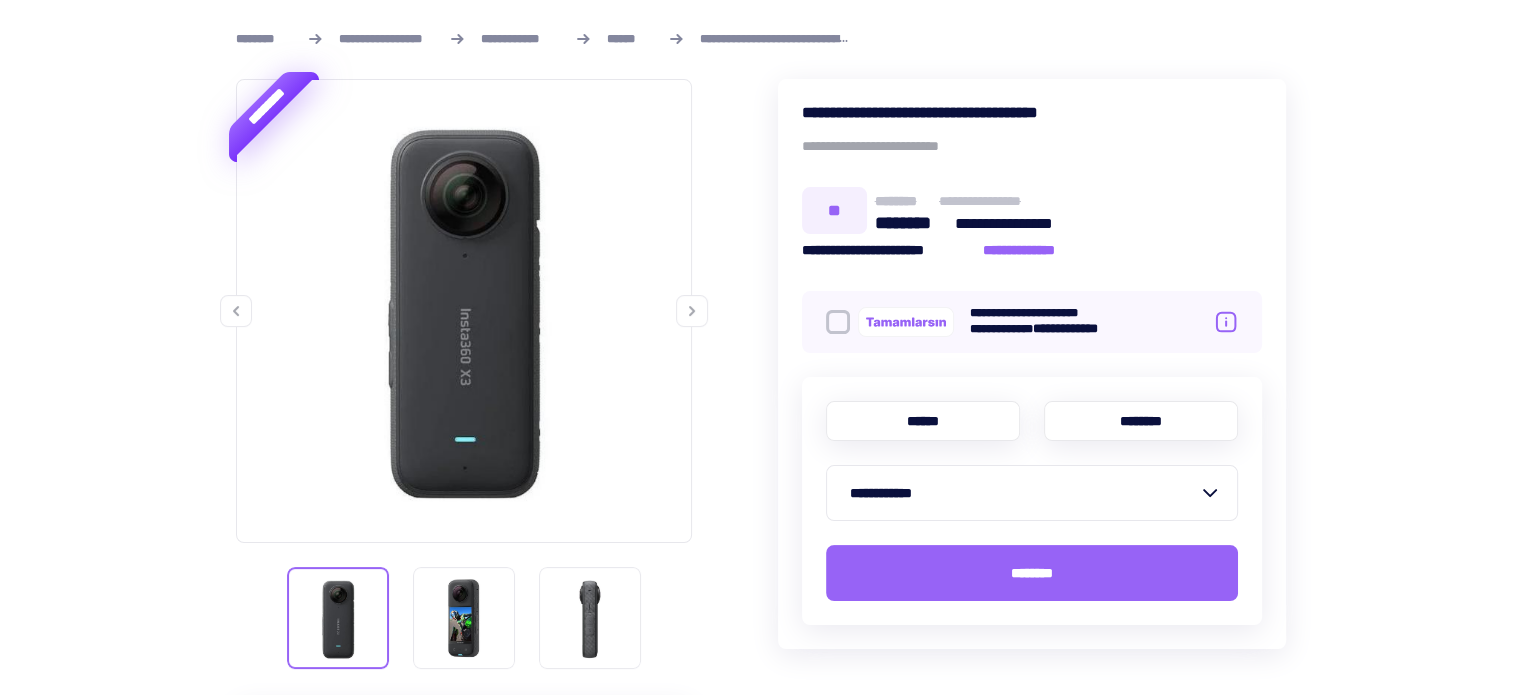 scroll, scrollTop: 300, scrollLeft: 0, axis: vertical 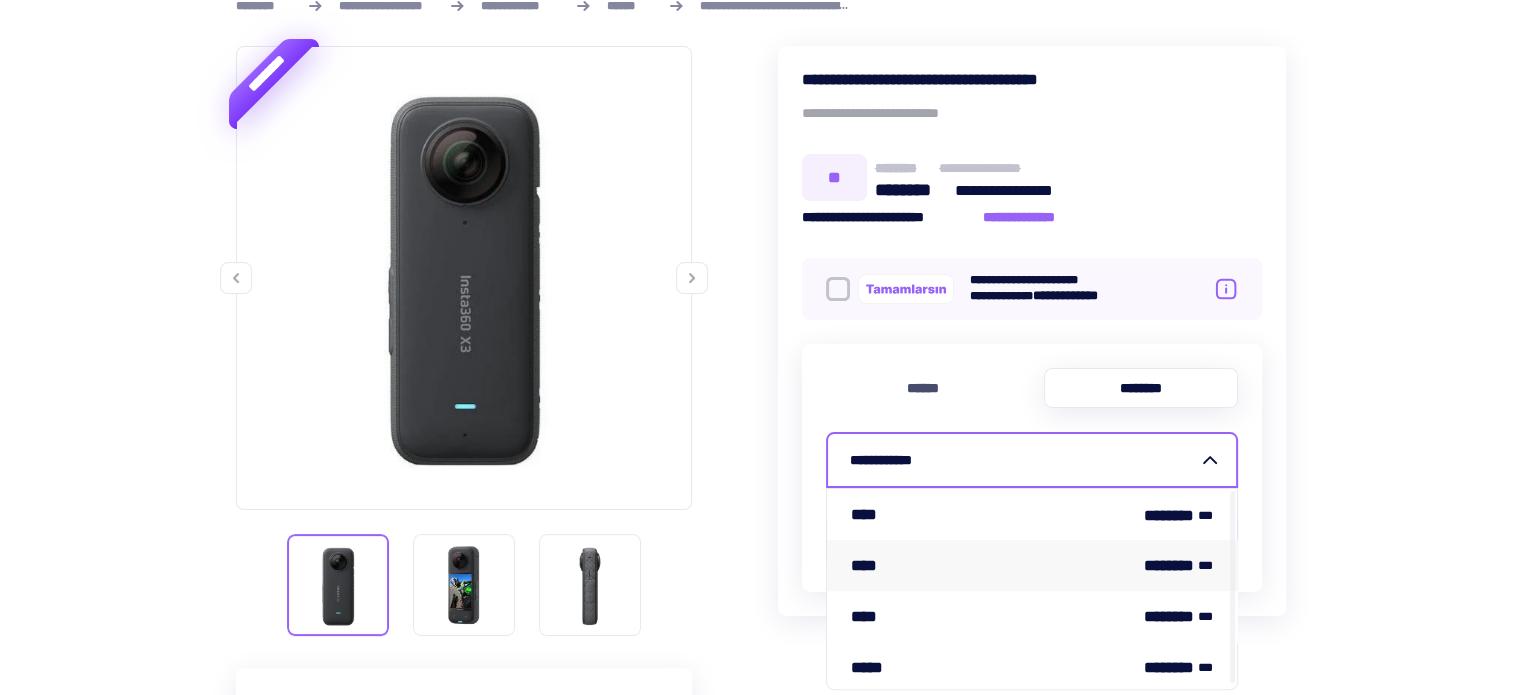 click on "**********" at bounding box center (1024, 460) 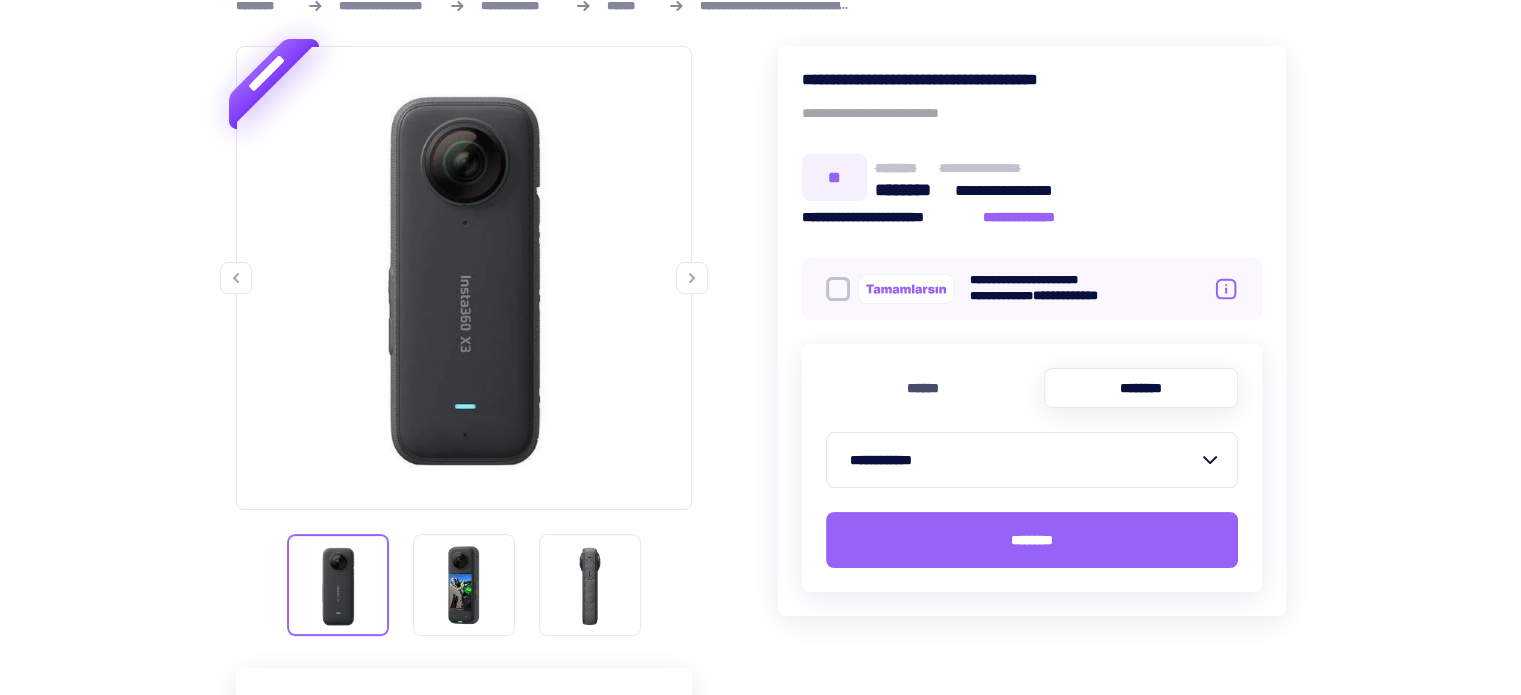 click on "**********" at bounding box center [1024, 460] 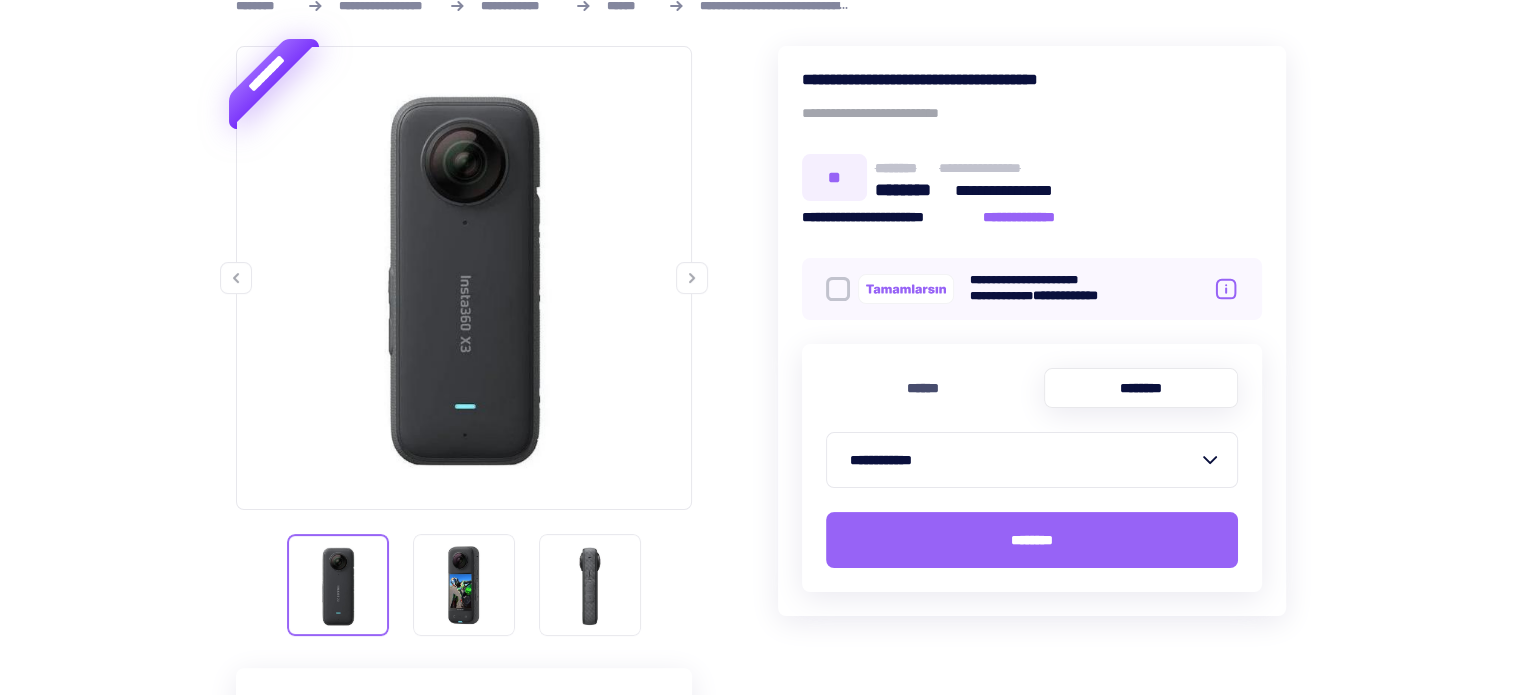 click on "******" at bounding box center [923, 388] 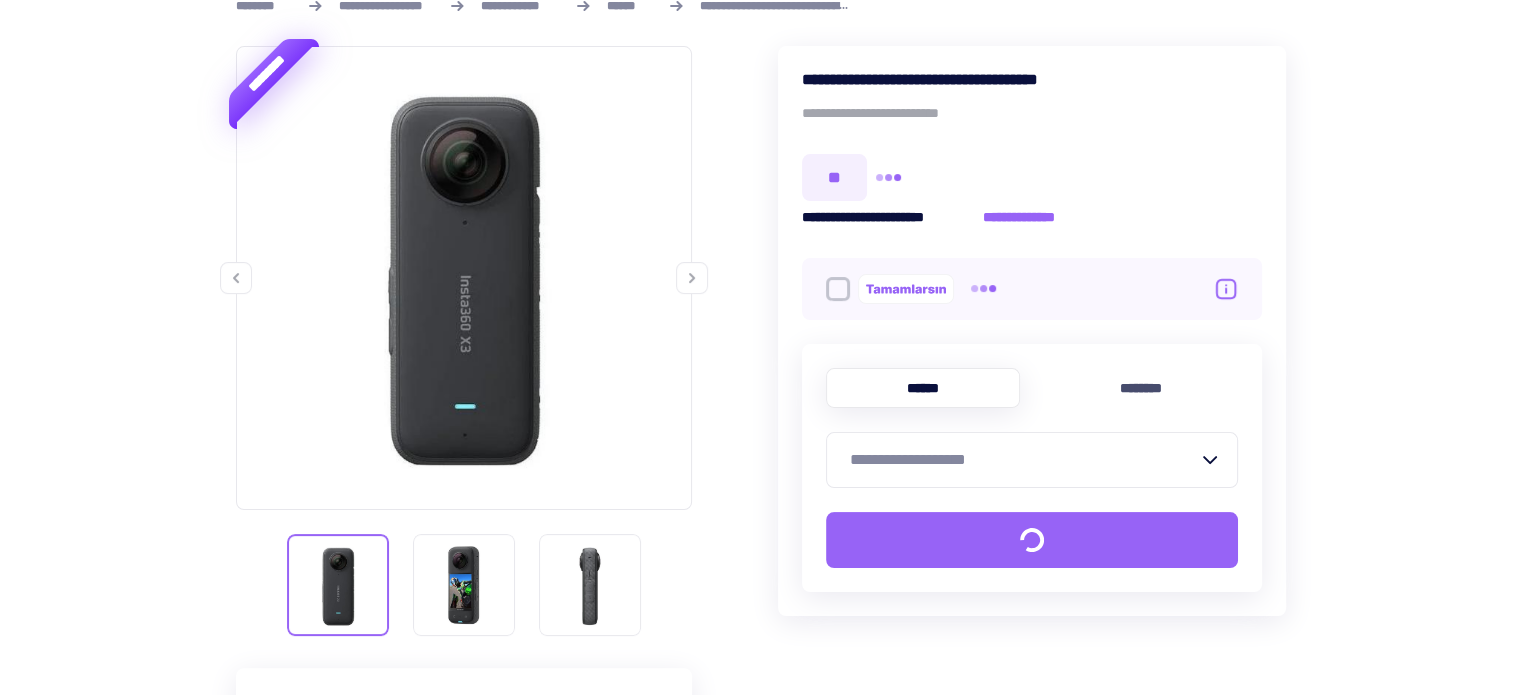 click on "**********" at bounding box center [1032, 460] 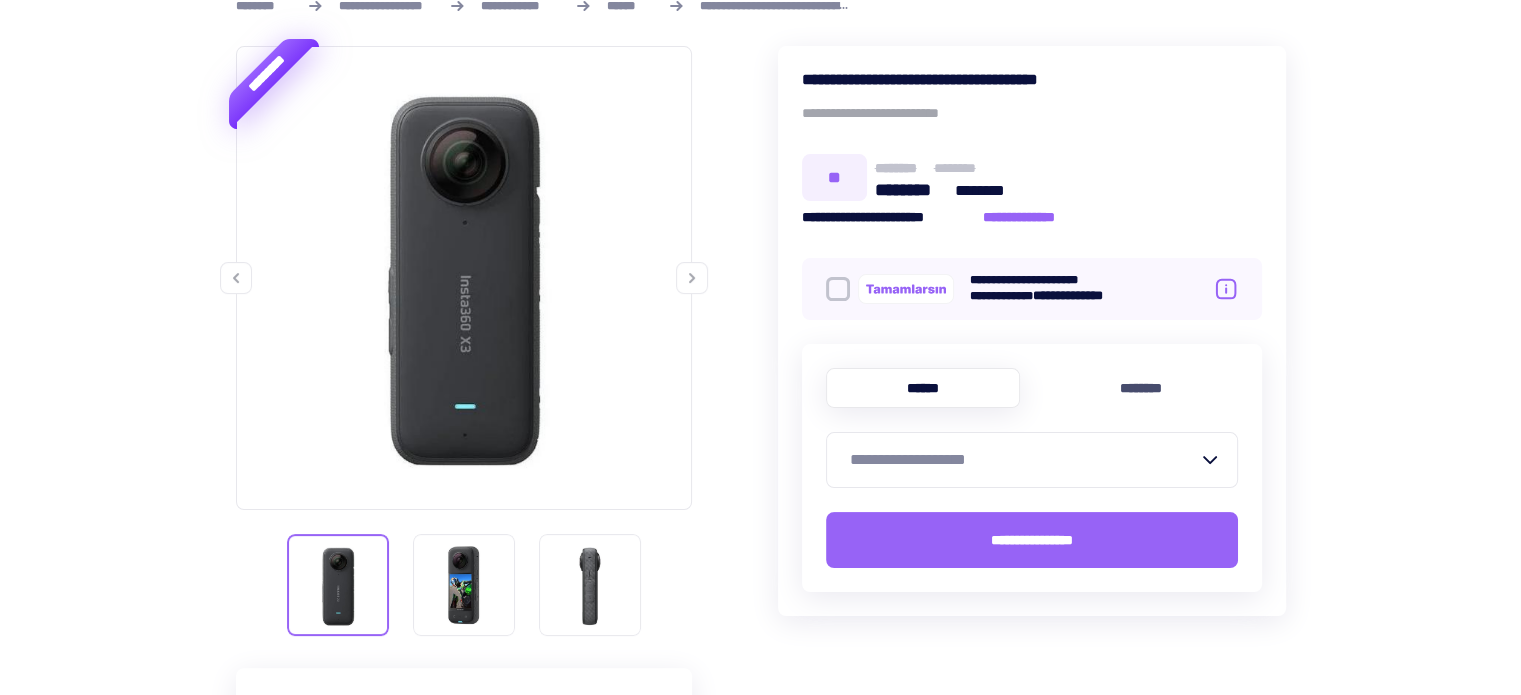 click on "**********" at bounding box center [1024, 460] 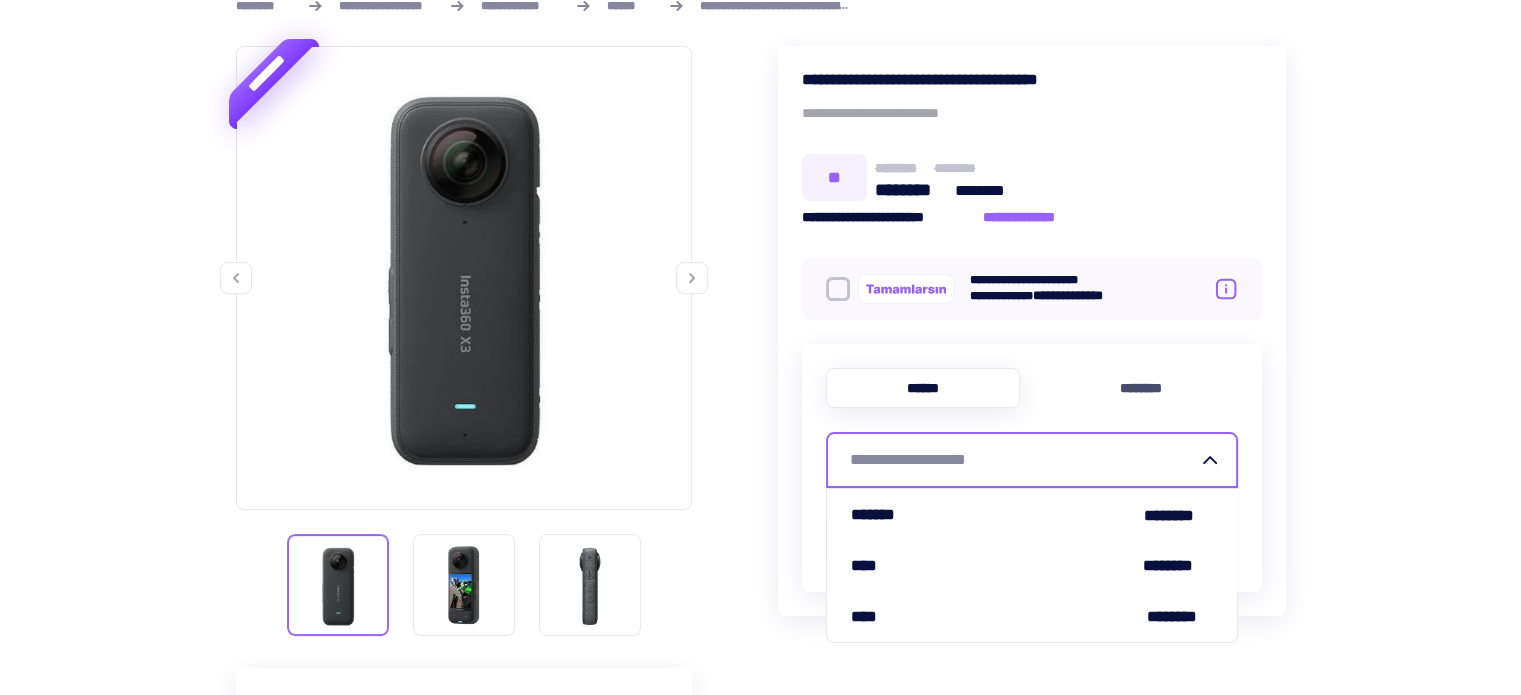 click on "****" at bounding box center (867, 616) 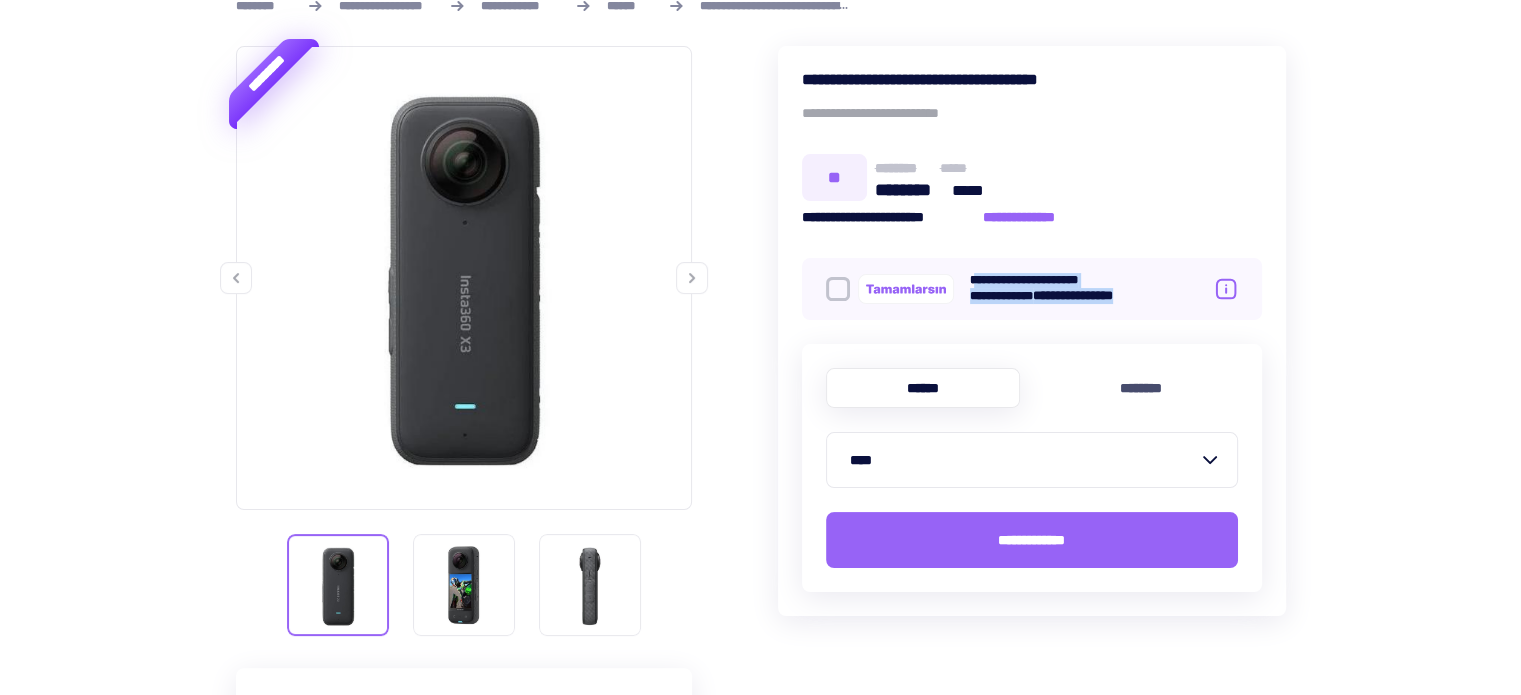 drag, startPoint x: 979, startPoint y: 287, endPoint x: 1165, endPoint y: 315, distance: 188.09572 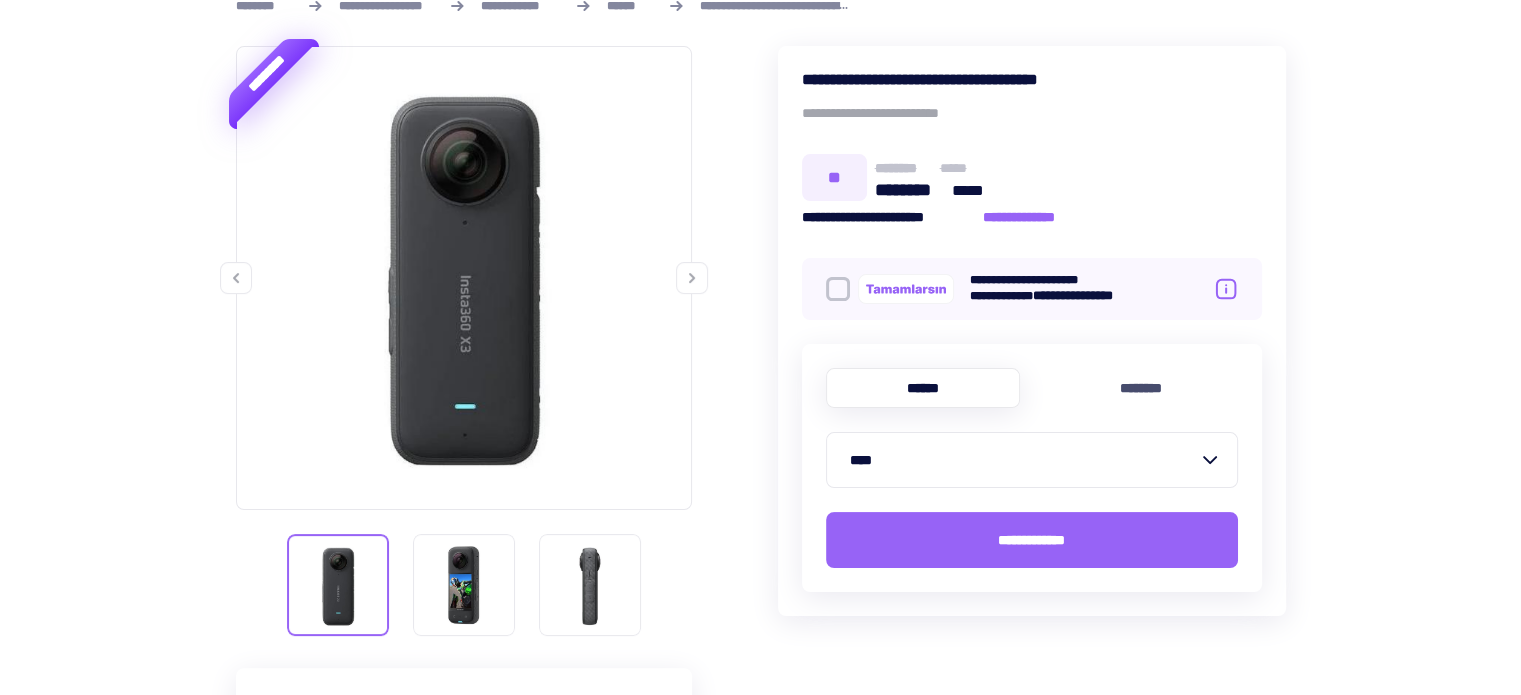 click at bounding box center (838, 289) 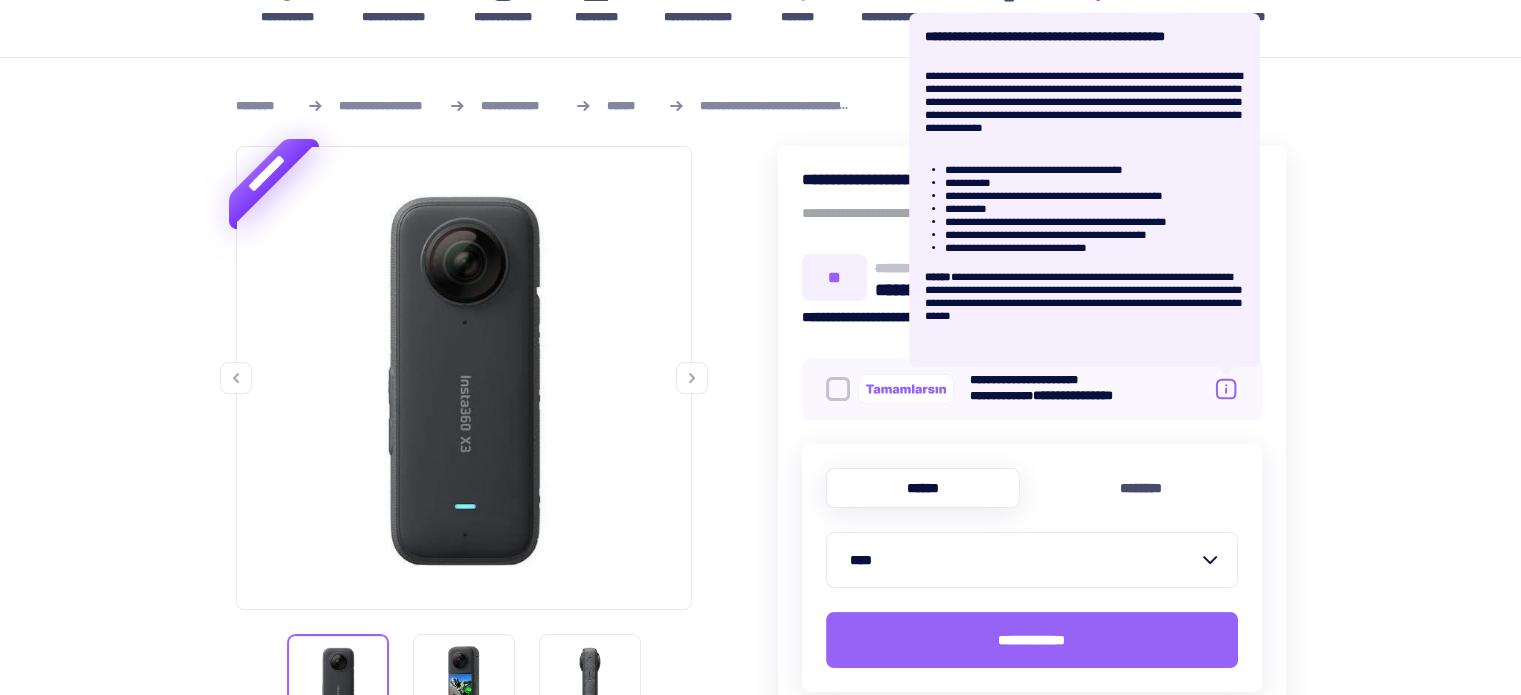scroll, scrollTop: 100, scrollLeft: 0, axis: vertical 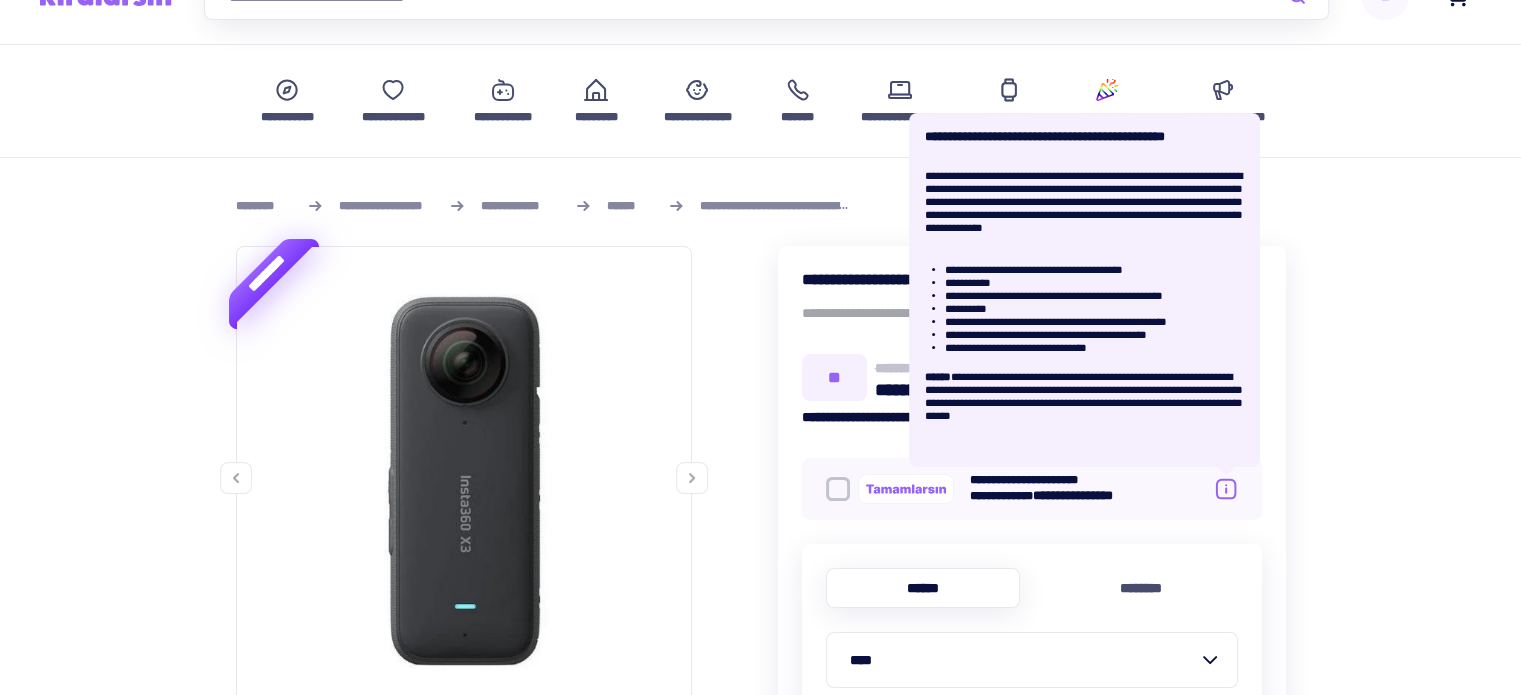 drag, startPoint x: 1385, startPoint y: 416, endPoint x: 1396, endPoint y: 419, distance: 11.401754 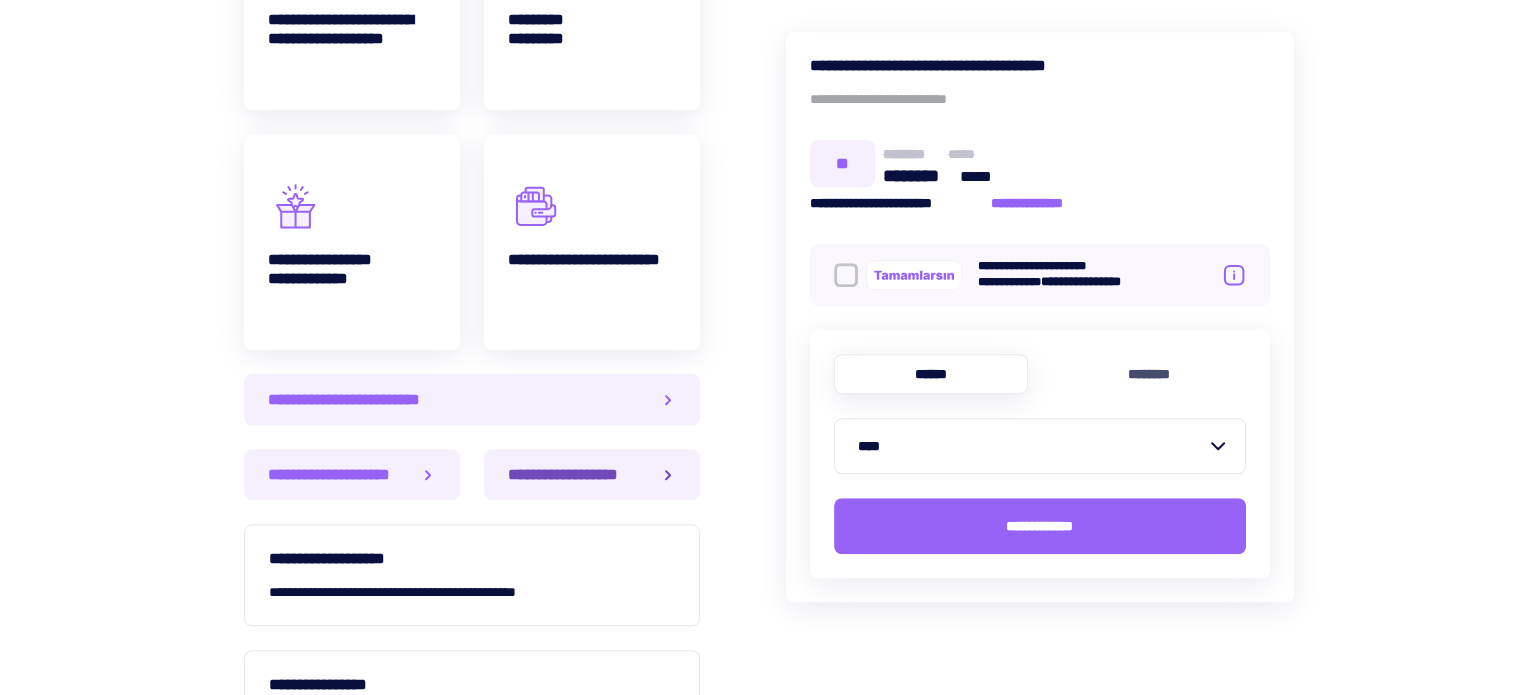 scroll, scrollTop: 1300, scrollLeft: 0, axis: vertical 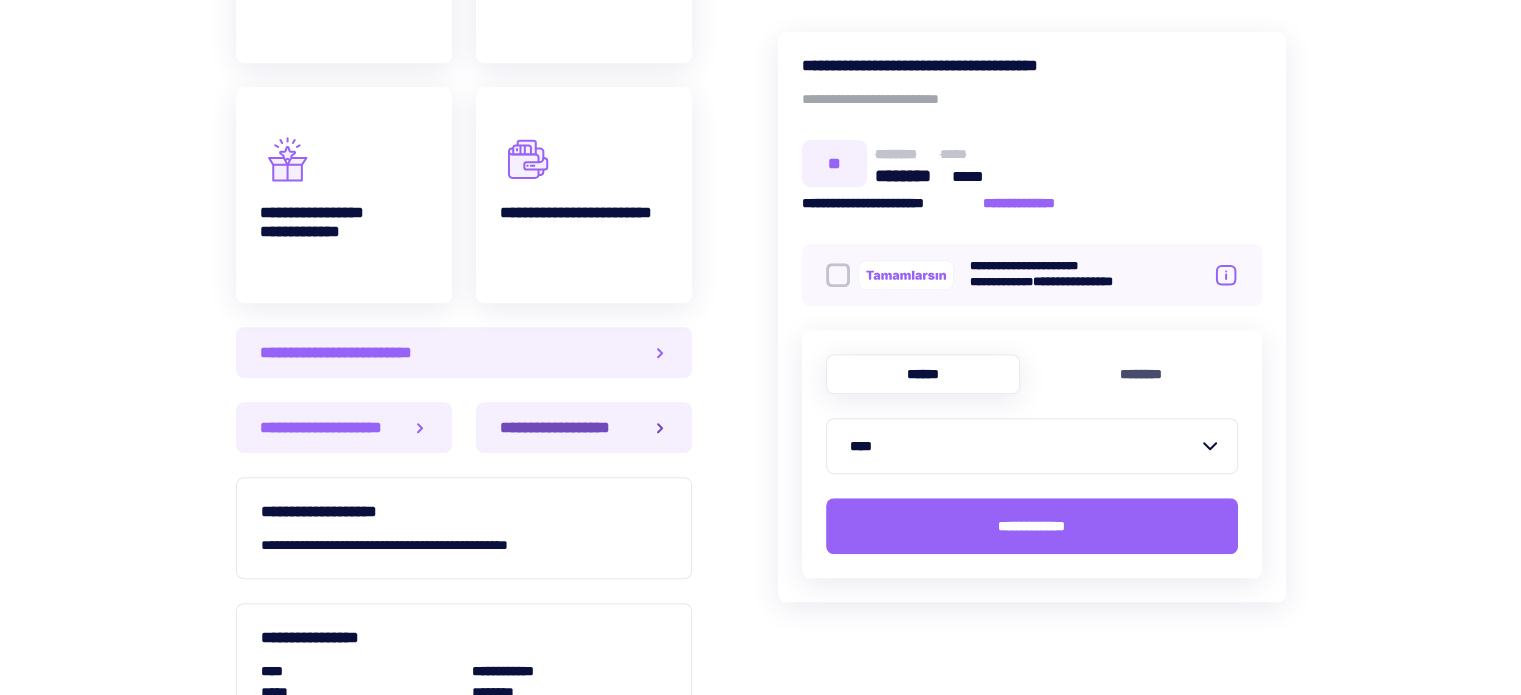 click on "**********" at bounding box center (584, 427) 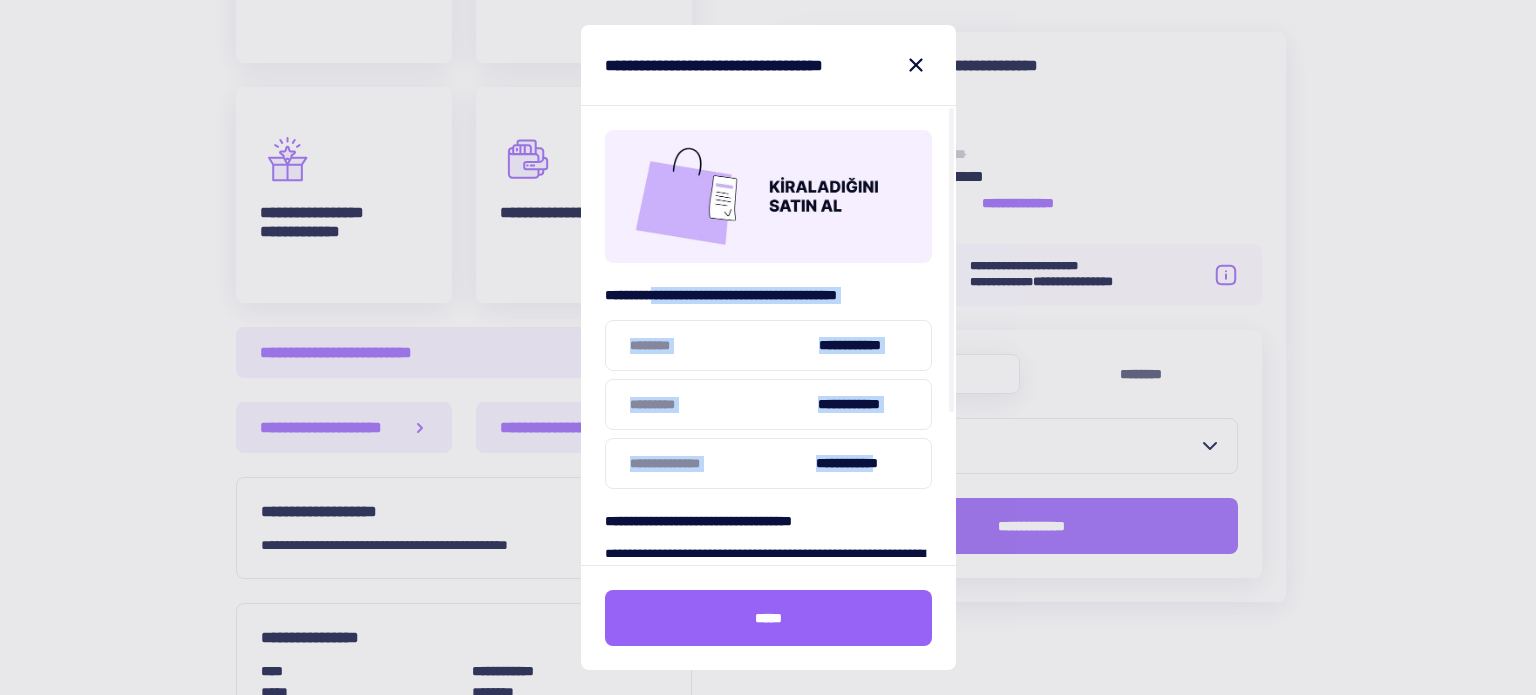 drag, startPoint x: 740, startPoint y: 287, endPoint x: 896, endPoint y: 464, distance: 235.93431 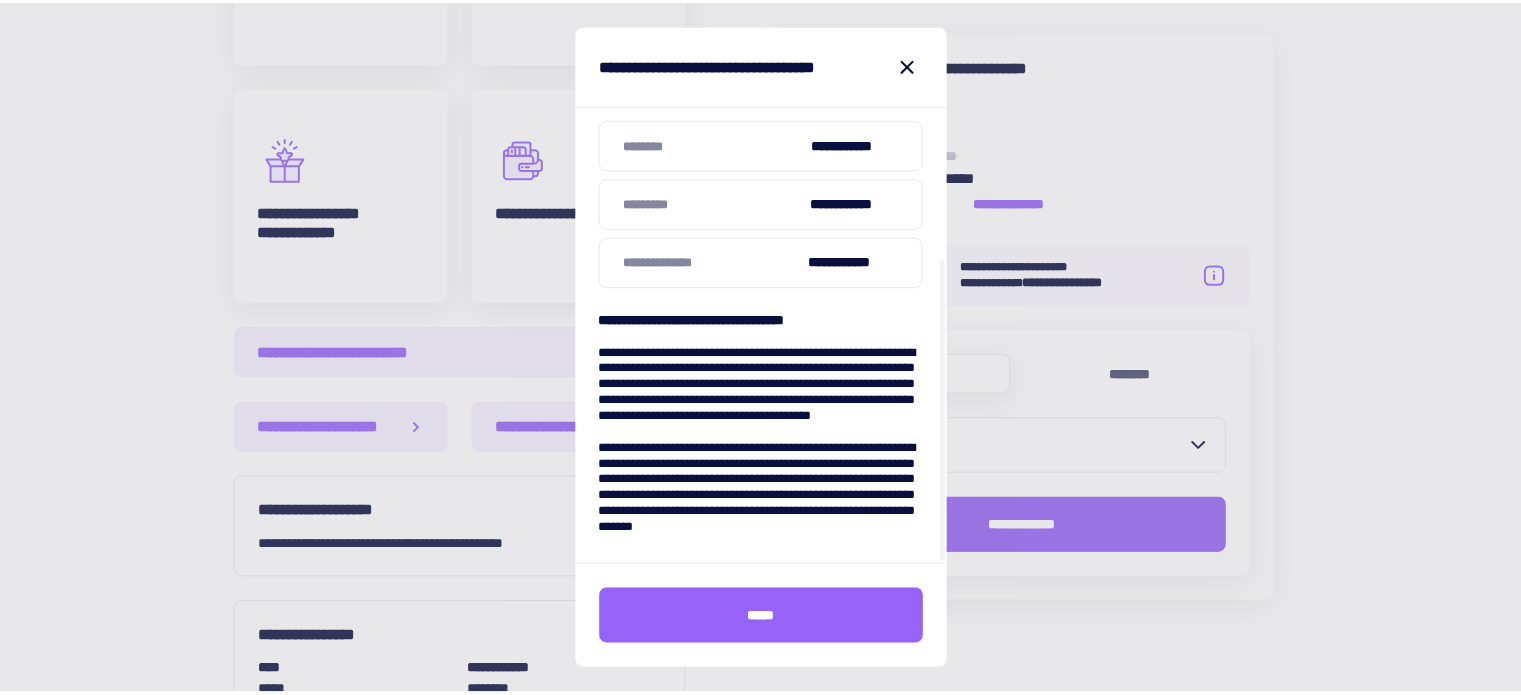 scroll, scrollTop: 227, scrollLeft: 0, axis: vertical 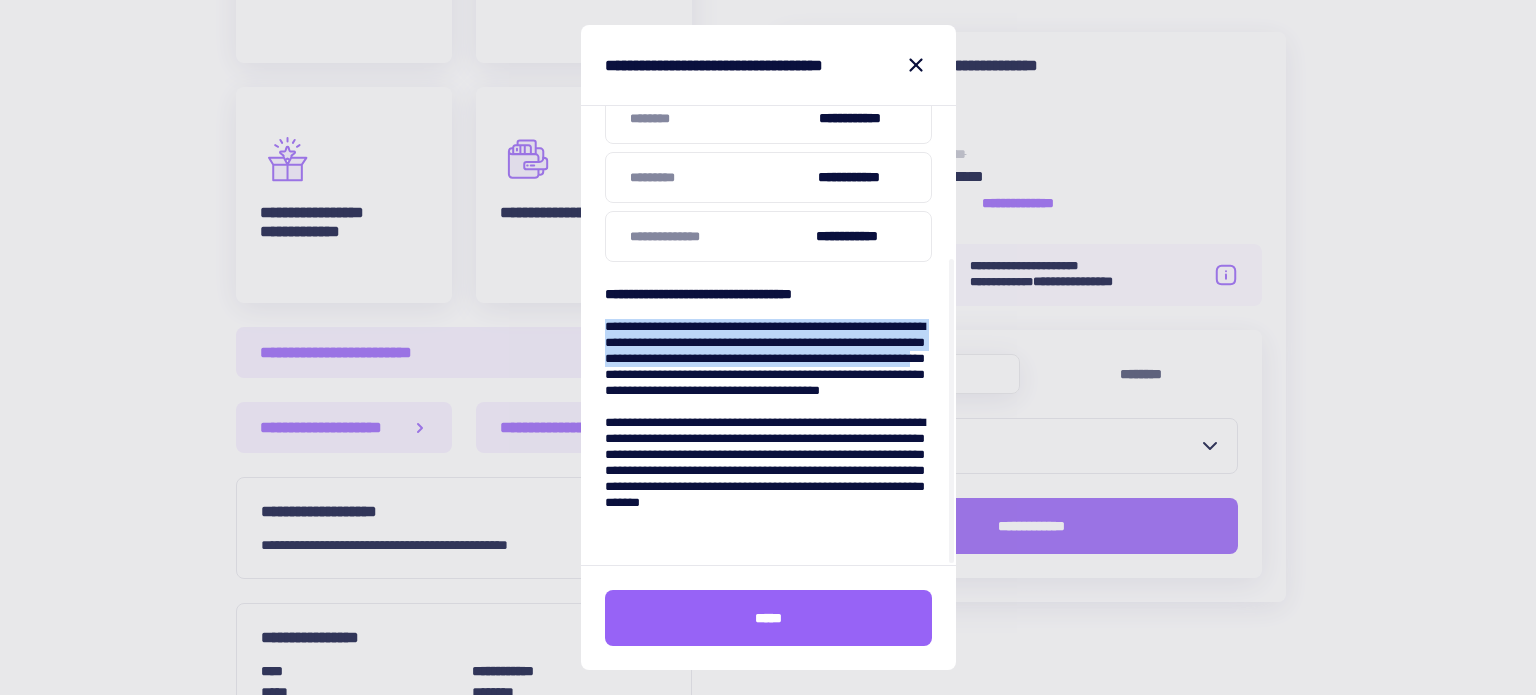 drag, startPoint x: 603, startPoint y: 323, endPoint x: 821, endPoint y: 381, distance: 225.5837 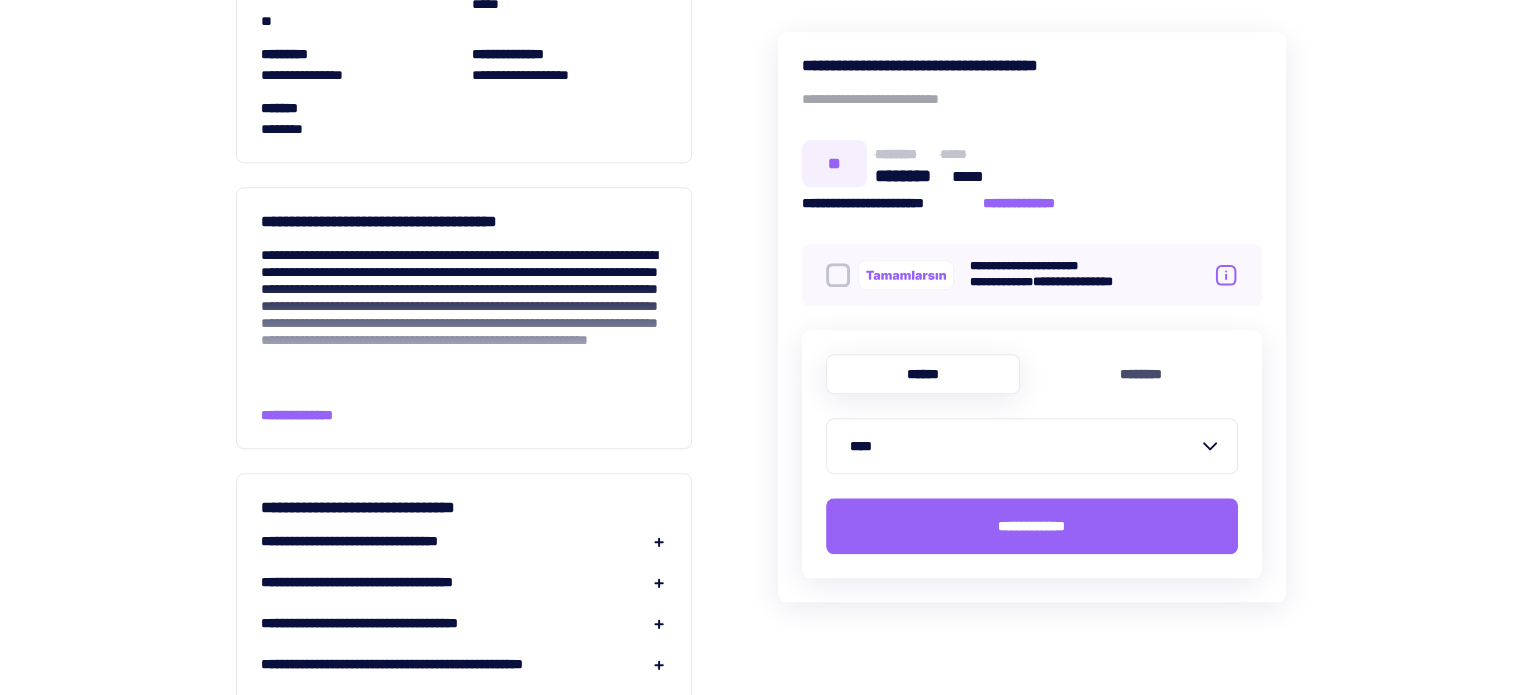 scroll, scrollTop: 2100, scrollLeft: 0, axis: vertical 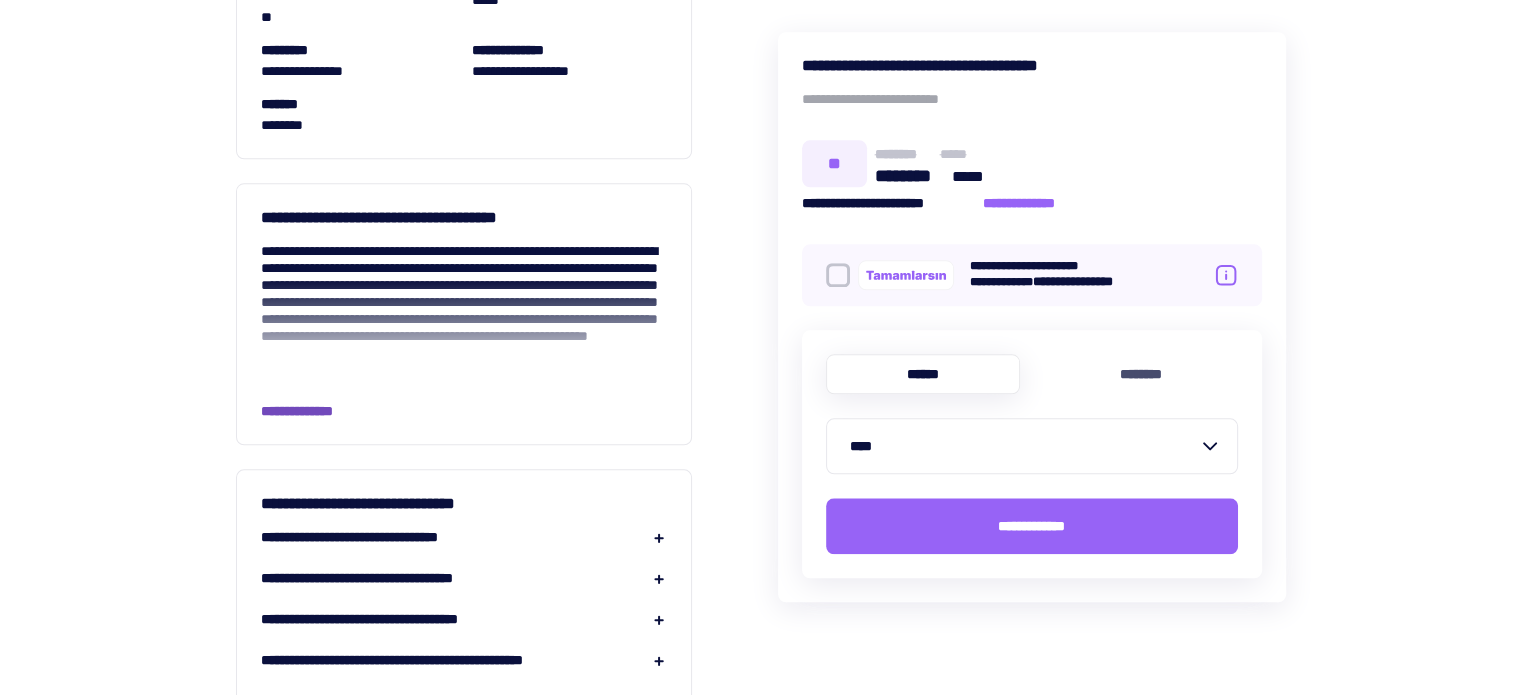 click on "**********" at bounding box center [312, 411] 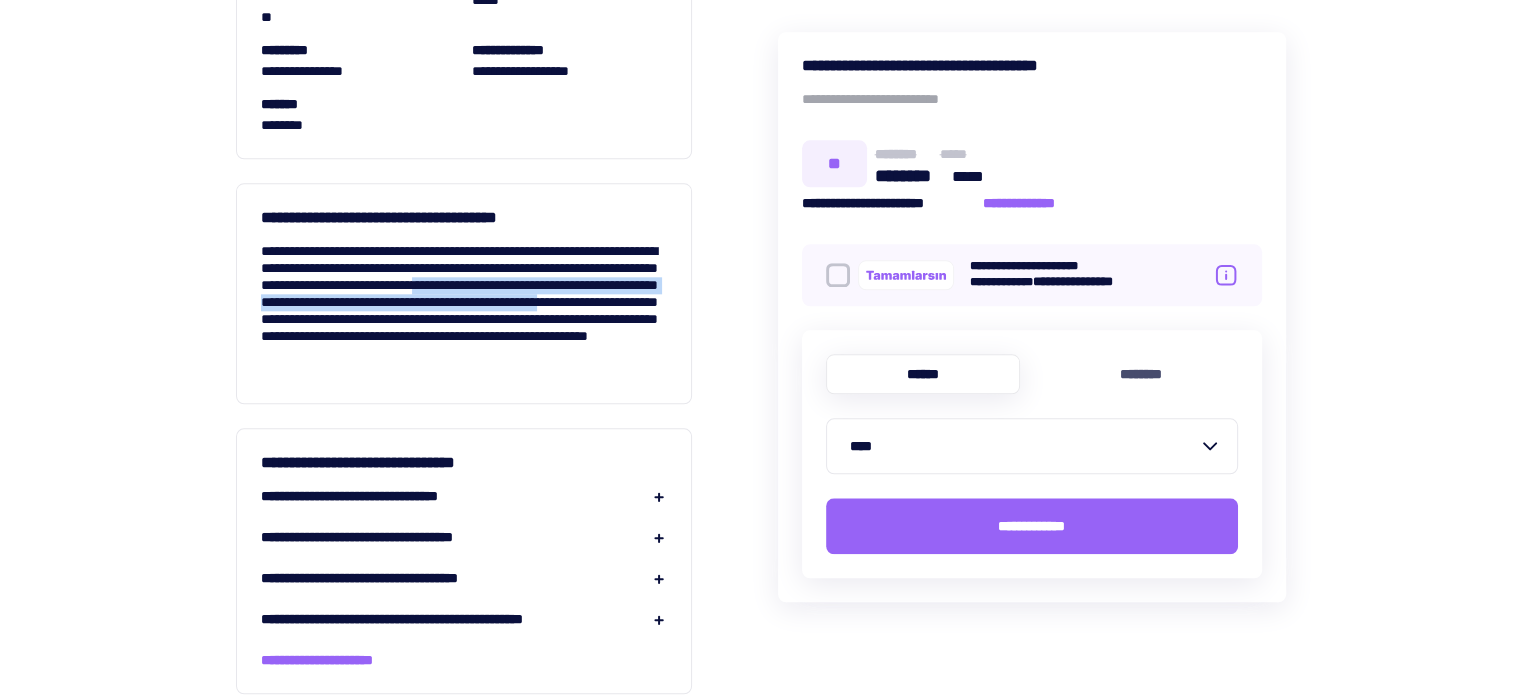 drag, startPoint x: 356, startPoint y: 297, endPoint x: 661, endPoint y: 330, distance: 306.78006 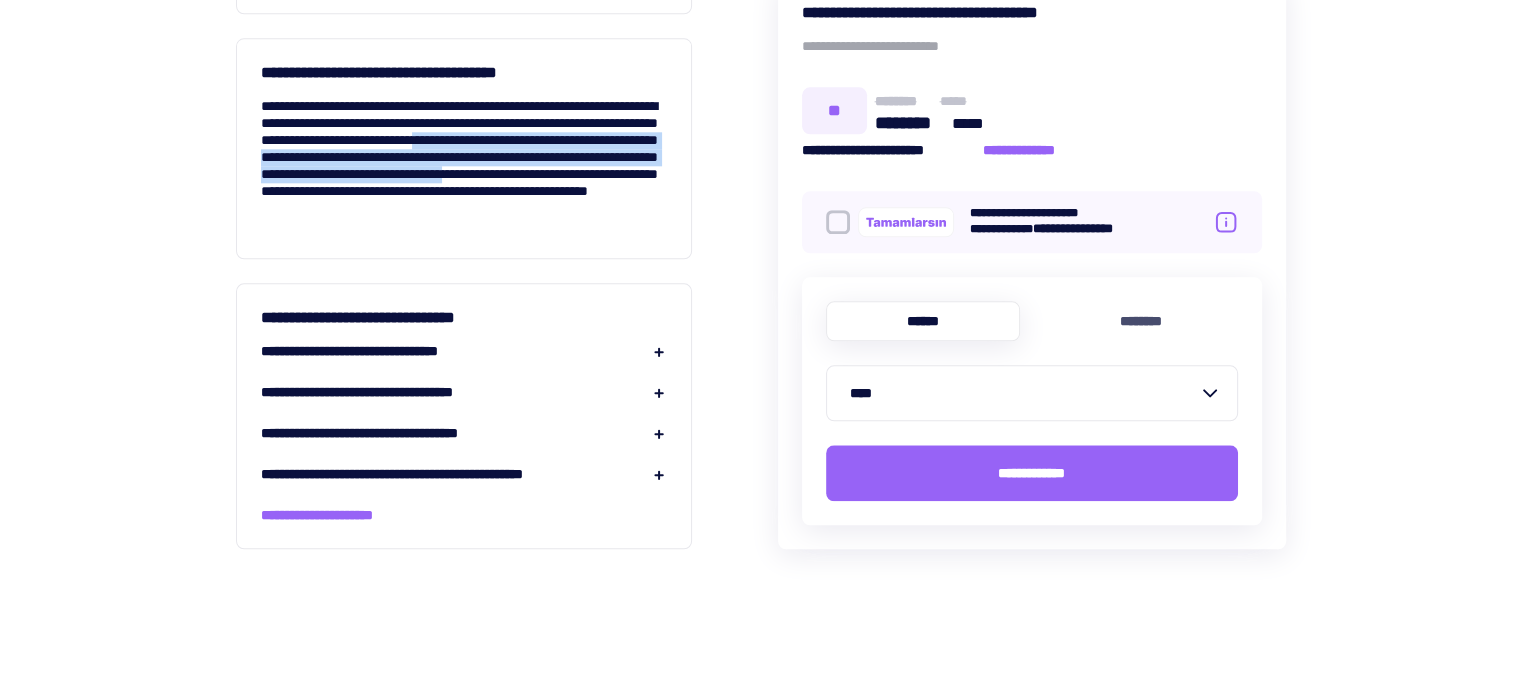 scroll, scrollTop: 2300, scrollLeft: 0, axis: vertical 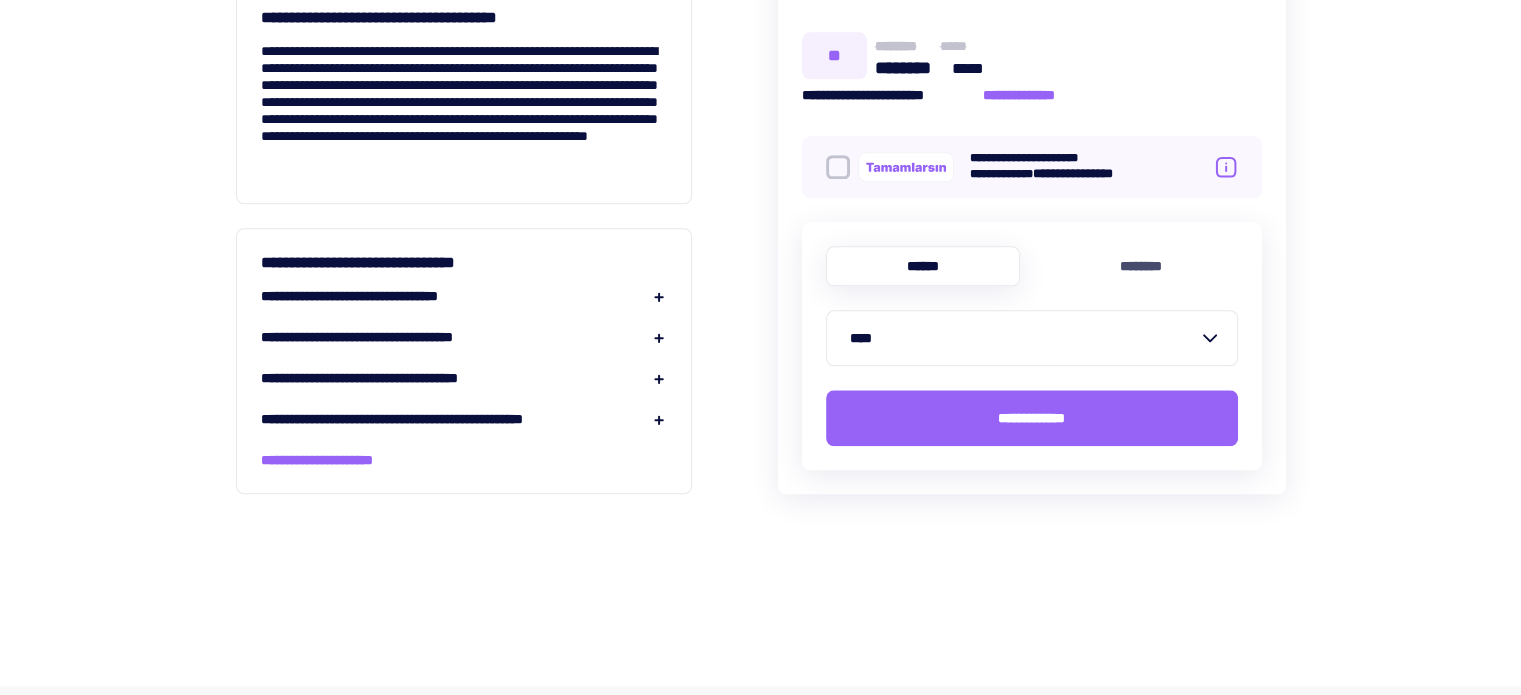 click on "**********" at bounding box center (446, 419) 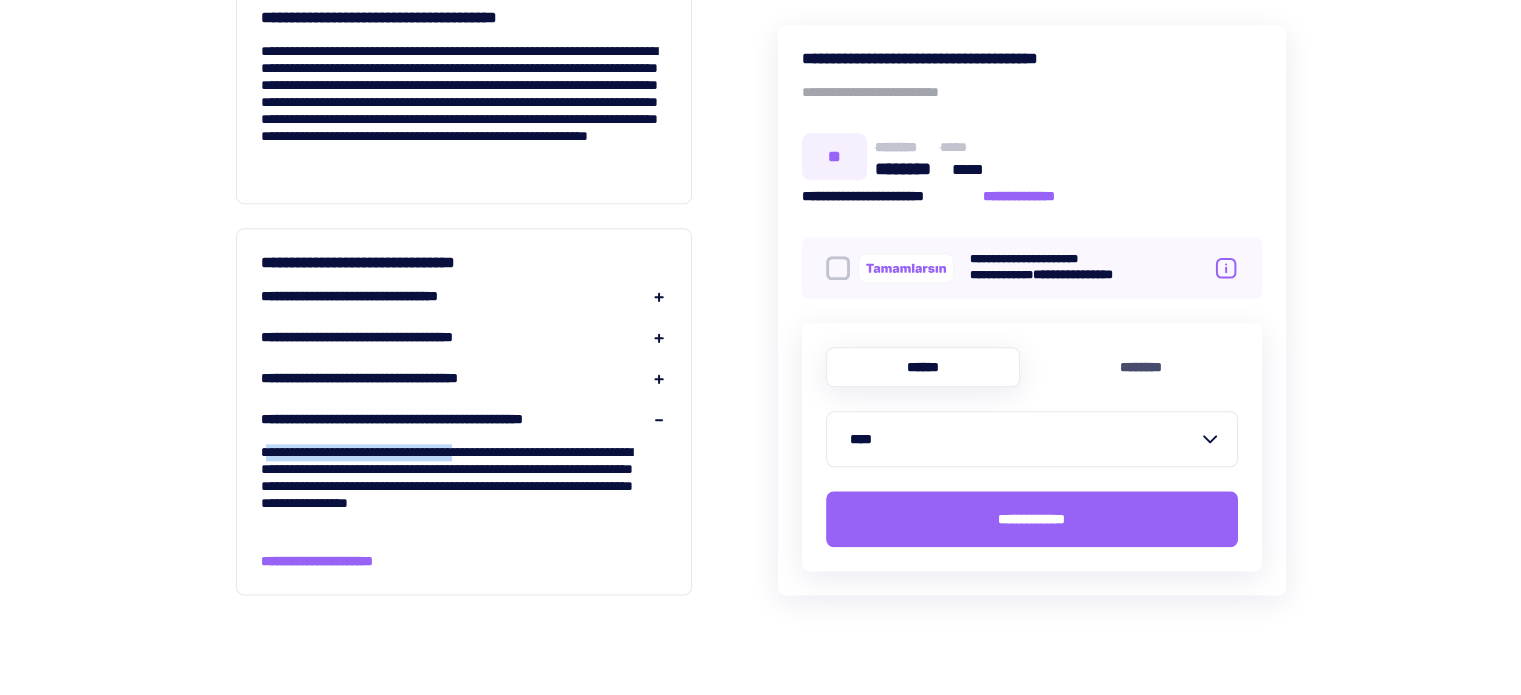 drag, startPoint x: 266, startPoint y: 454, endPoint x: 523, endPoint y: 456, distance: 257.00778 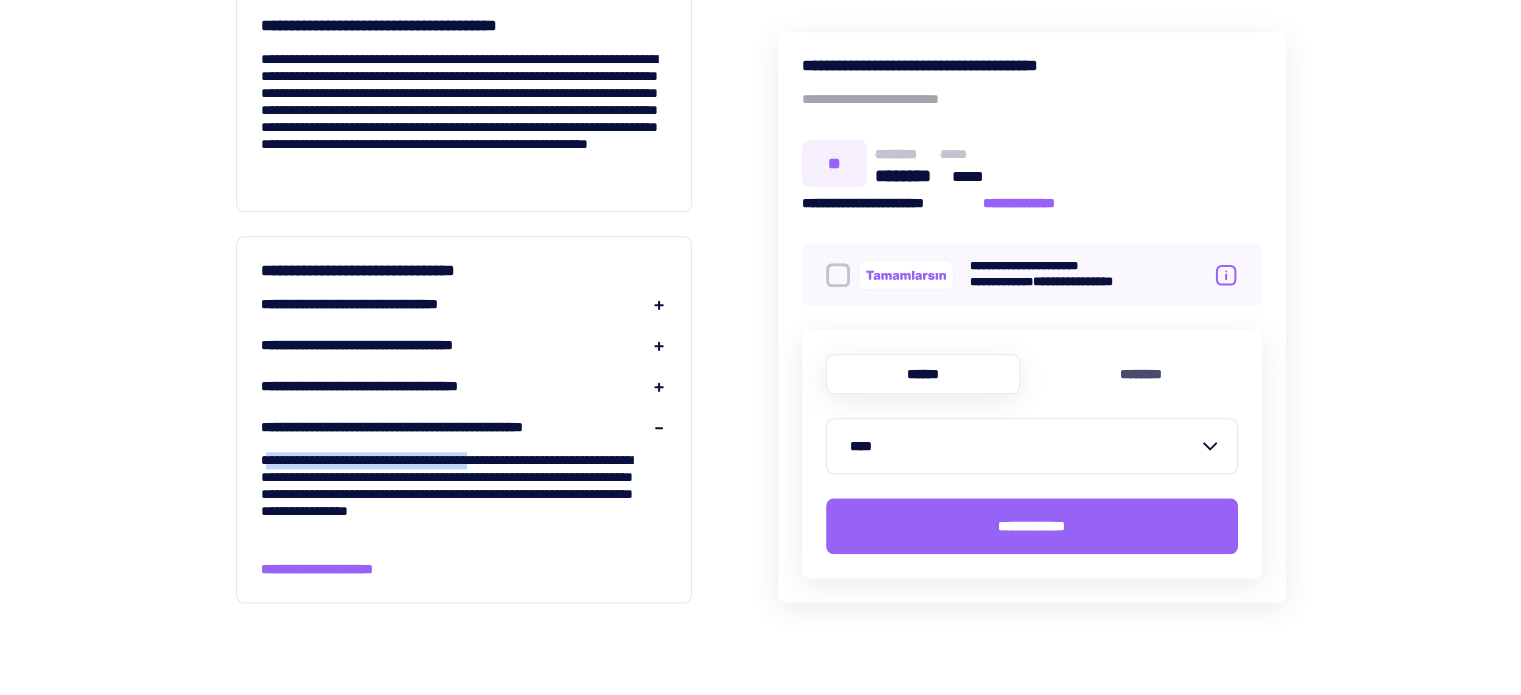 scroll, scrollTop: 2300, scrollLeft: 0, axis: vertical 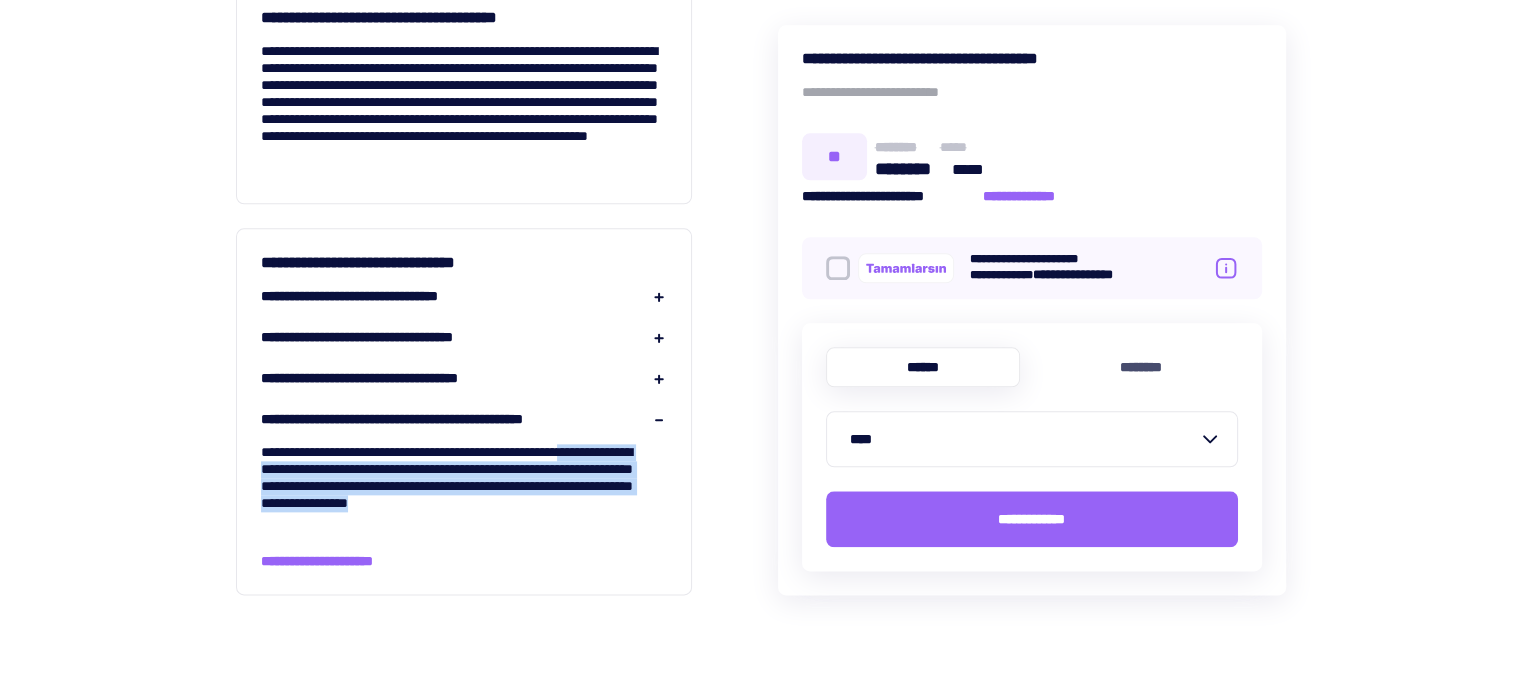 drag, startPoint x: 282, startPoint y: 469, endPoint x: 639, endPoint y: 515, distance: 359.9514 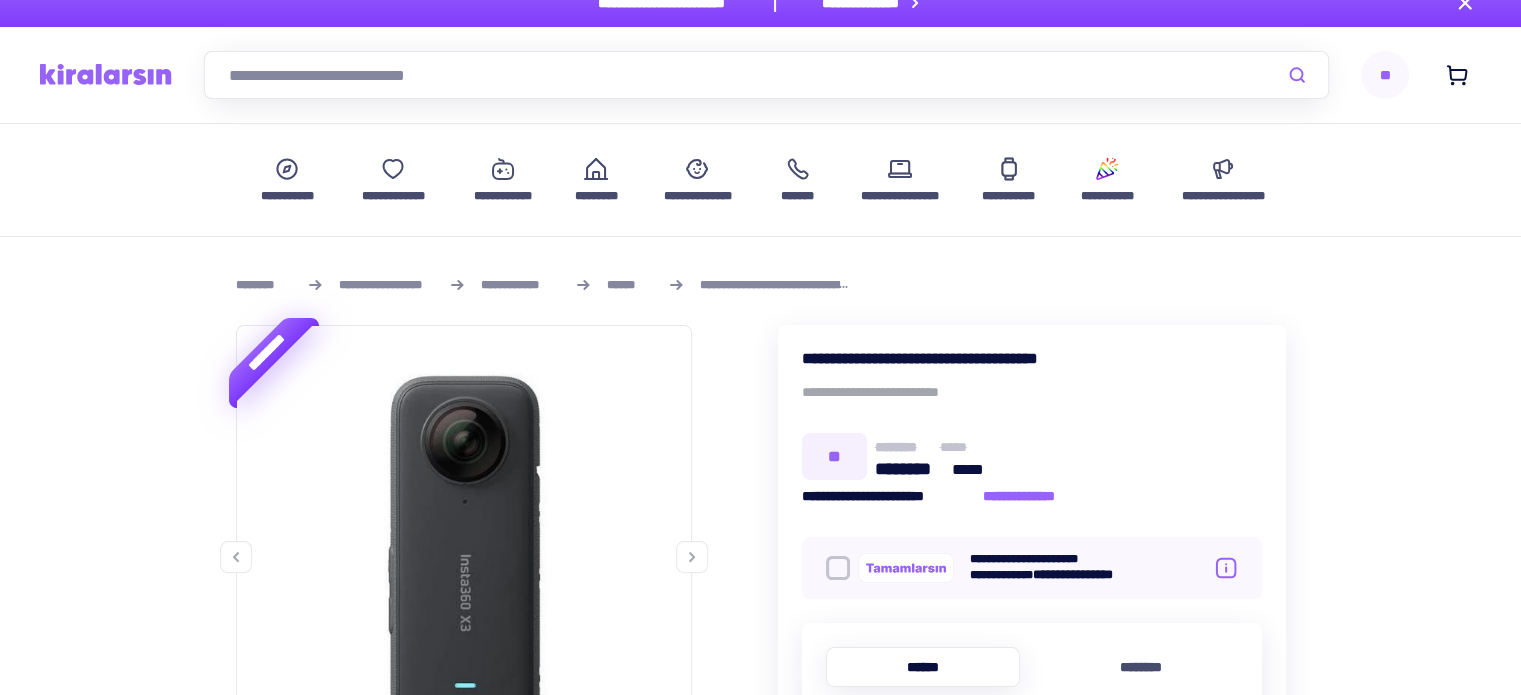 scroll, scrollTop: 0, scrollLeft: 0, axis: both 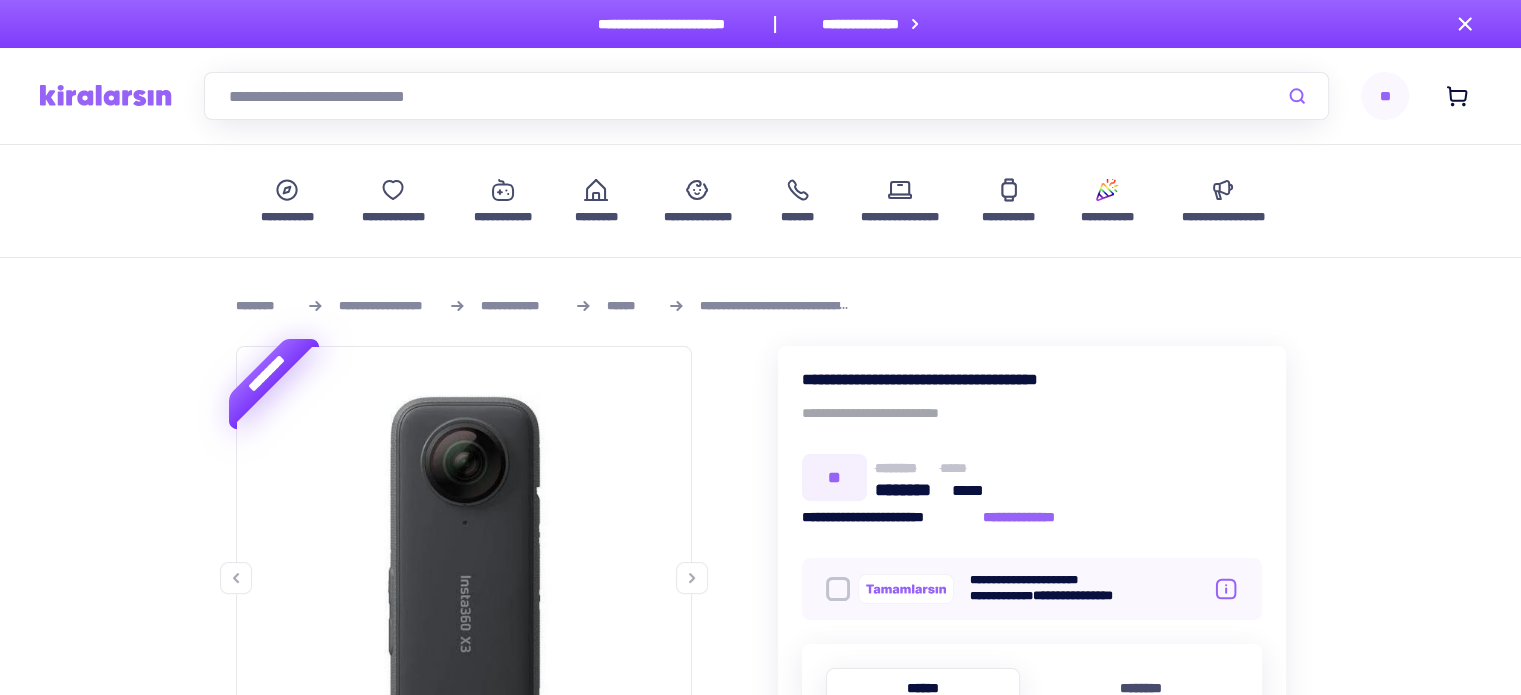 click on "**" at bounding box center [1385, 96] 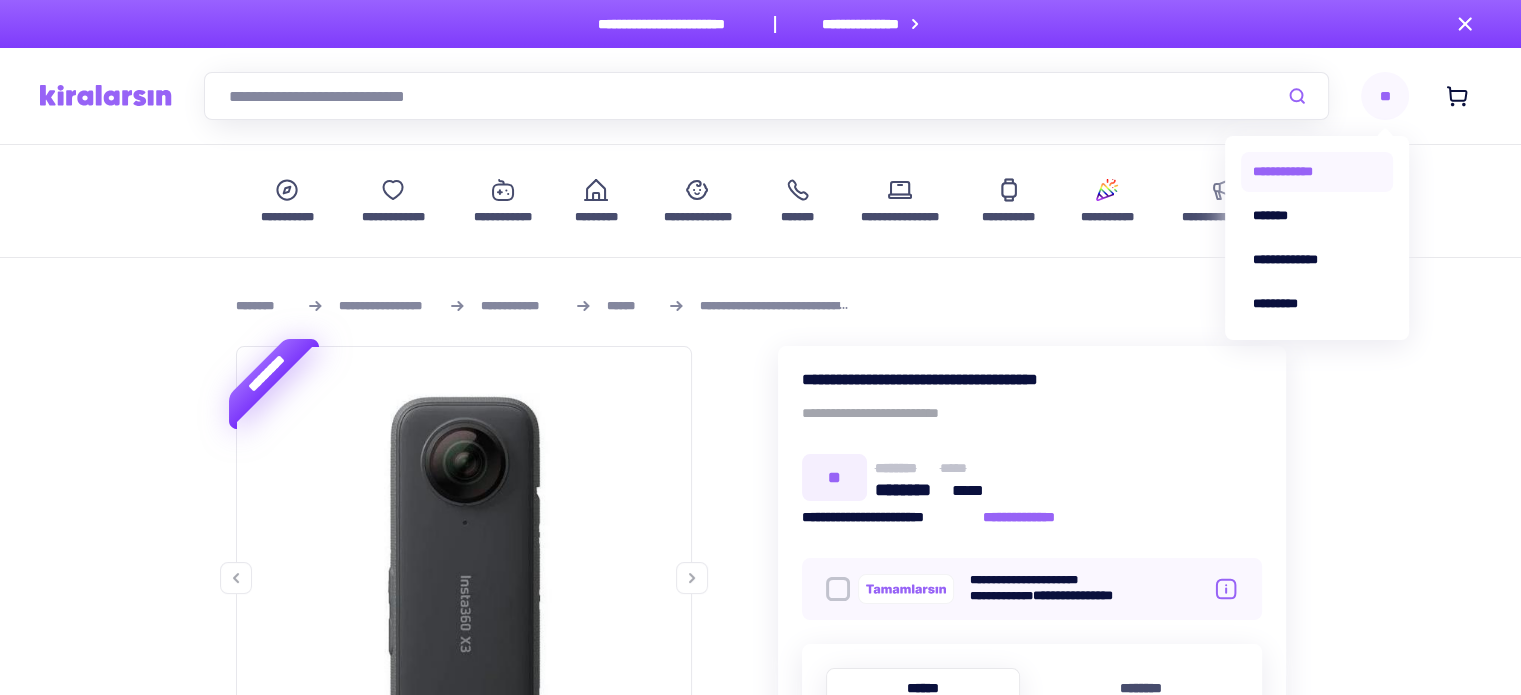 click on "**********" at bounding box center [1317, 172] 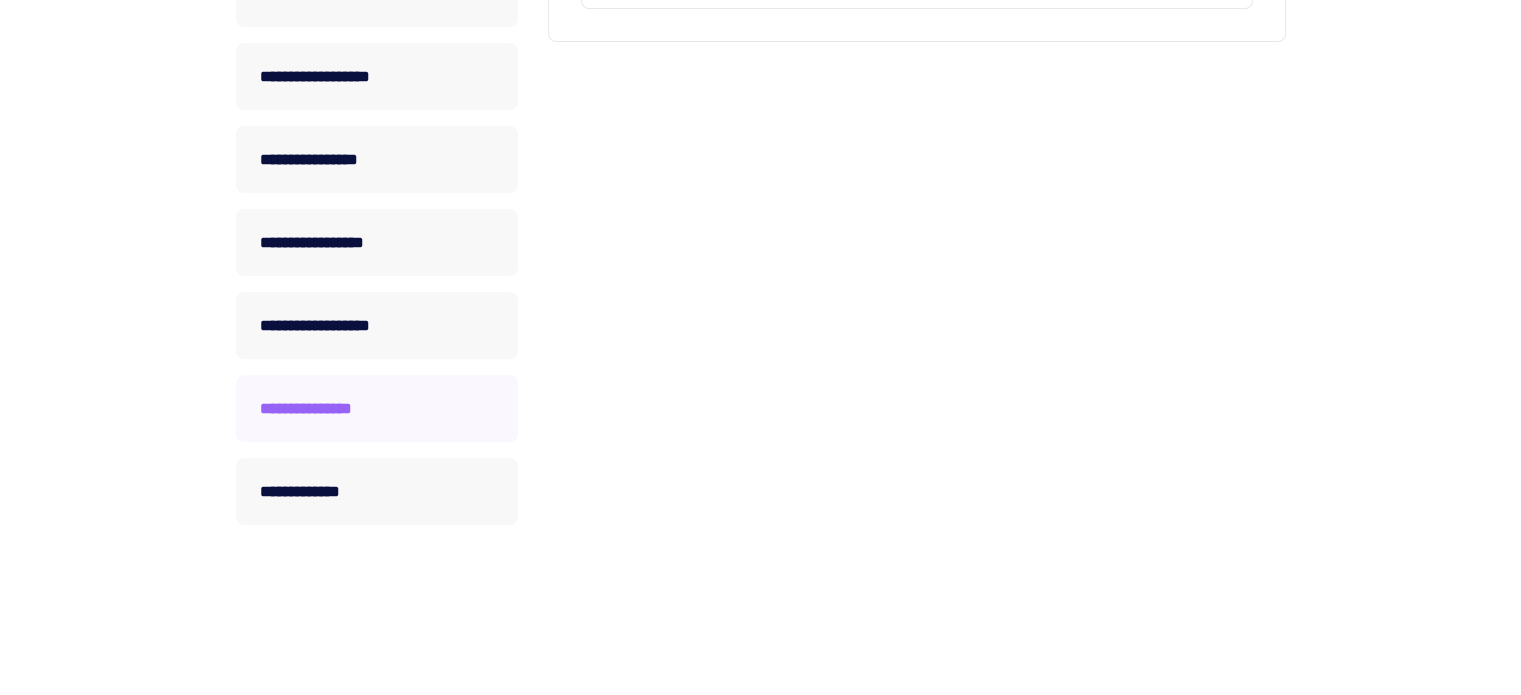 scroll, scrollTop: 700, scrollLeft: 0, axis: vertical 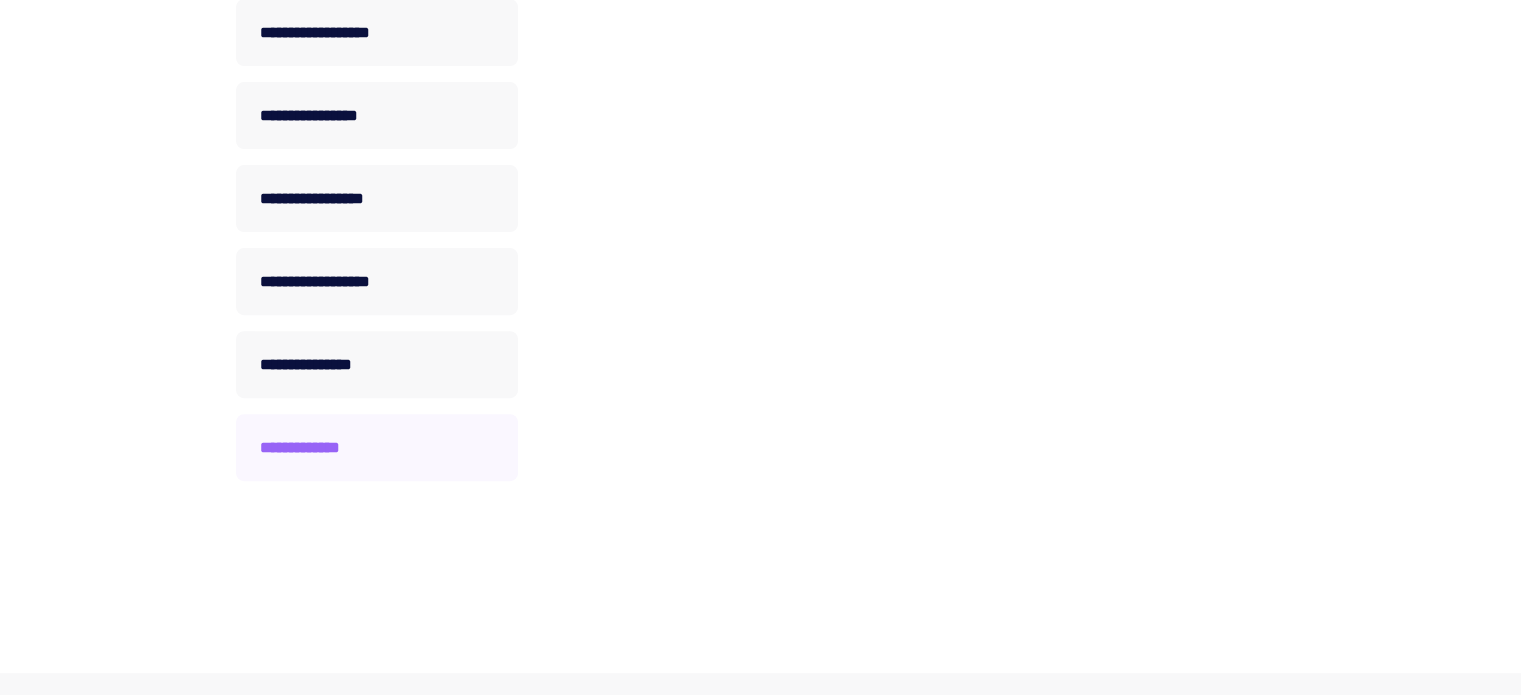 click on "**********" at bounding box center (377, 447) 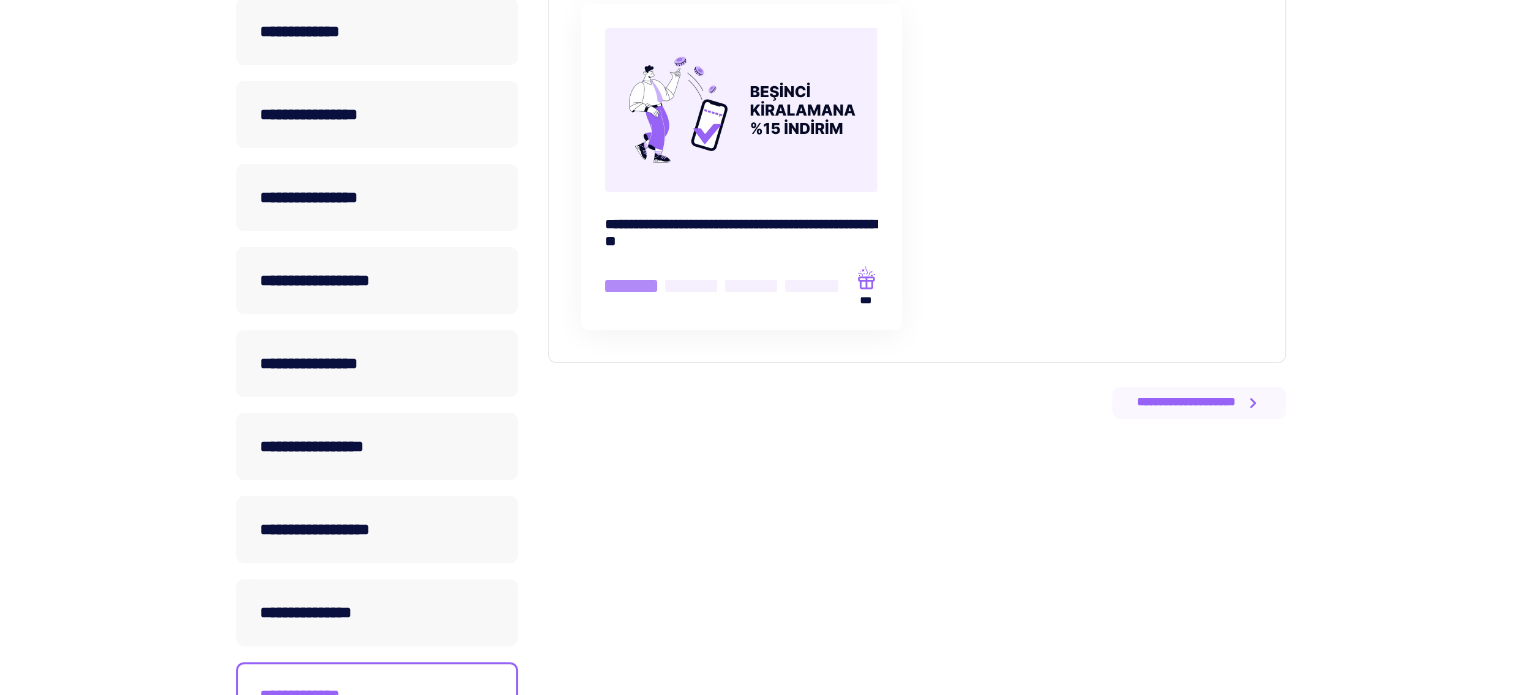 scroll, scrollTop: 500, scrollLeft: 0, axis: vertical 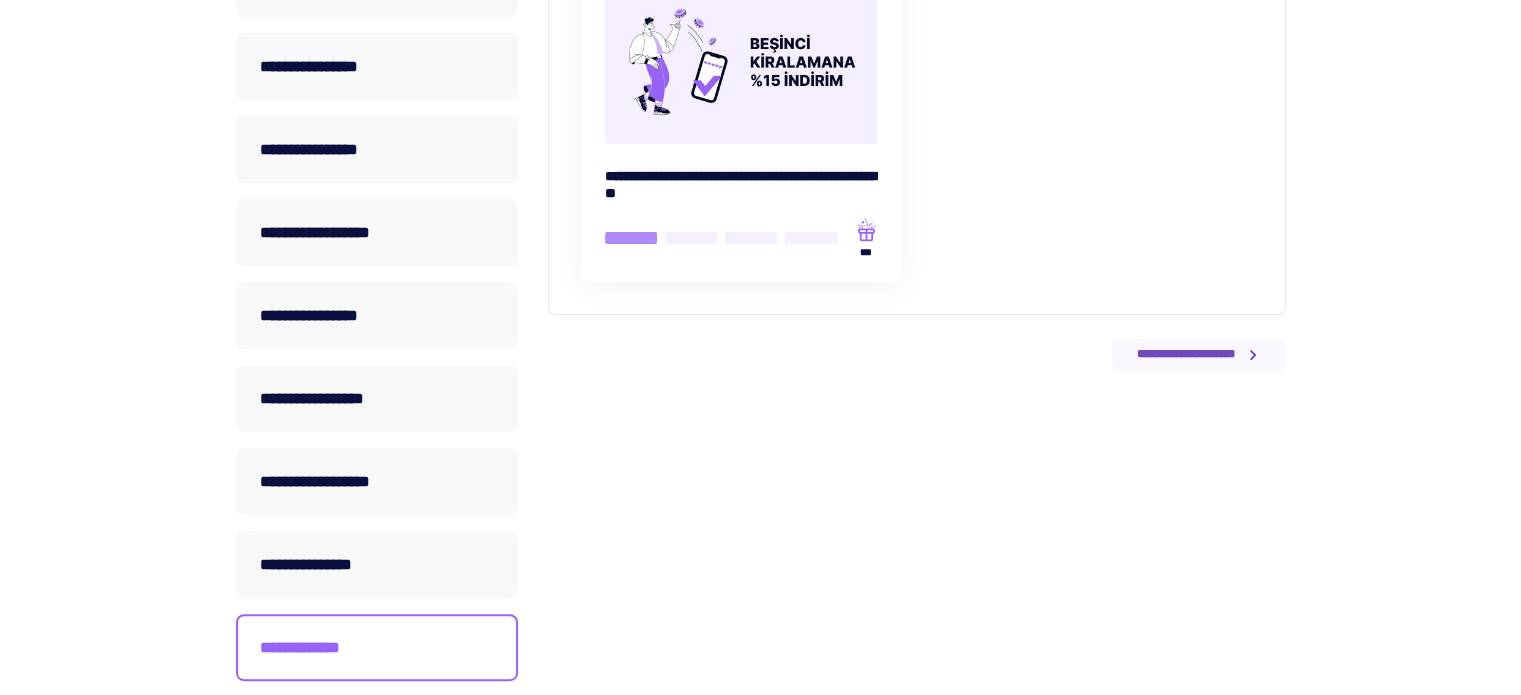 click on "**********" at bounding box center [1186, 354] 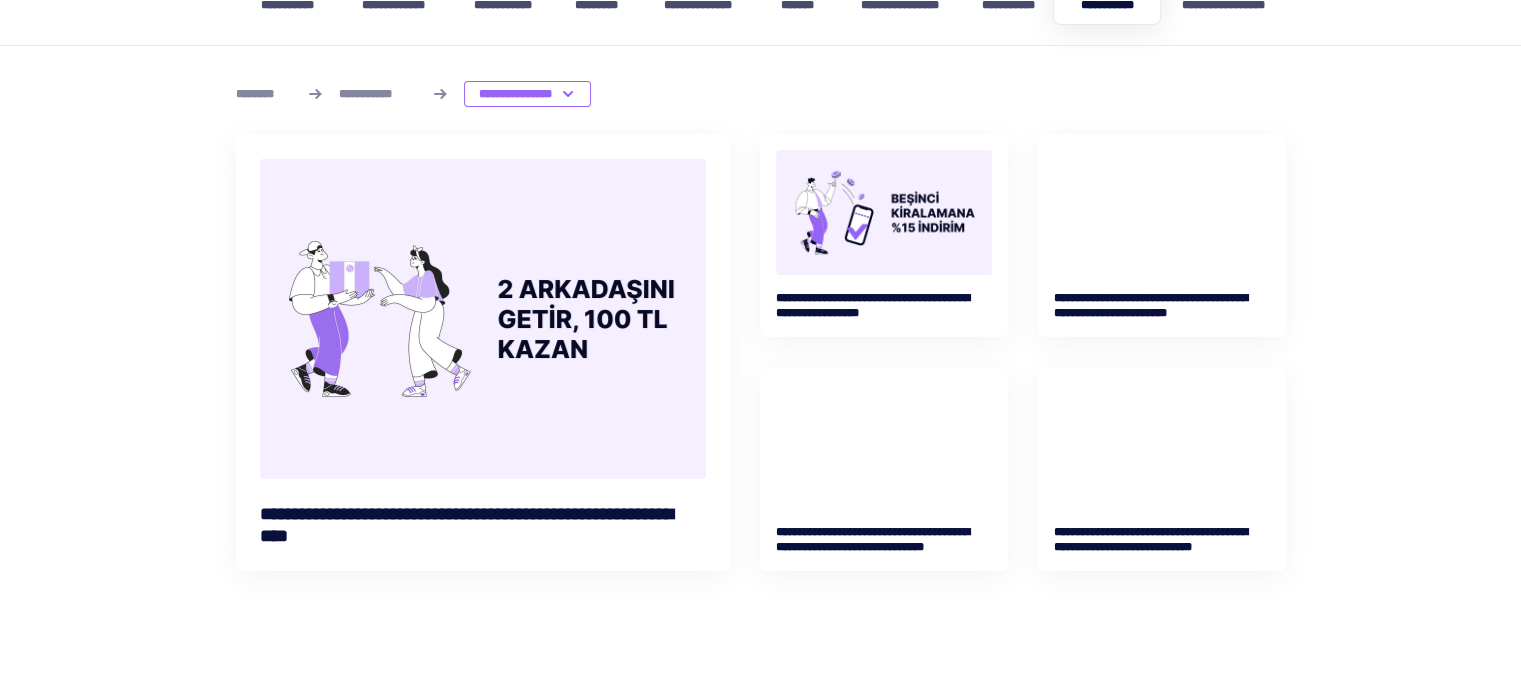 scroll, scrollTop: 300, scrollLeft: 0, axis: vertical 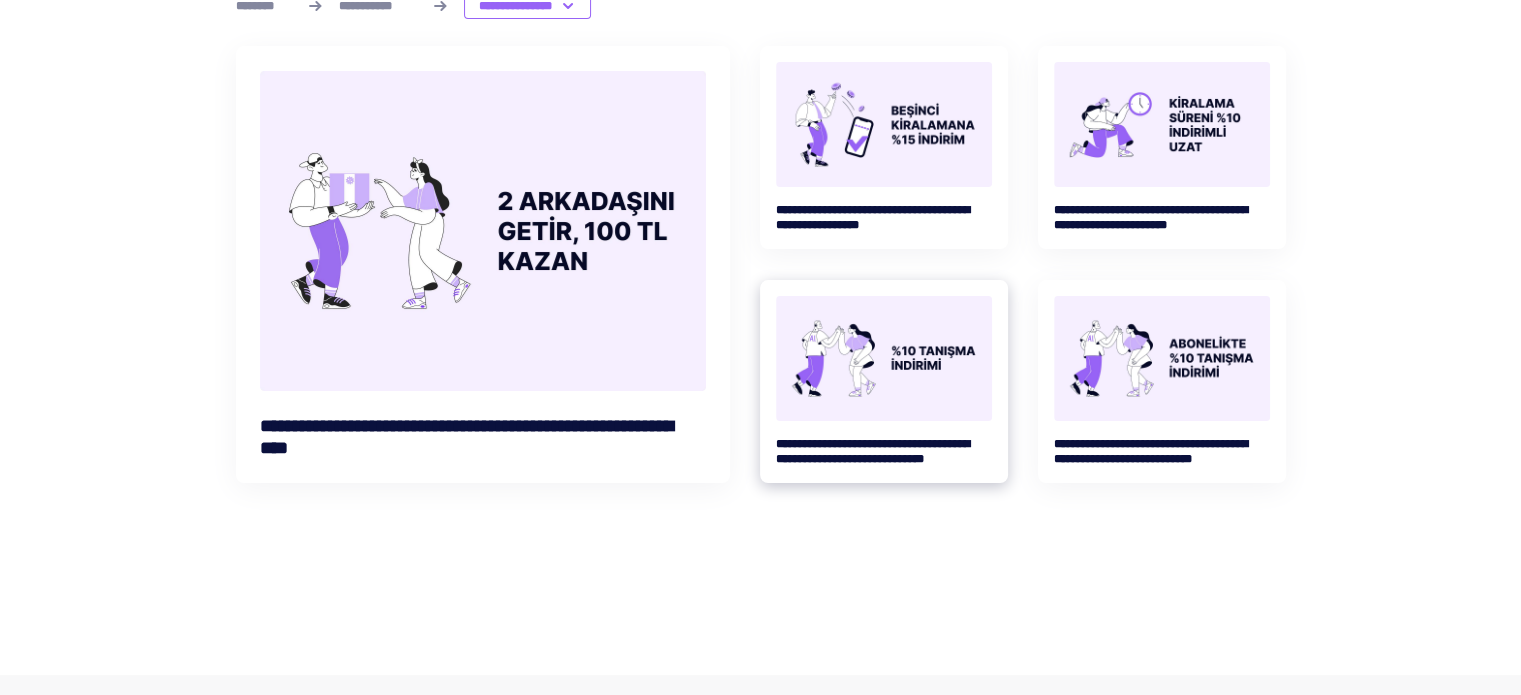 click at bounding box center (884, 358) 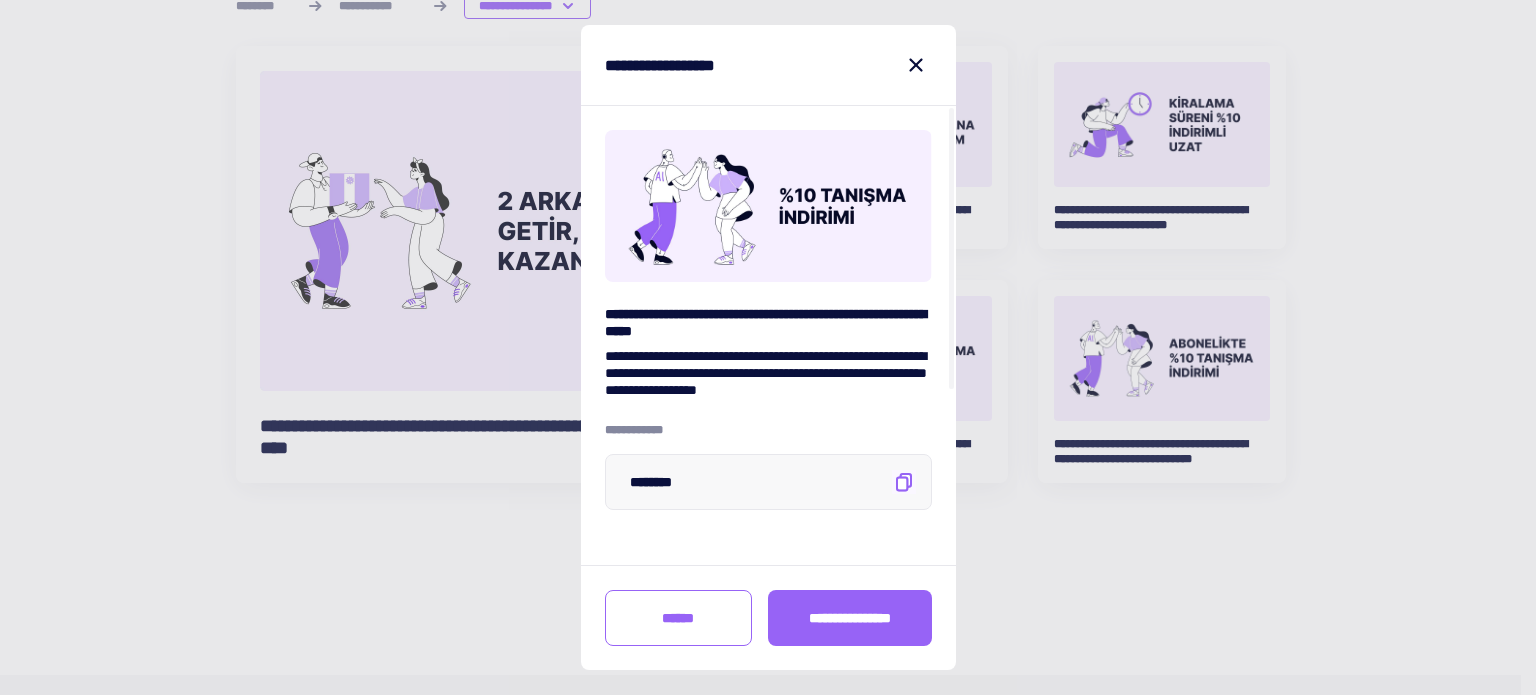 click 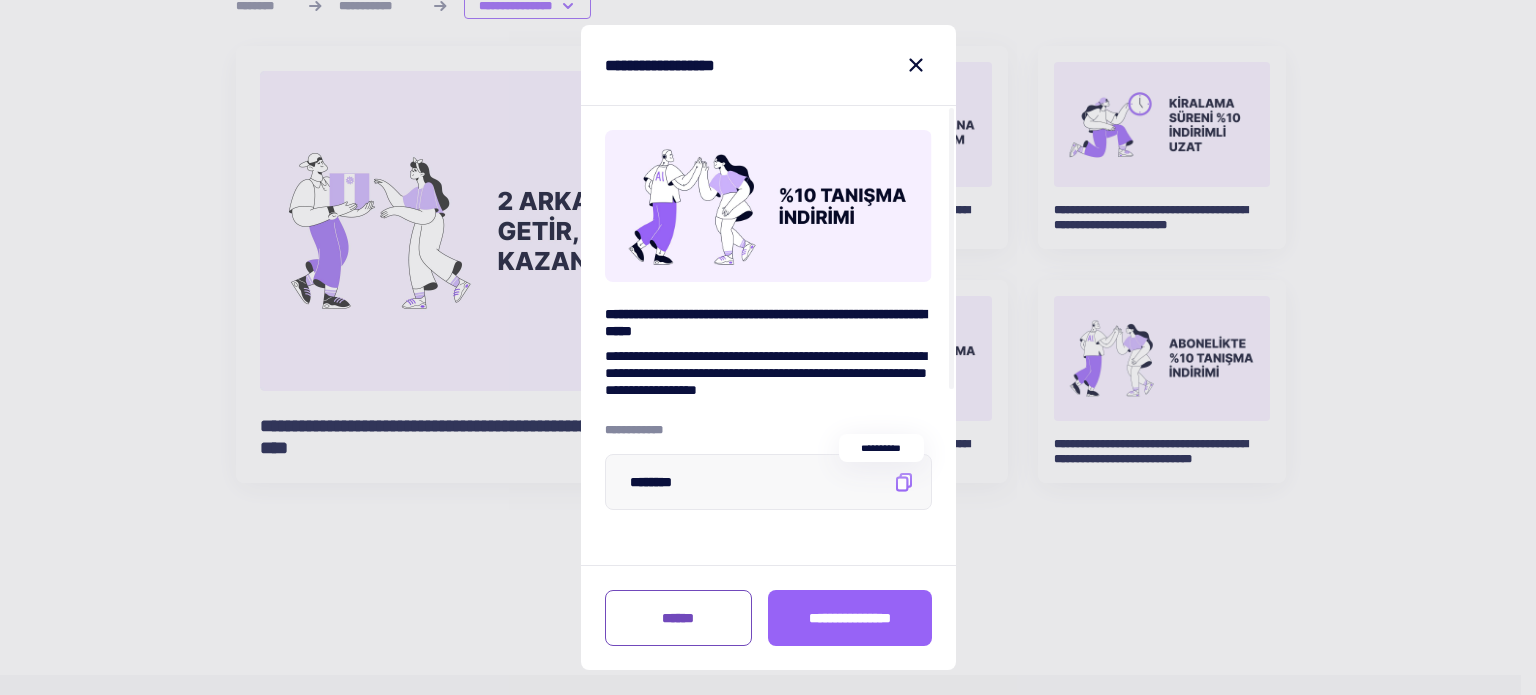 click on "******" at bounding box center (678, 618) 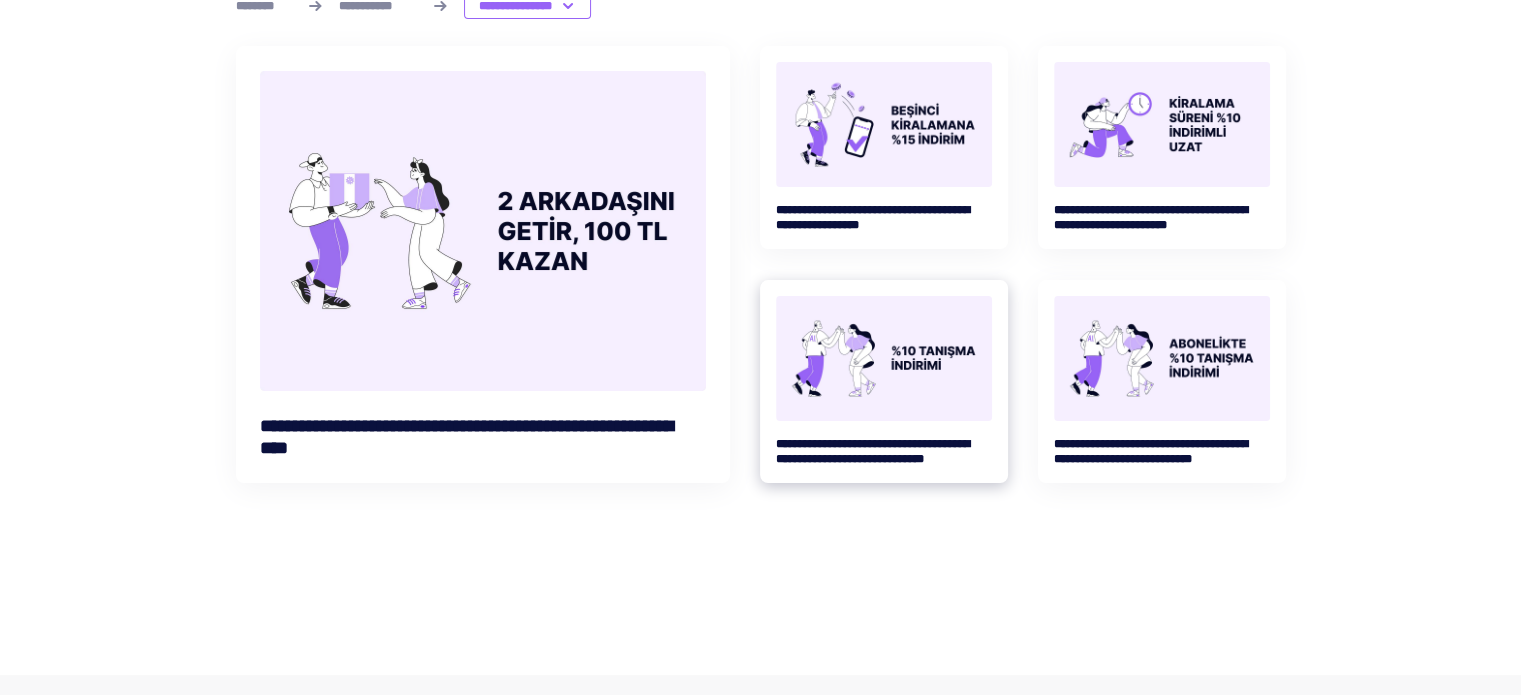 scroll, scrollTop: 0, scrollLeft: 0, axis: both 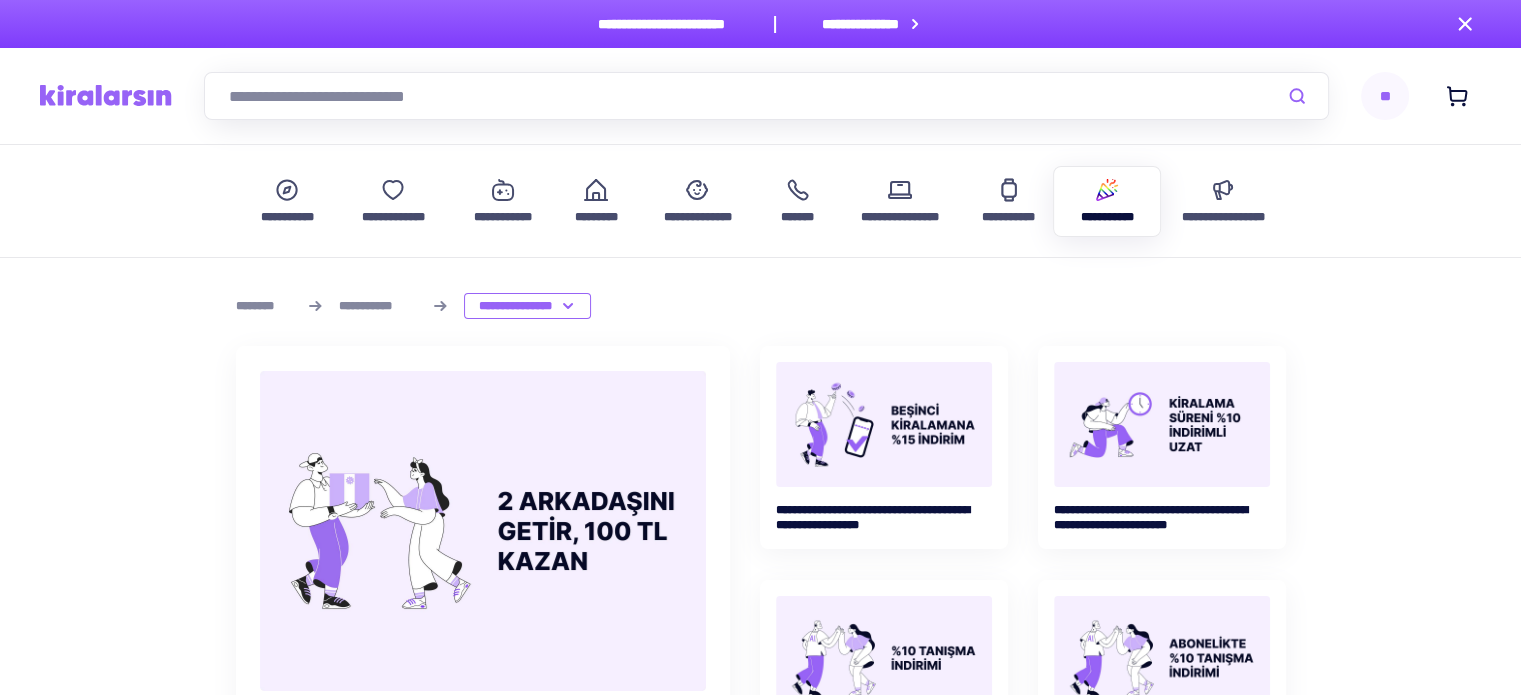 click at bounding box center (106, 95) 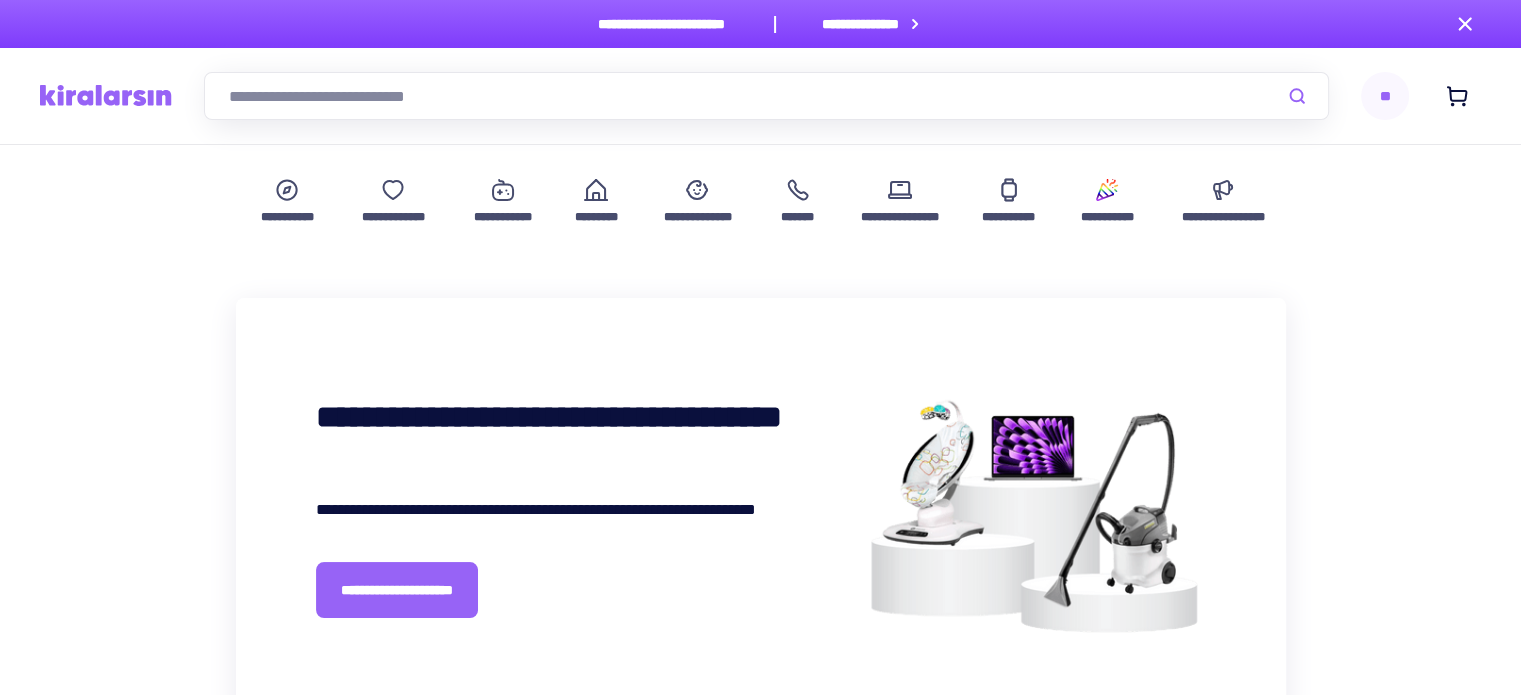 click on "**" at bounding box center [1385, 96] 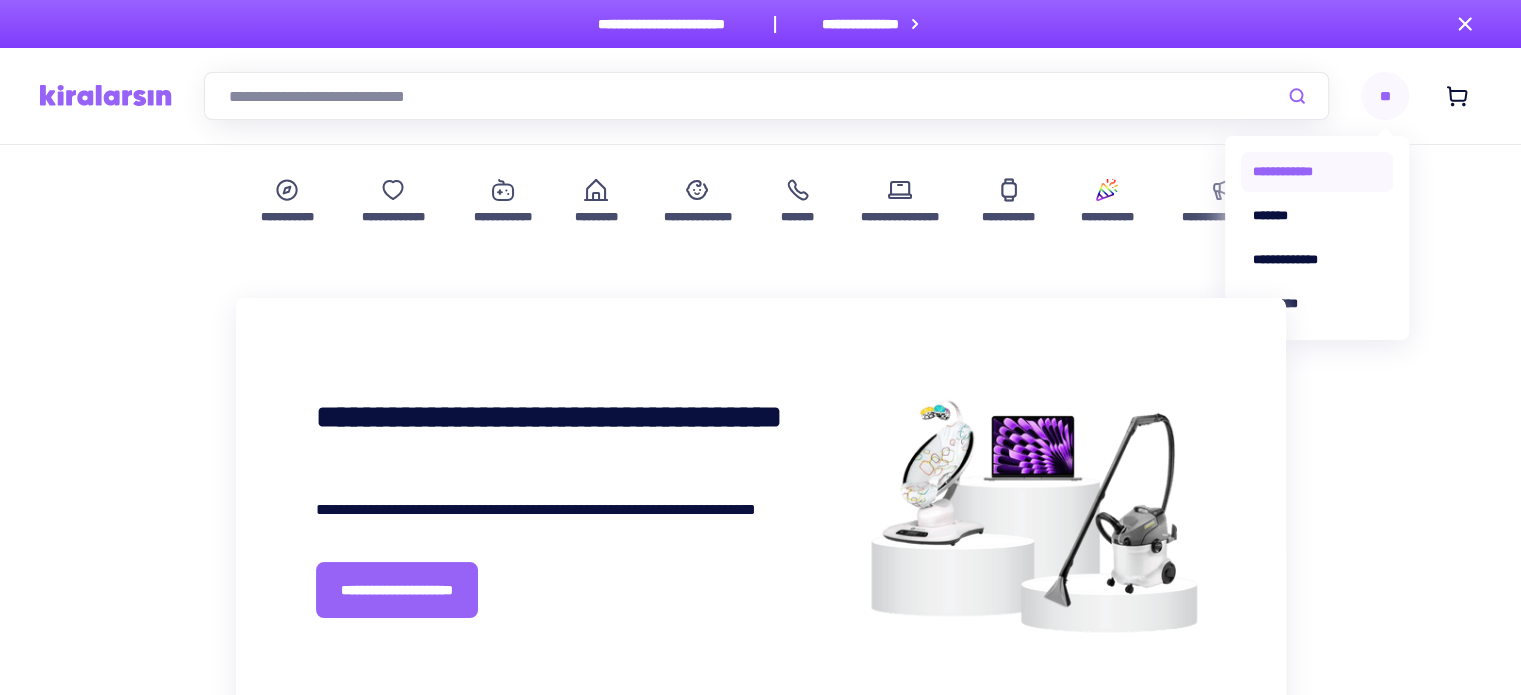 click on "**********" at bounding box center [1317, 172] 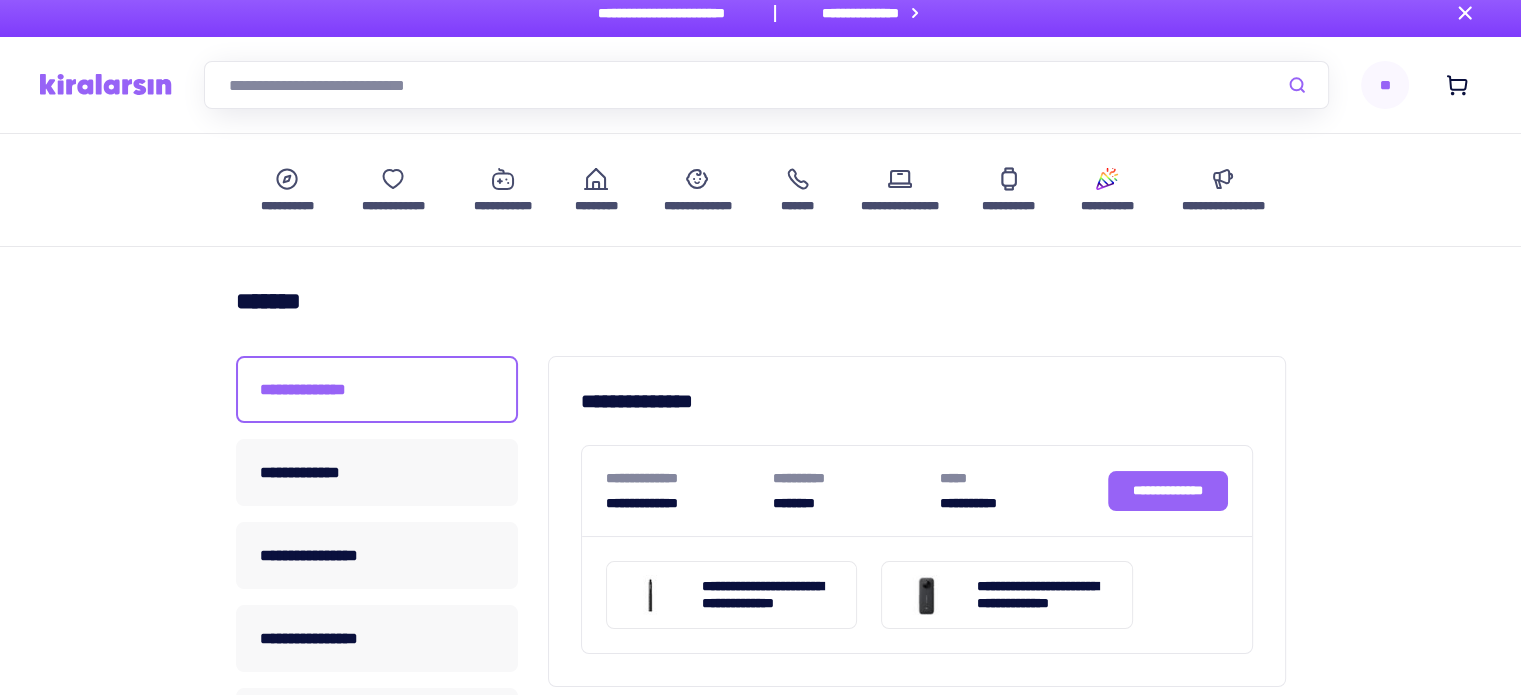 scroll, scrollTop: 0, scrollLeft: 0, axis: both 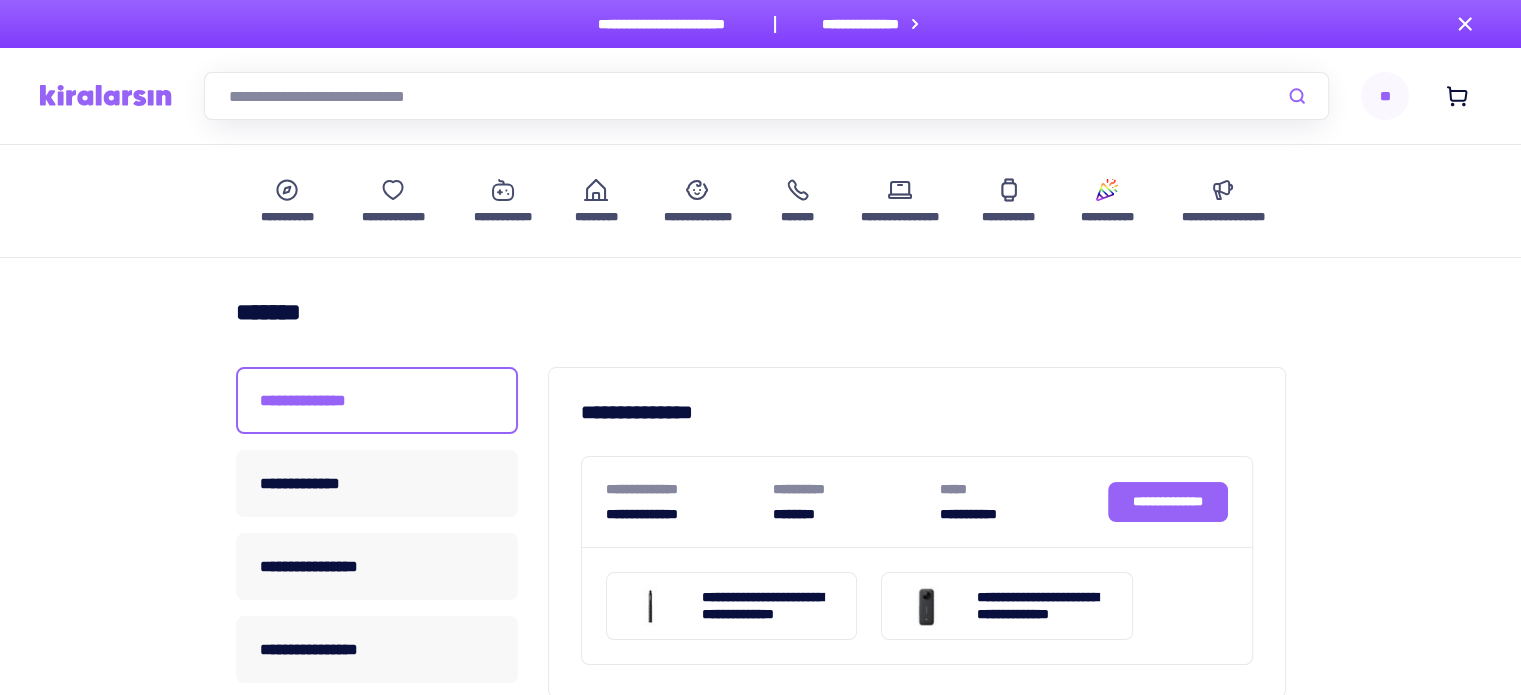 click at bounding box center (106, 95) 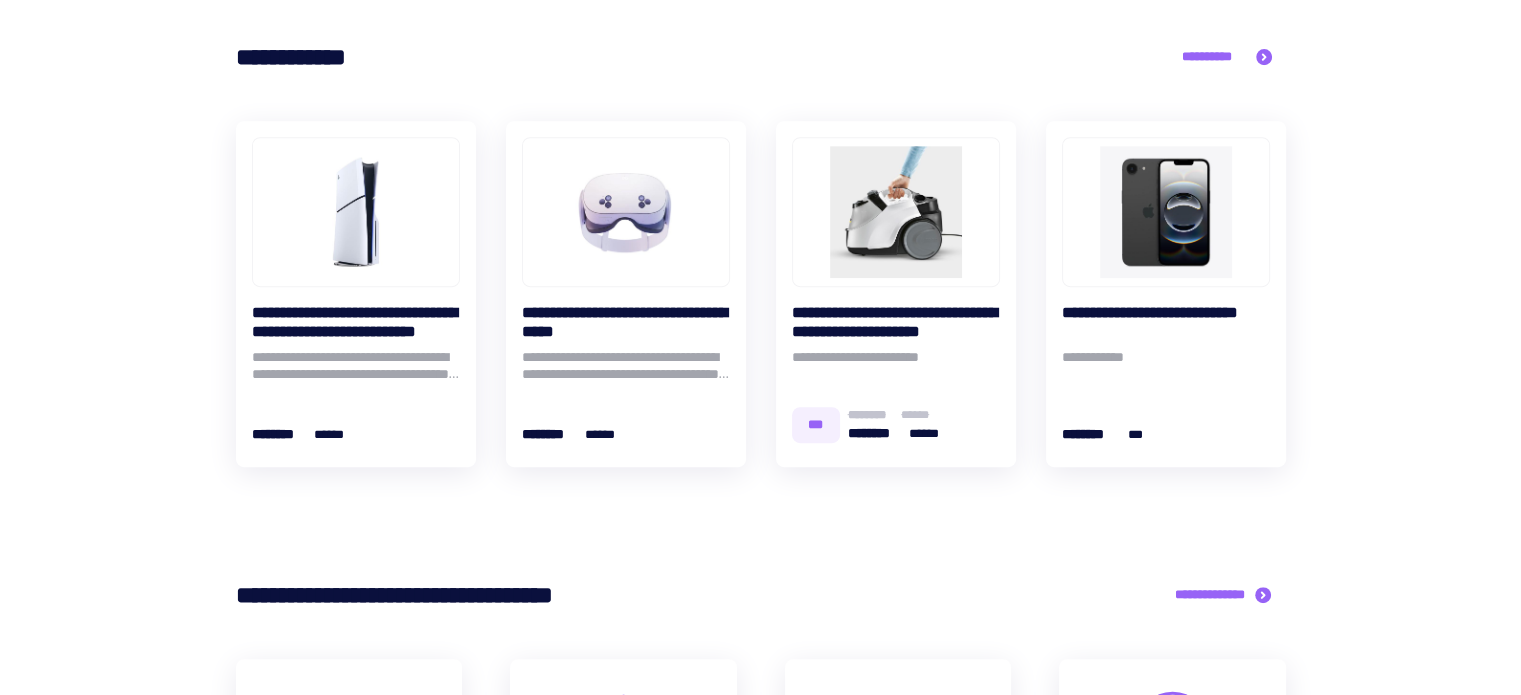 scroll, scrollTop: 900, scrollLeft: 0, axis: vertical 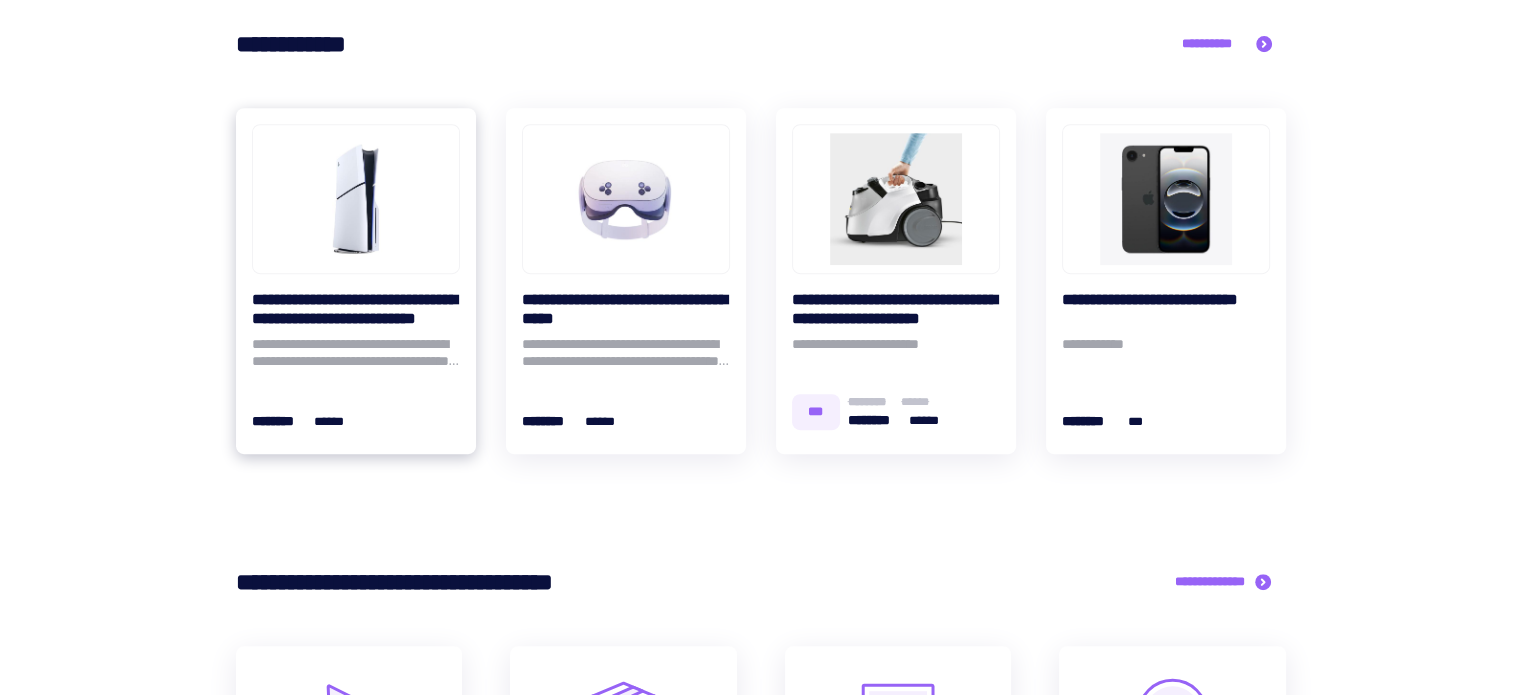 click at bounding box center (356, 199) 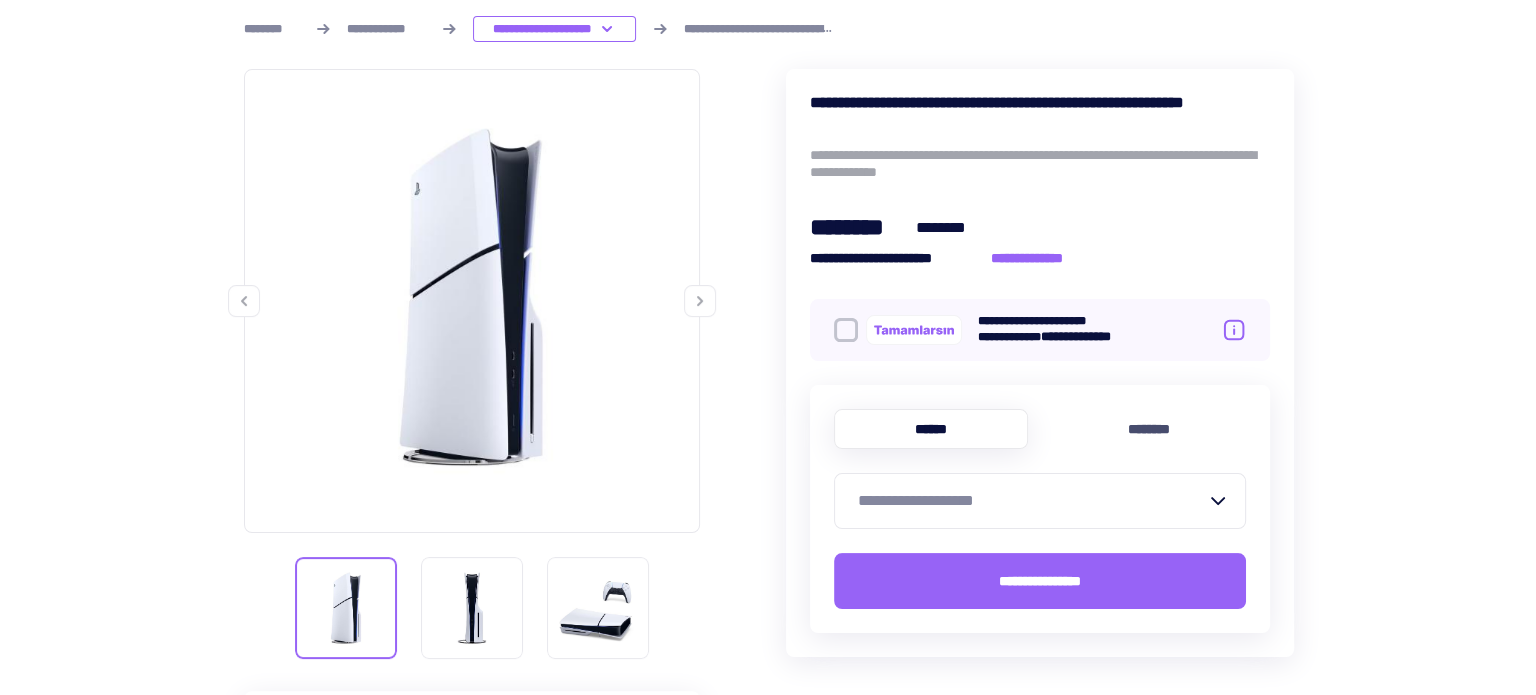 scroll, scrollTop: 300, scrollLeft: 0, axis: vertical 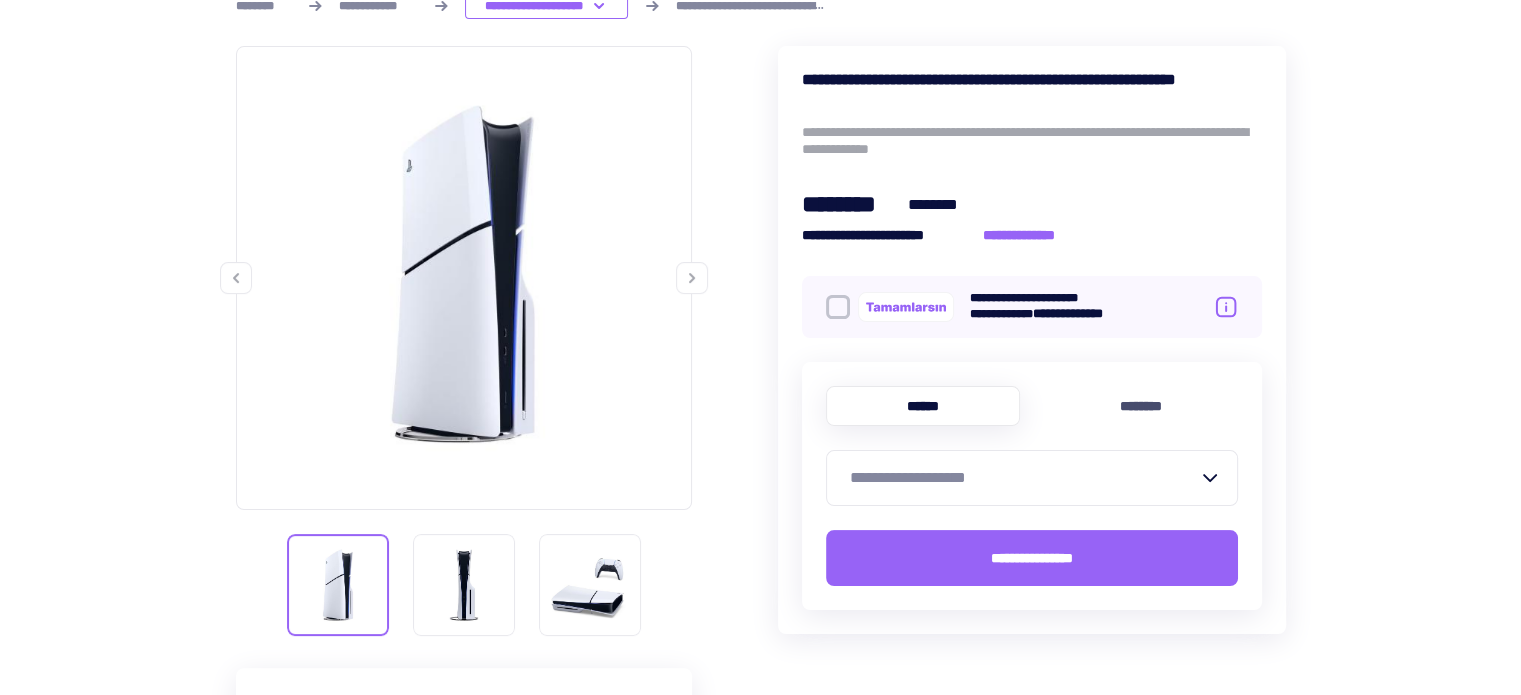 click on "**********" at bounding box center [1024, 478] 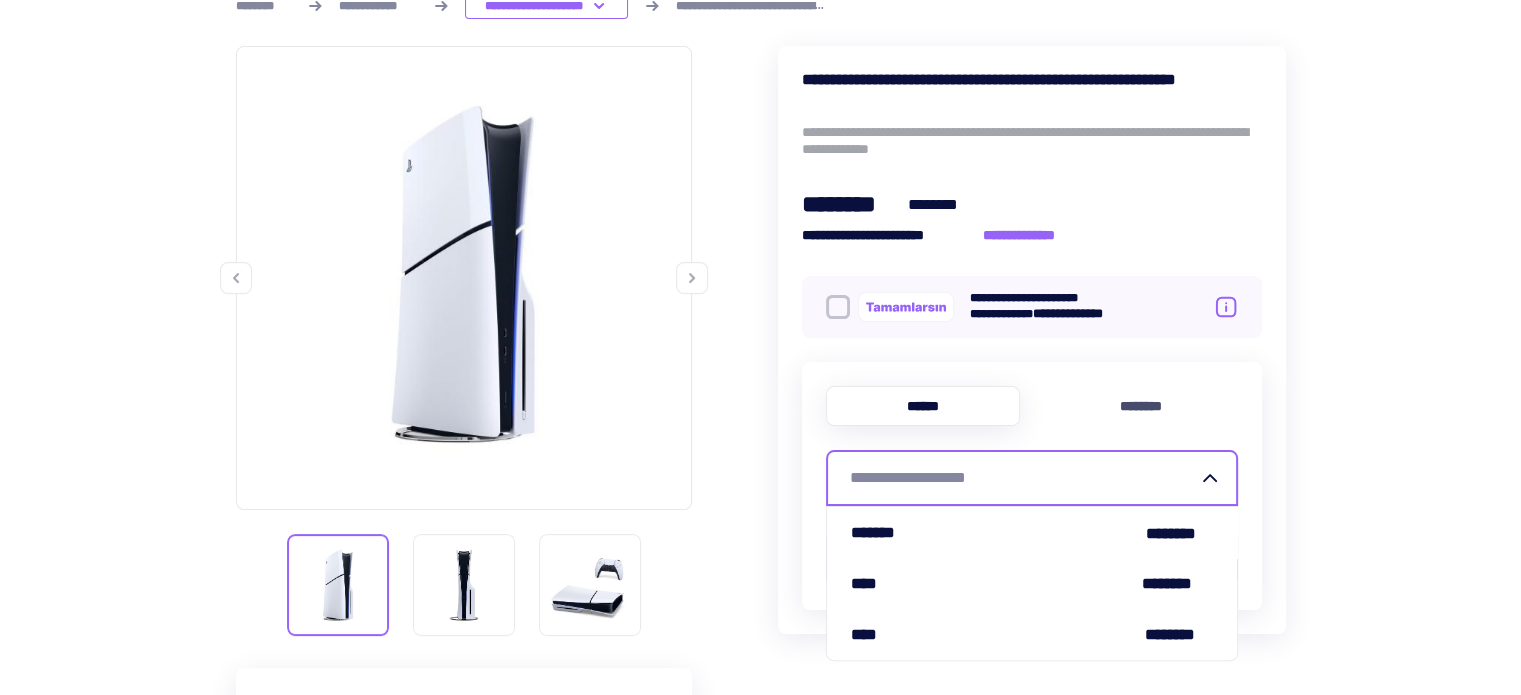 click on "**** ********" at bounding box center [1032, 583] 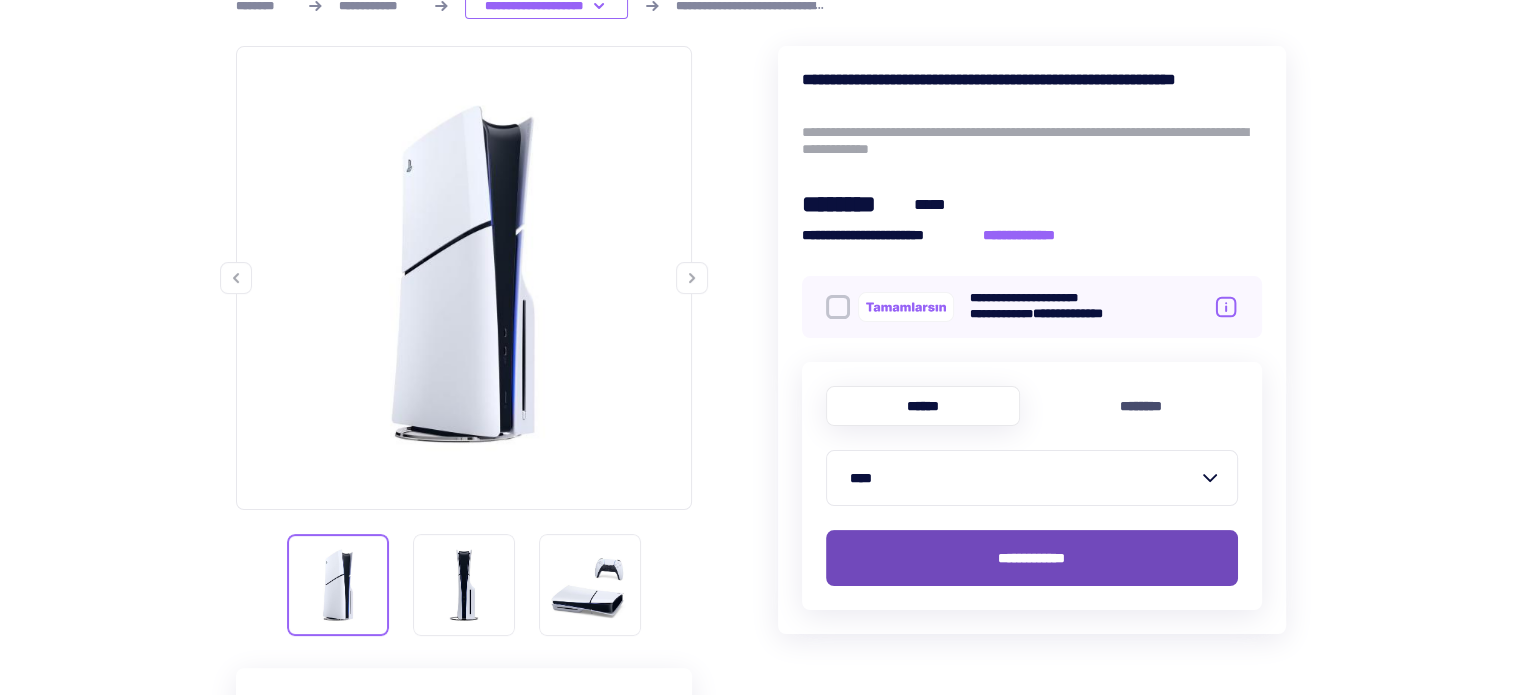 click on "**********" at bounding box center (1032, 558) 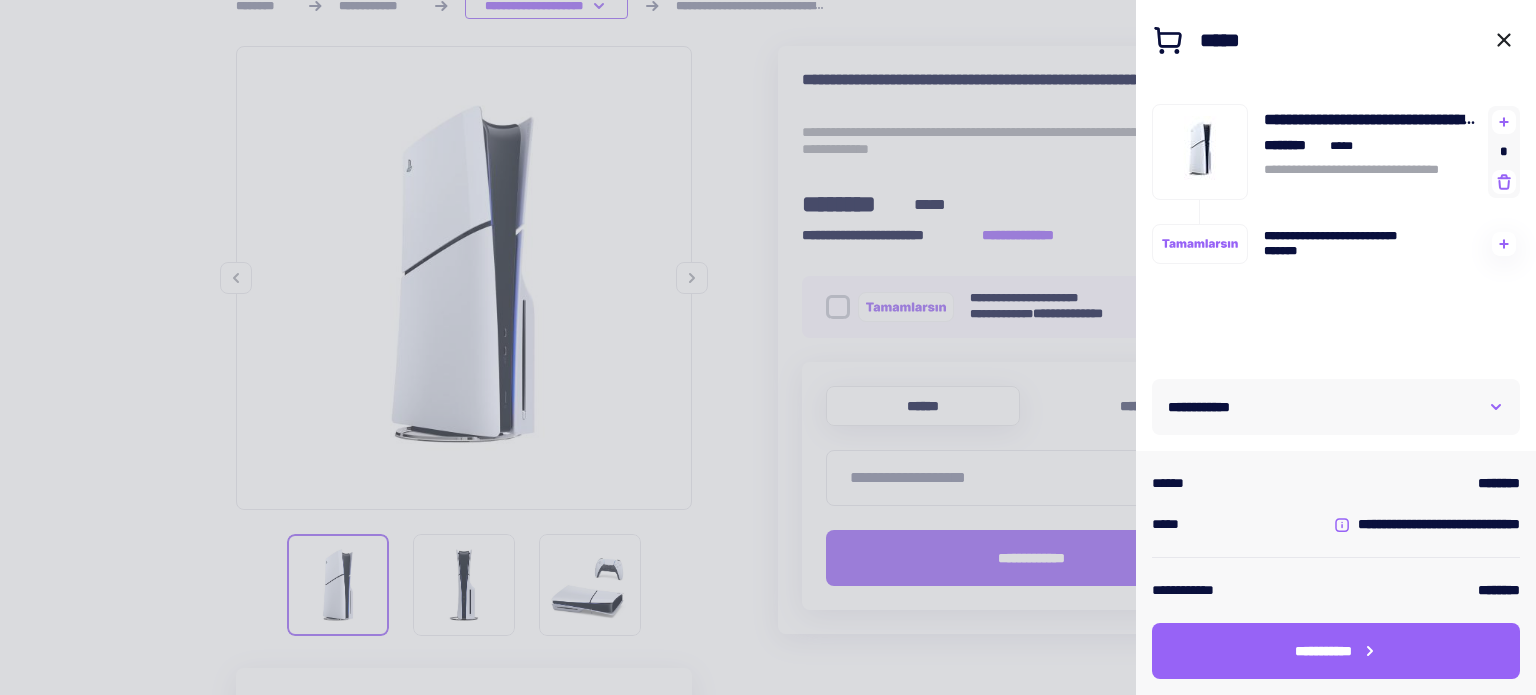 click on "**********" at bounding box center (1336, 407) 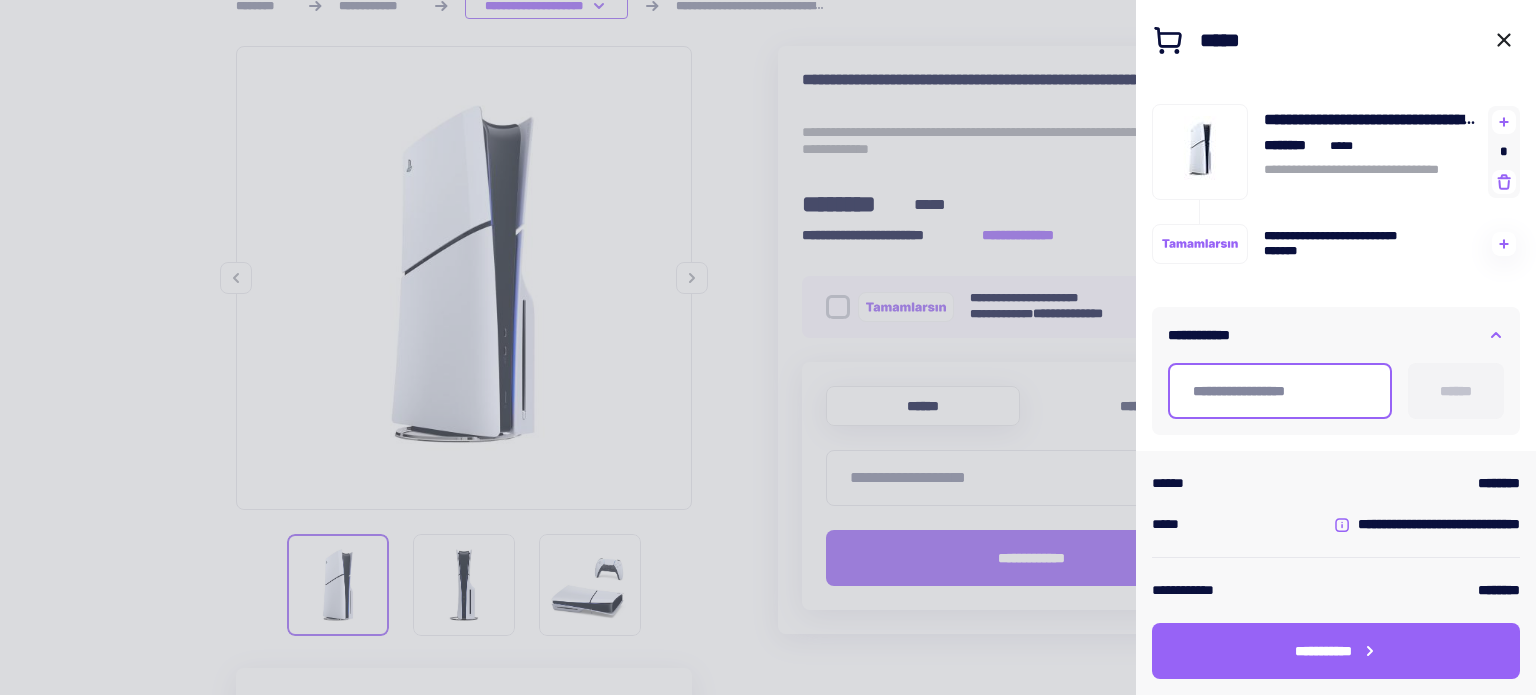 click at bounding box center [1280, 391] 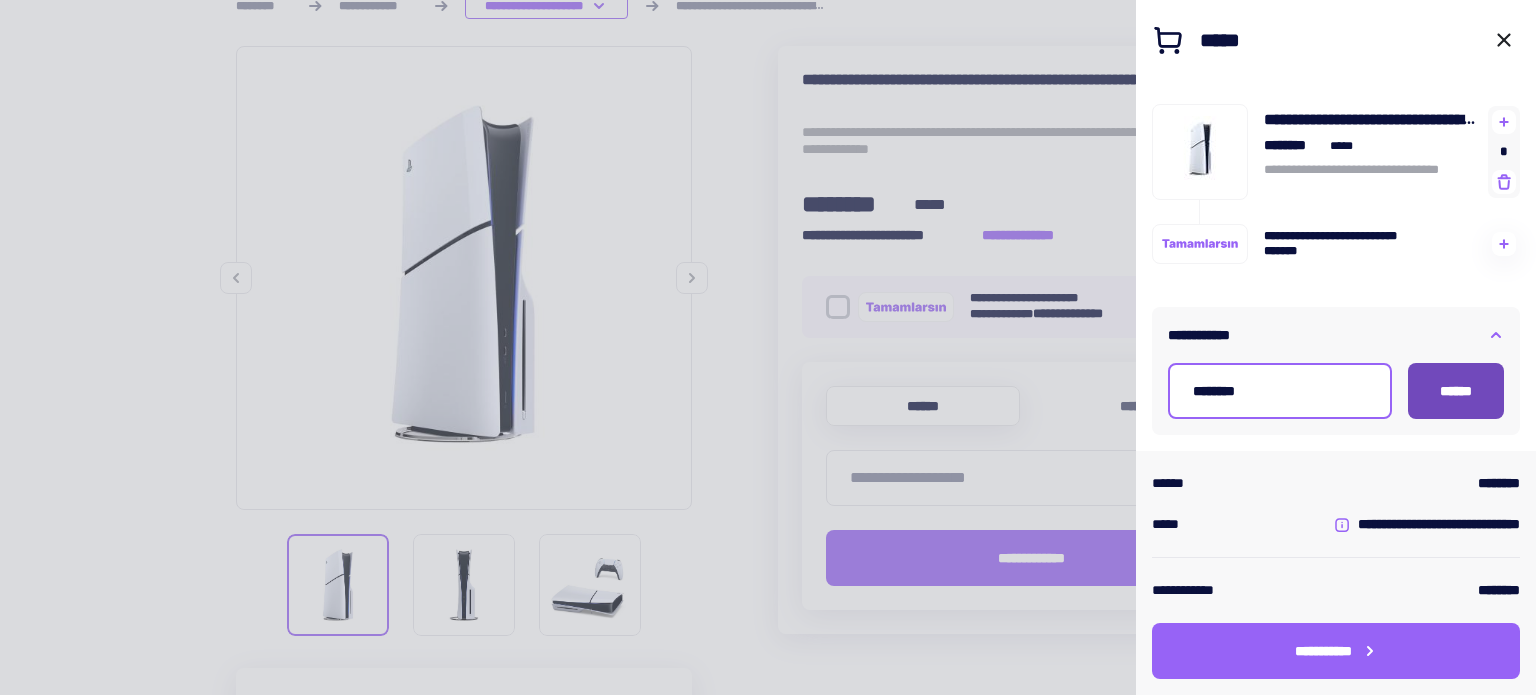type on "********" 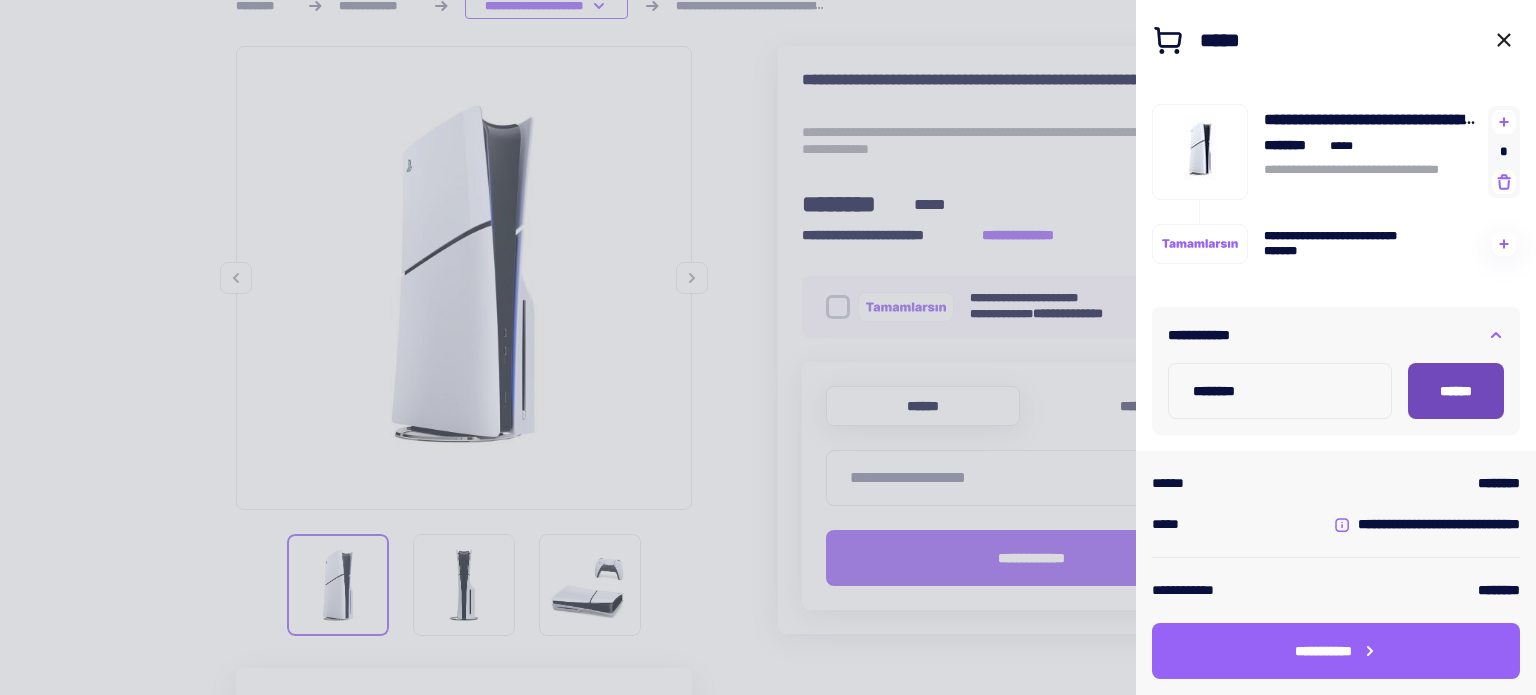 click on "******" at bounding box center [1456, 391] 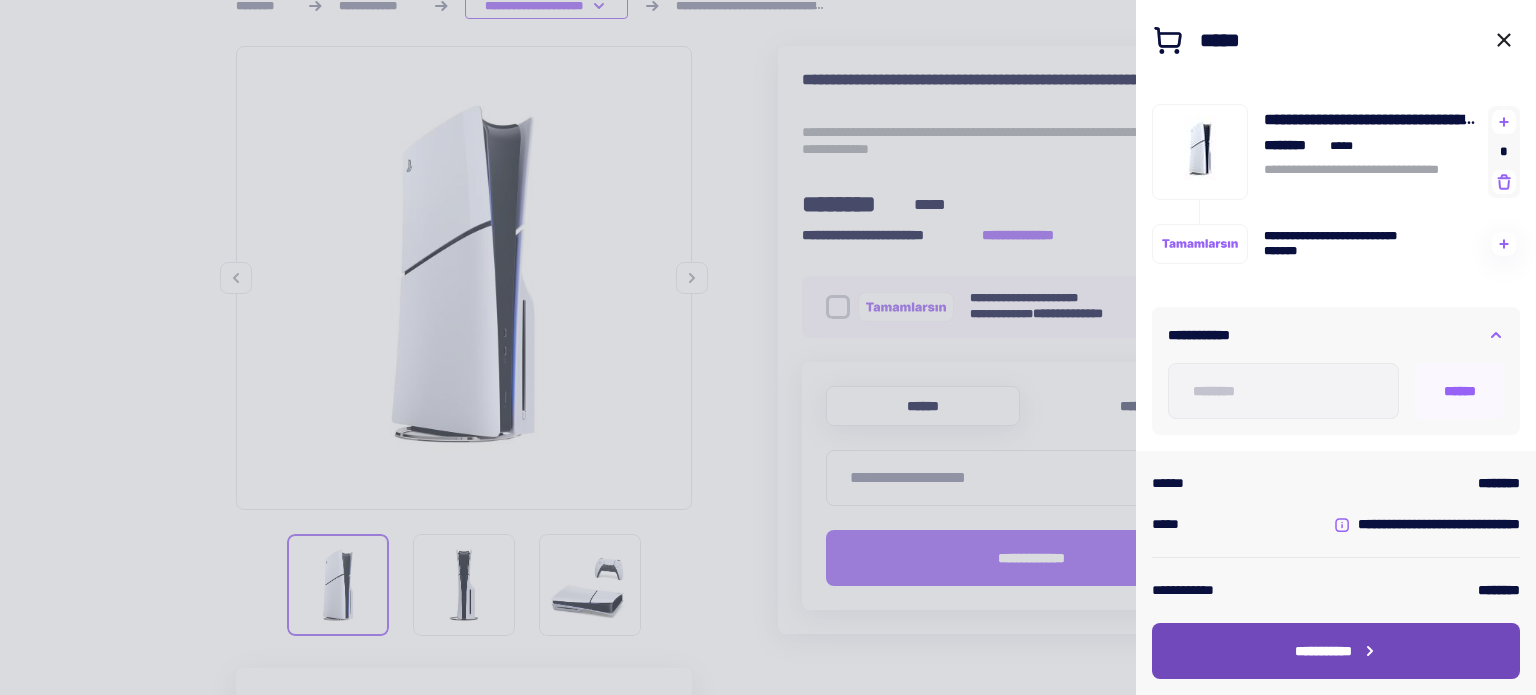 click on "**********" at bounding box center [1323, 651] 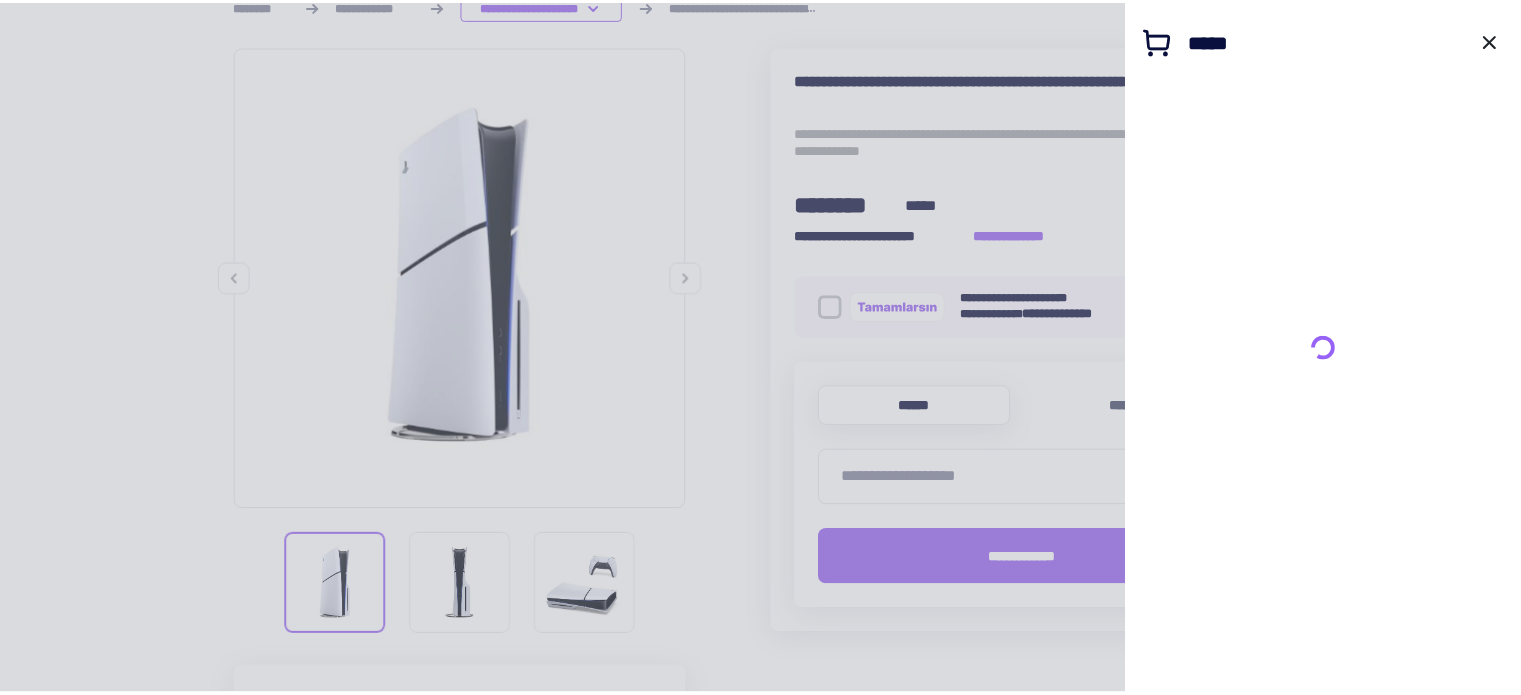 scroll, scrollTop: 0, scrollLeft: 0, axis: both 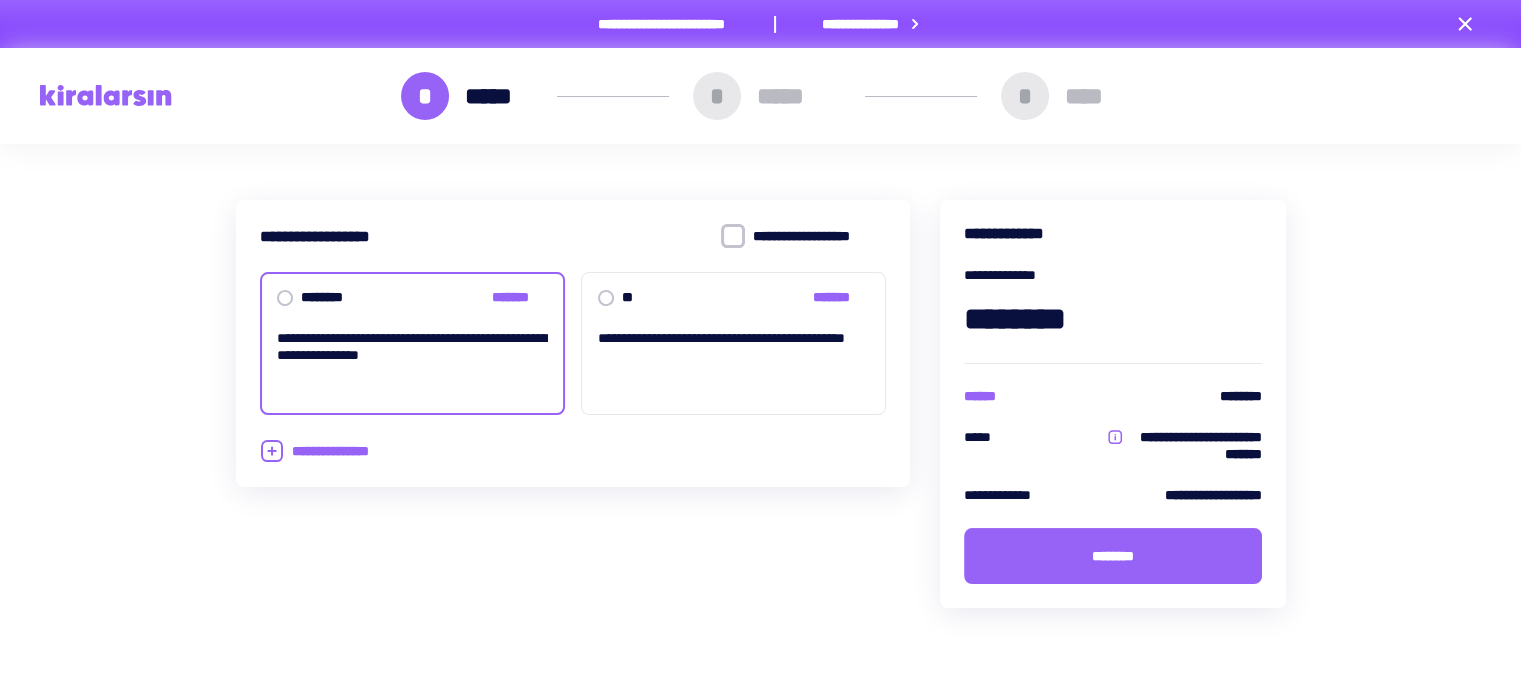 click at bounding box center [220, 96] 